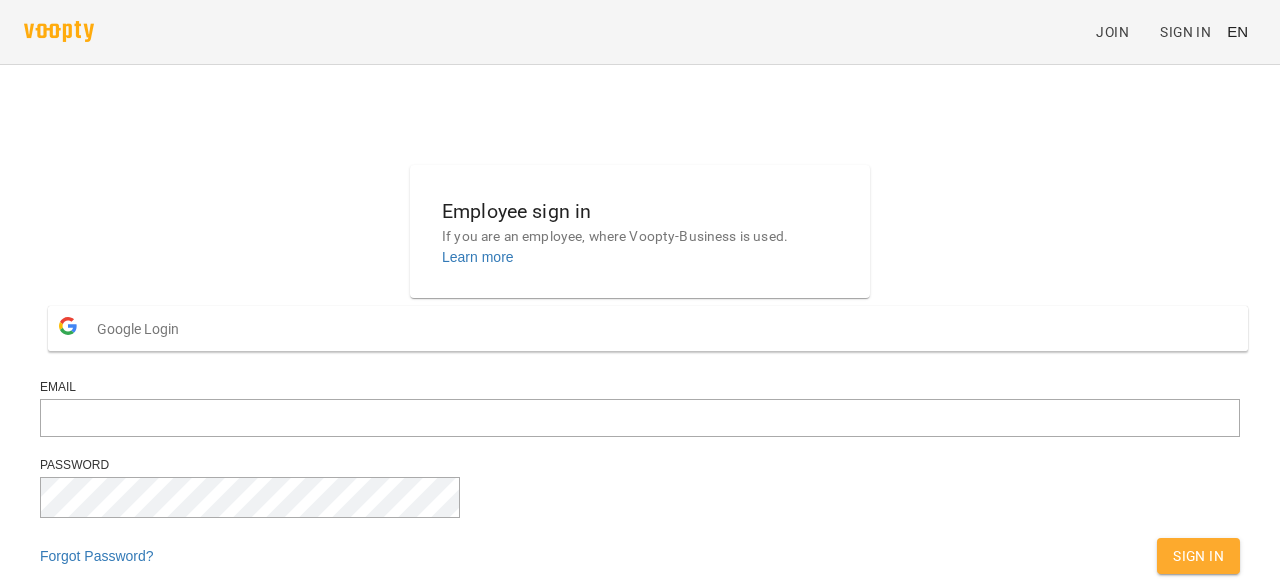 scroll, scrollTop: 0, scrollLeft: 0, axis: both 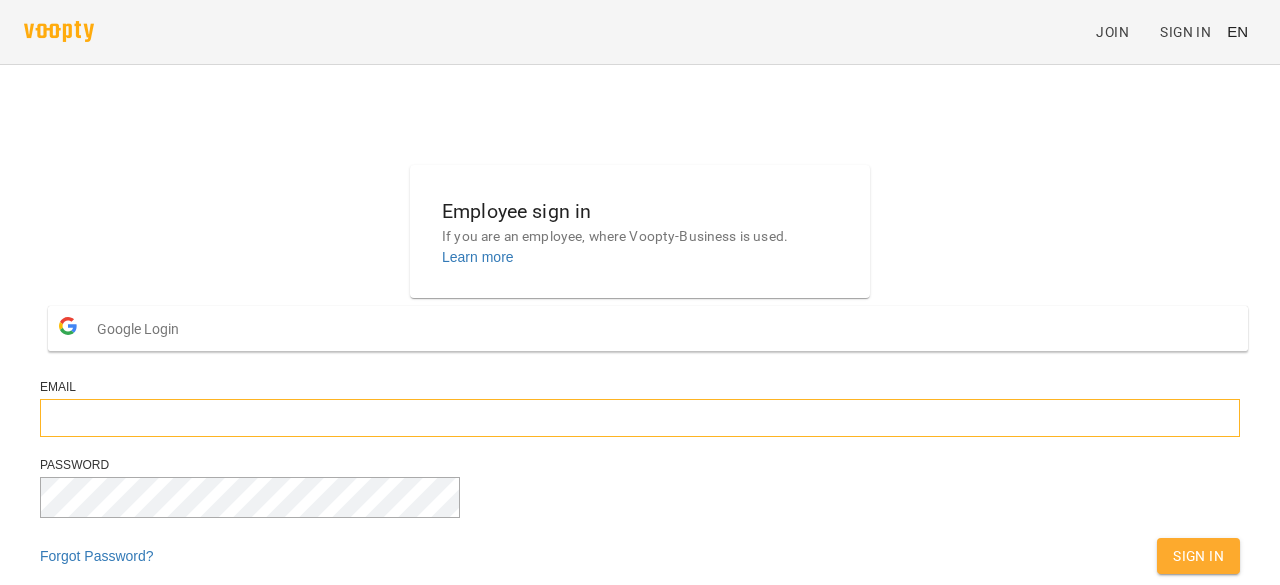 click at bounding box center [640, 418] 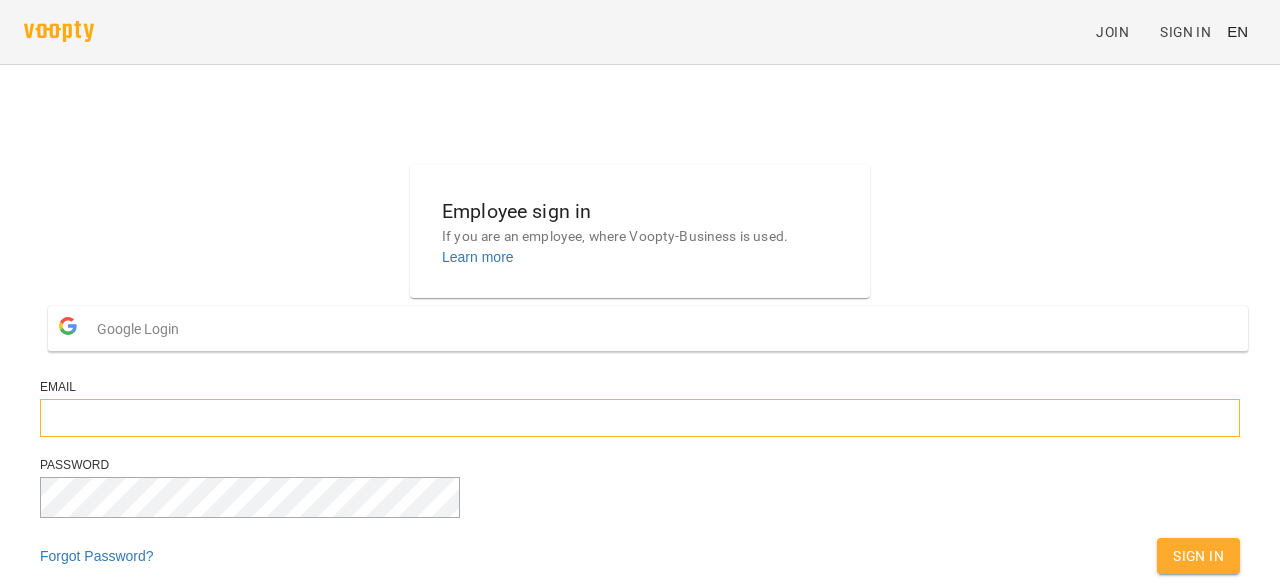scroll, scrollTop: 122, scrollLeft: 0, axis: vertical 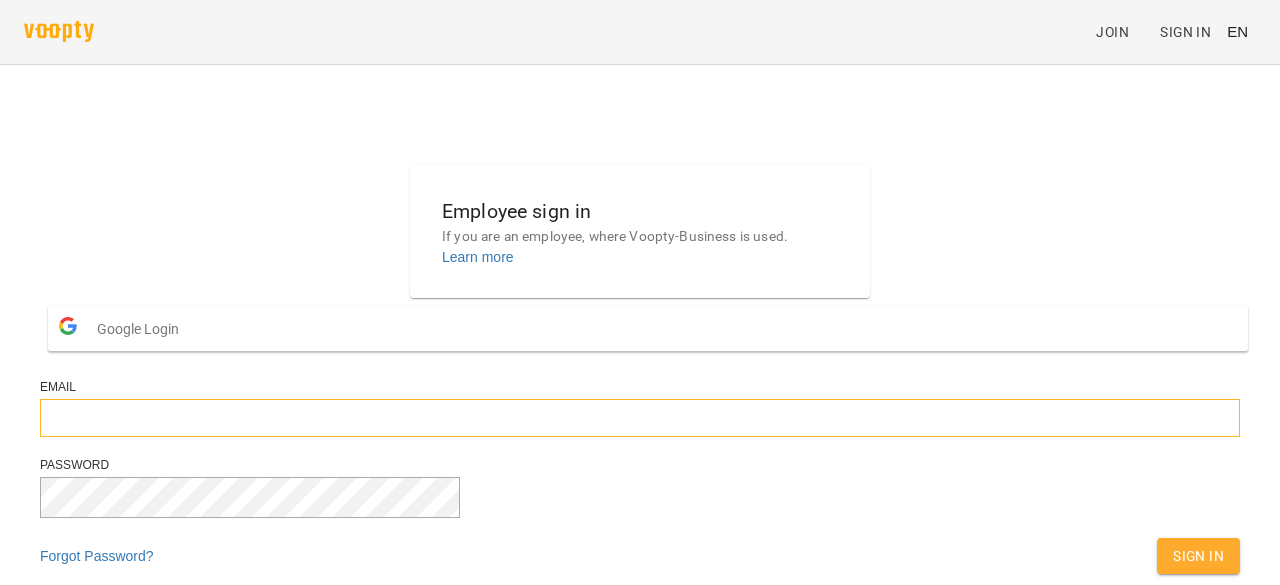type on "**********" 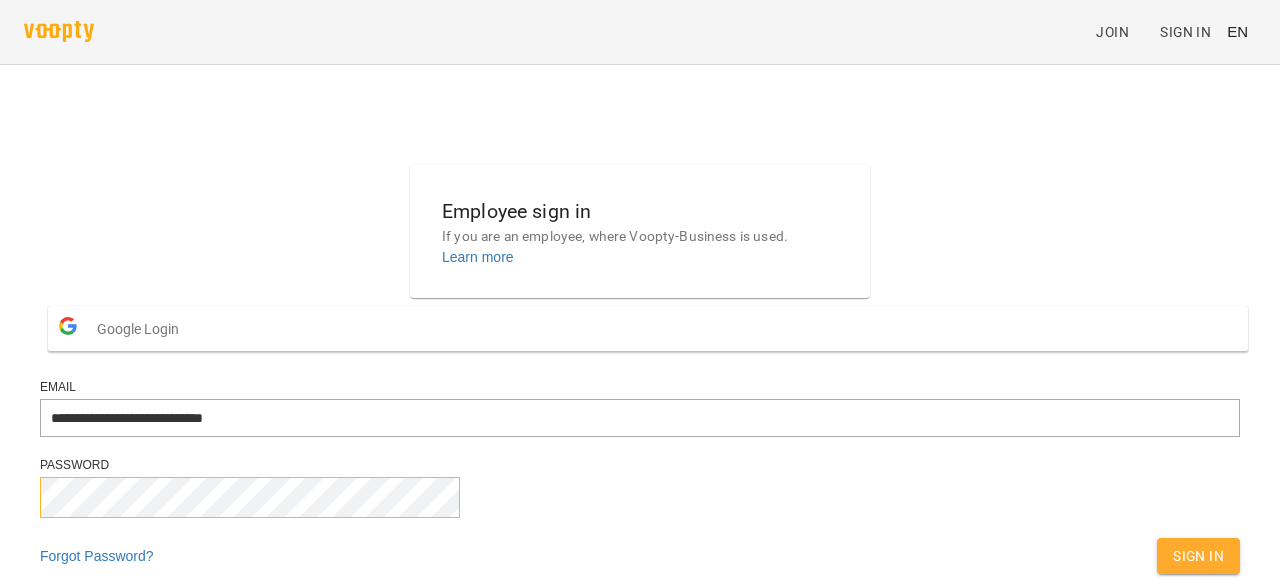 click on "Sign In" at bounding box center [1198, 556] 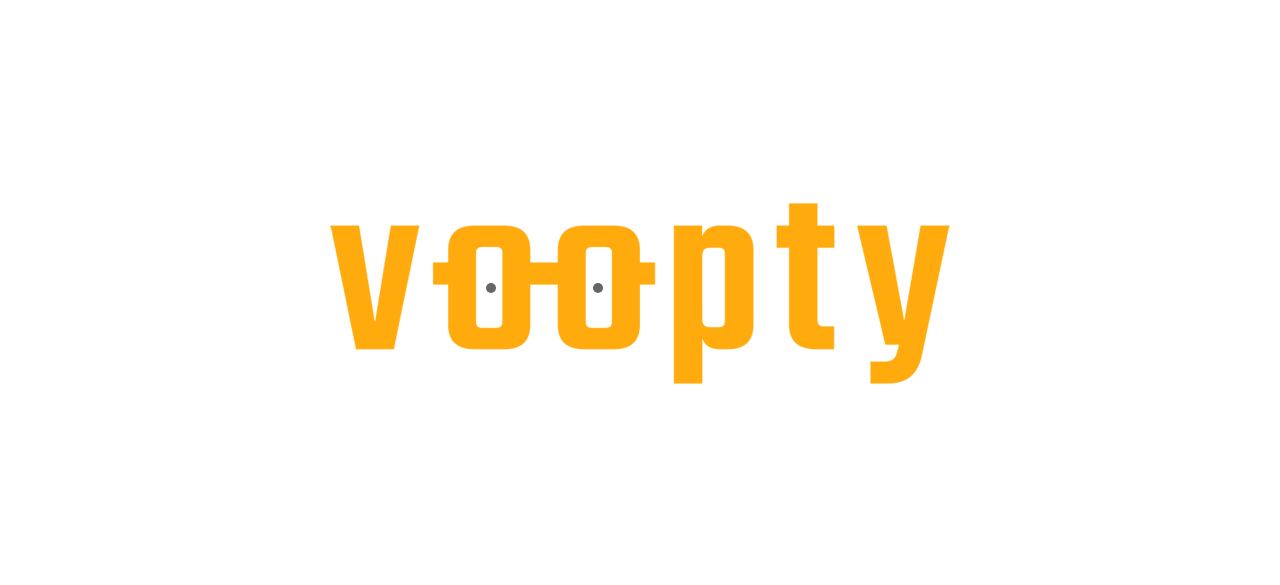 scroll, scrollTop: 0, scrollLeft: 0, axis: both 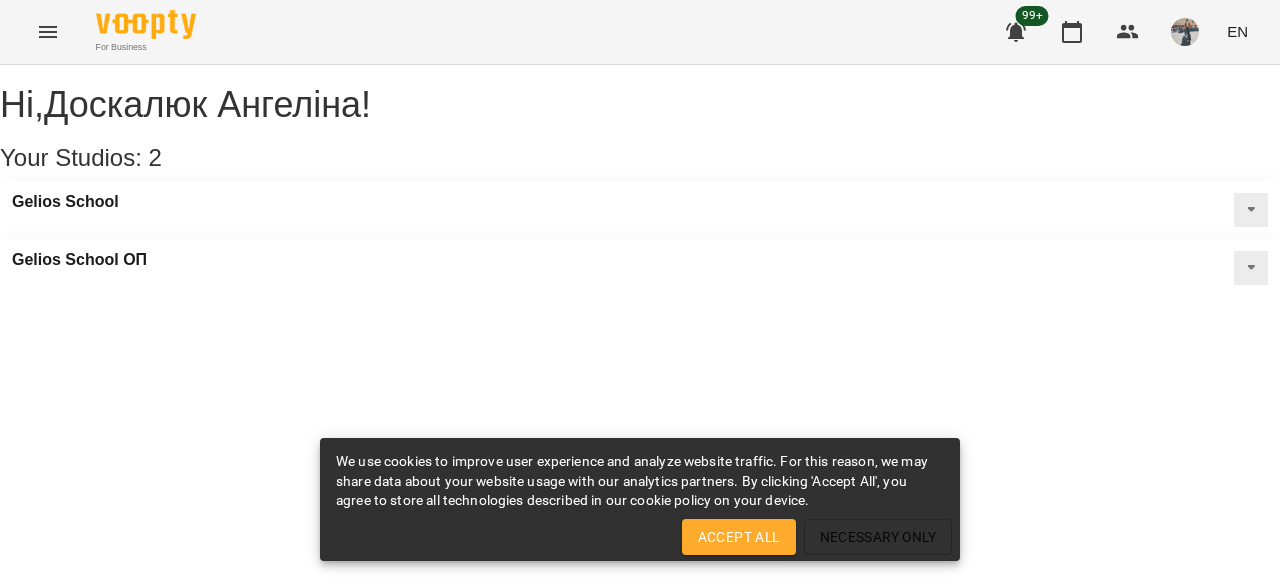 click on "For Business 99+ EN" at bounding box center [640, 32] 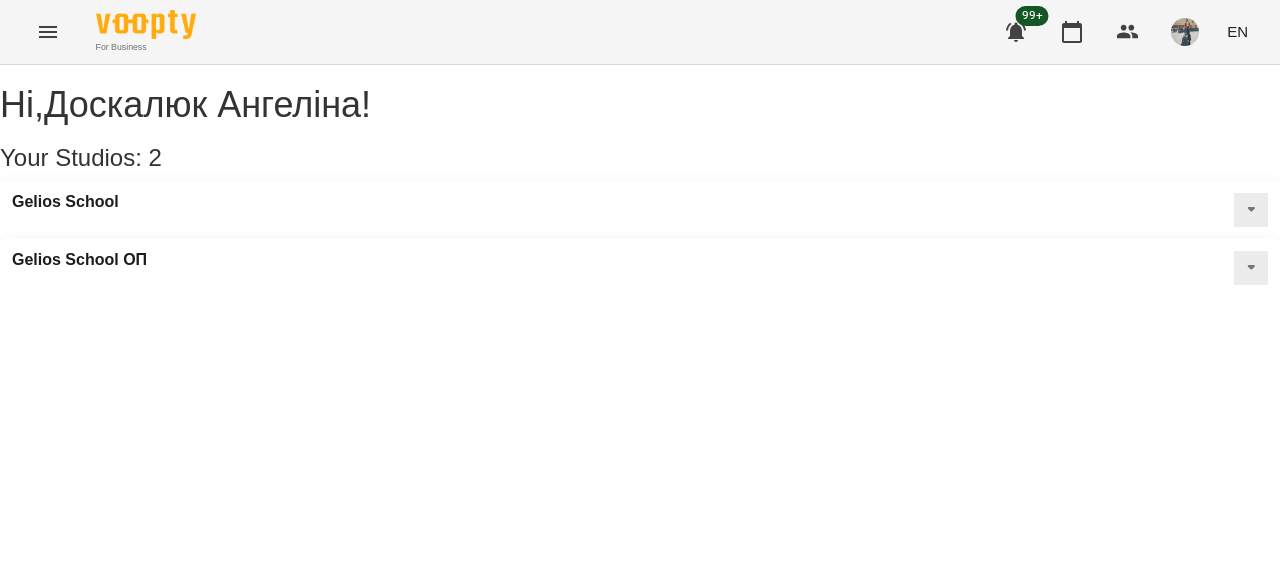 click 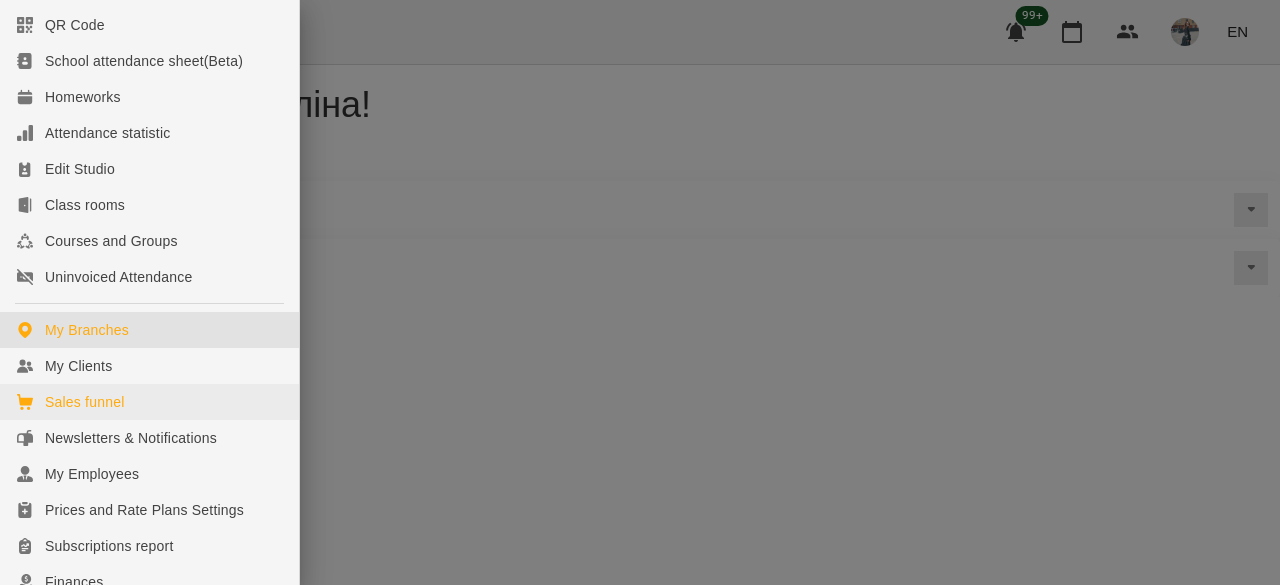 scroll, scrollTop: 200, scrollLeft: 0, axis: vertical 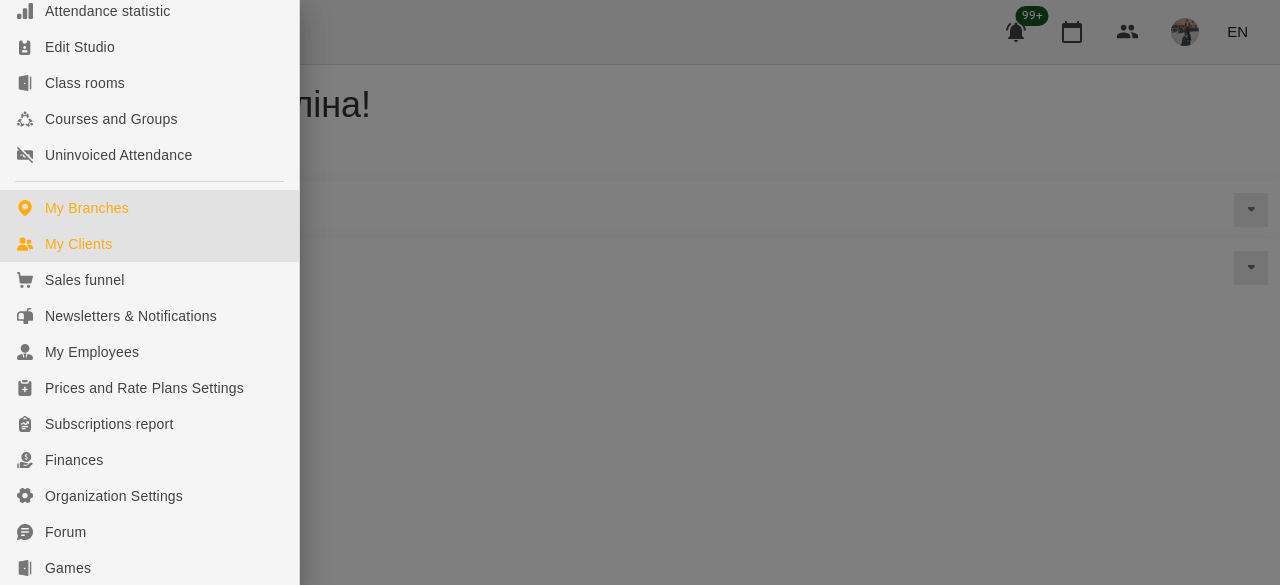 click on "My Clients" at bounding box center (149, 244) 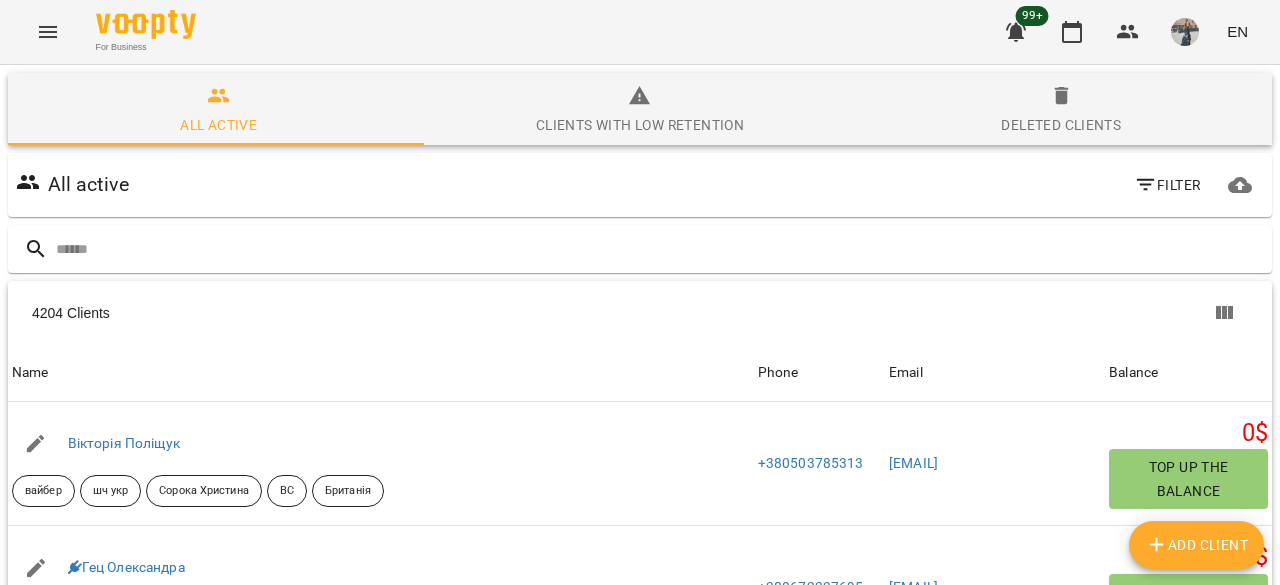 type on "*" 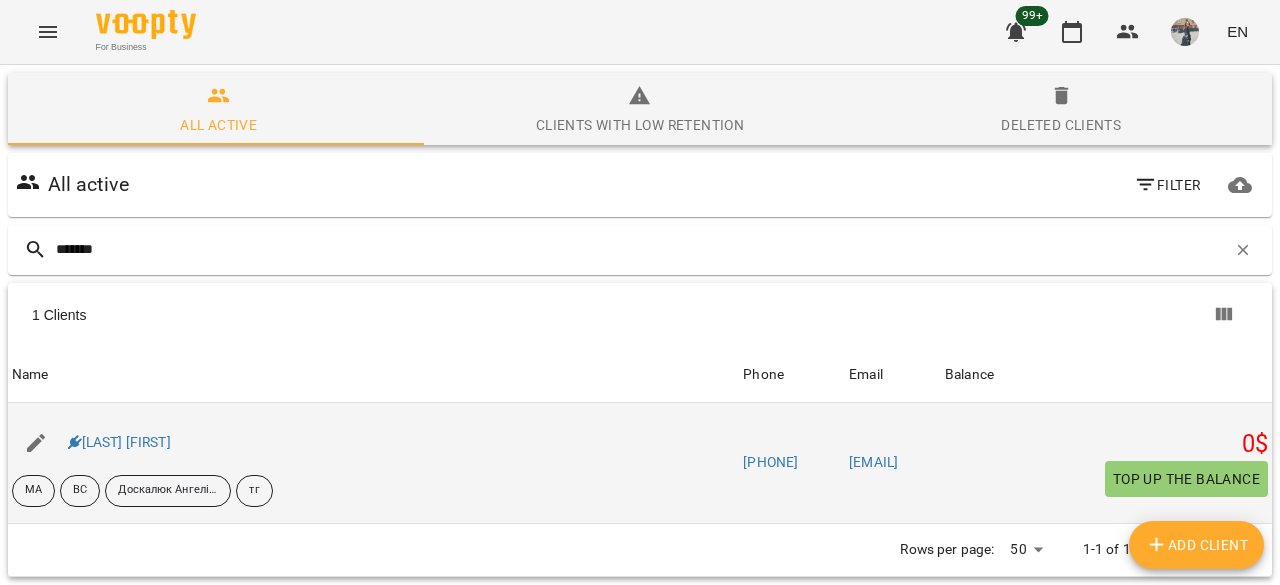 type on "*******" 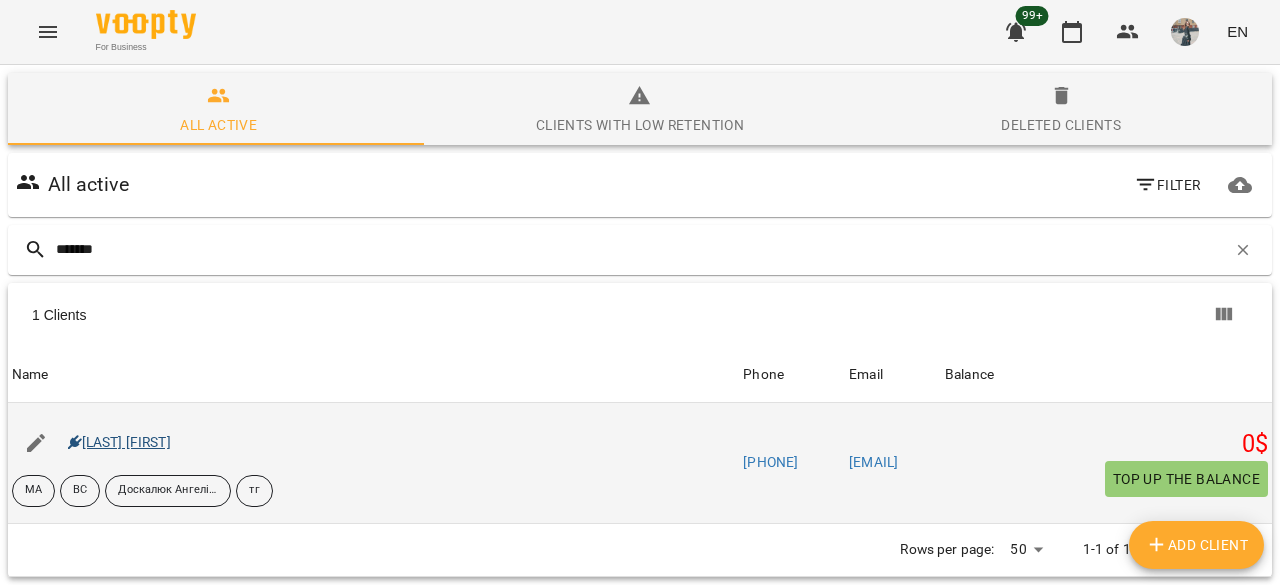 click on "[LAST] [FIRST]" at bounding box center [119, 443] 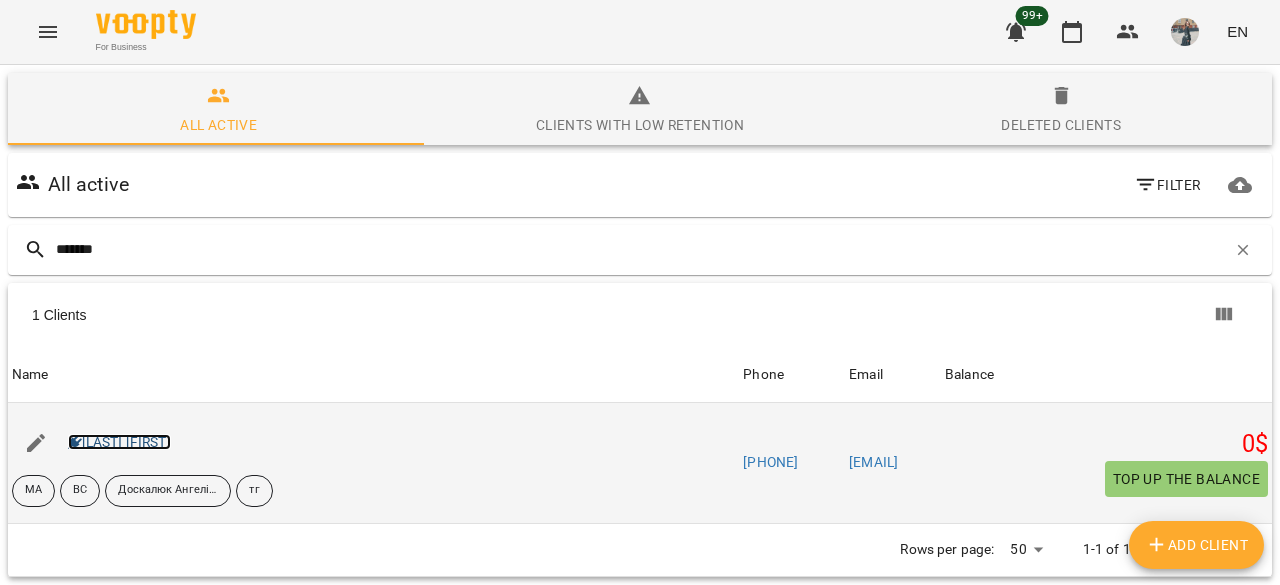 click on "[LAST] [FIRST]" at bounding box center (119, 442) 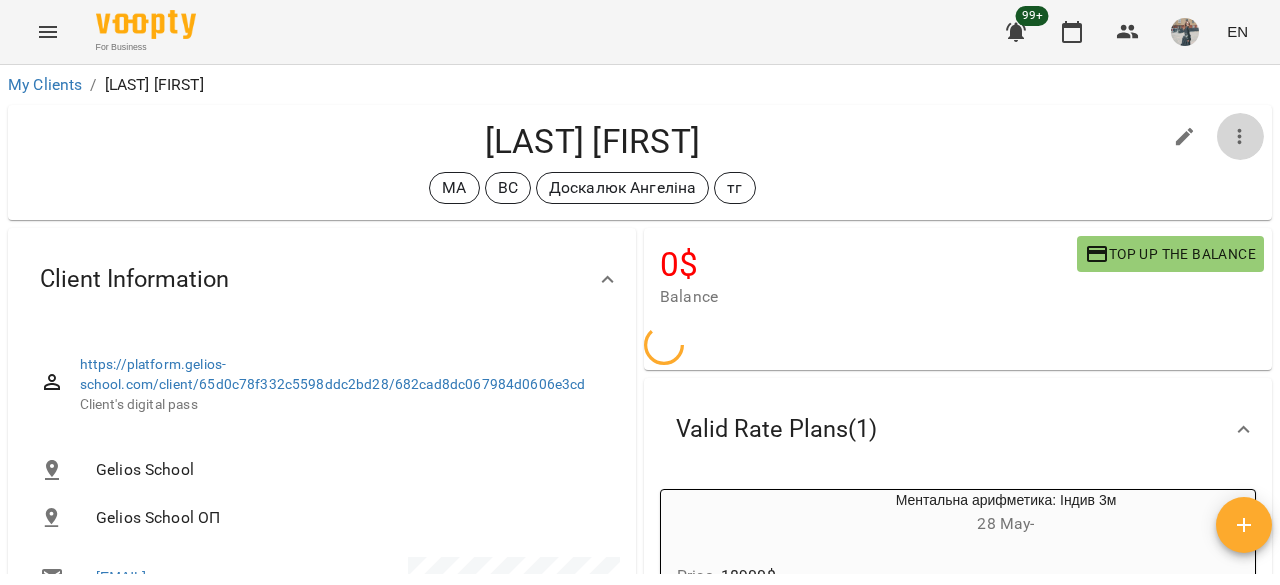 click 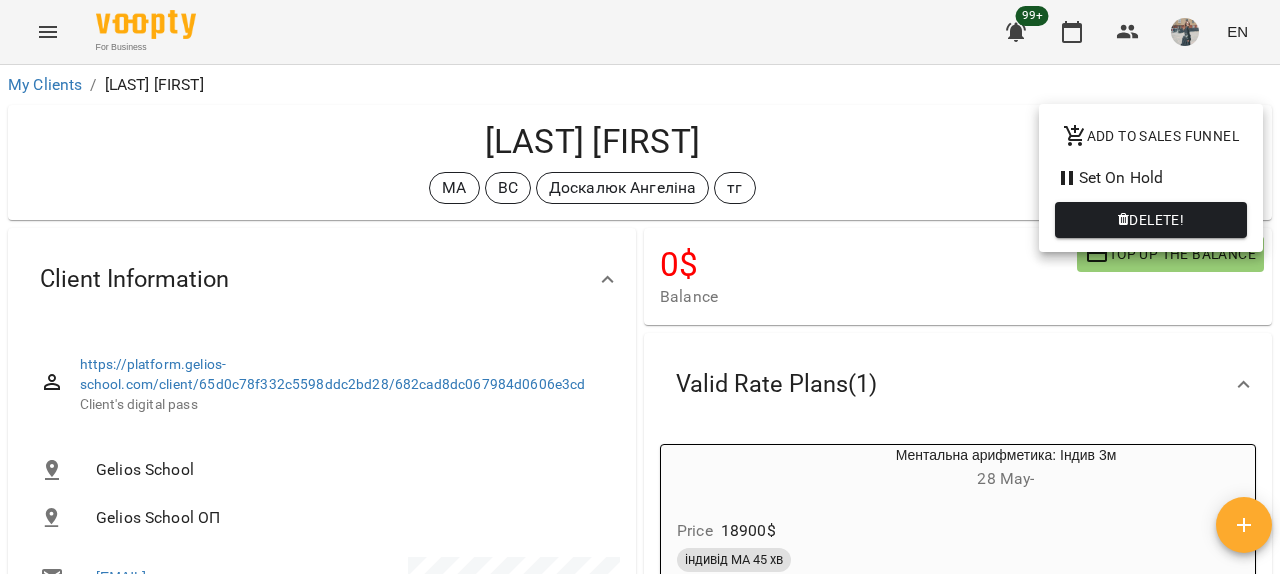 click on "Set On Hold" at bounding box center (1151, 178) 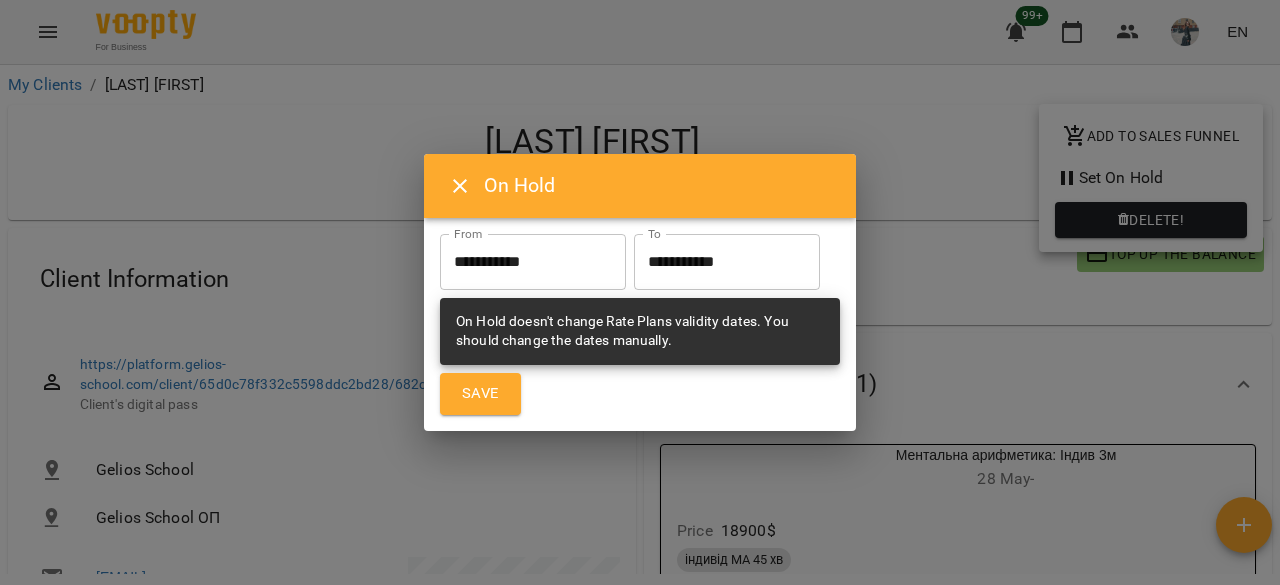 click on "**********" at bounding box center (727, 262) 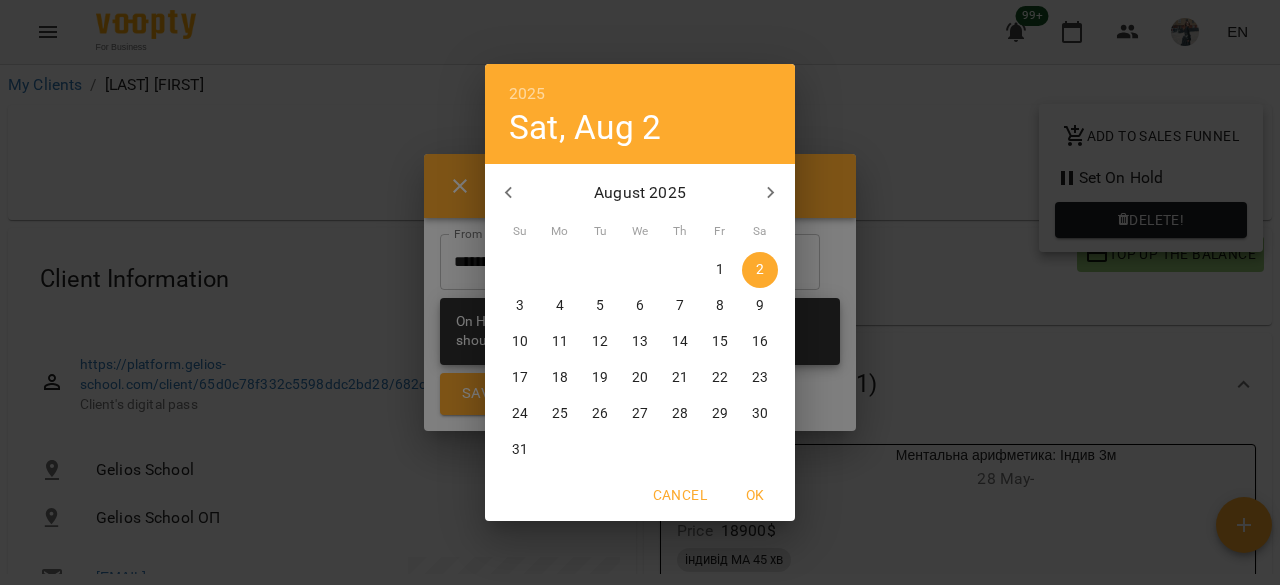 drag, startPoint x: 540, startPoint y: 453, endPoint x: 522, endPoint y: 449, distance: 18.439089 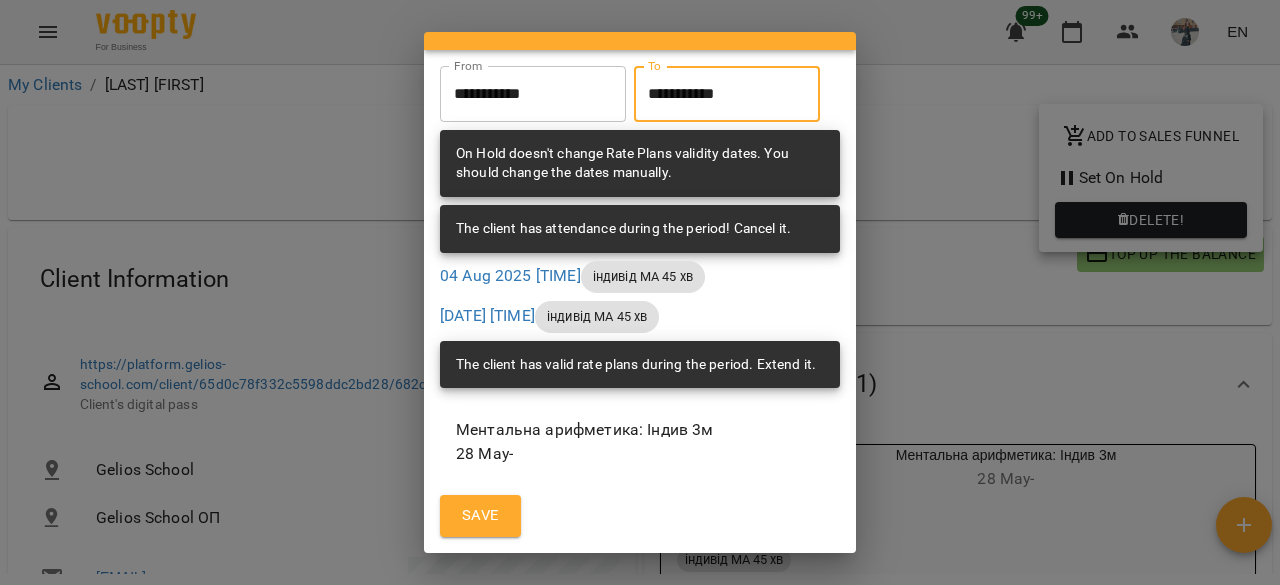 scroll, scrollTop: 109, scrollLeft: 0, axis: vertical 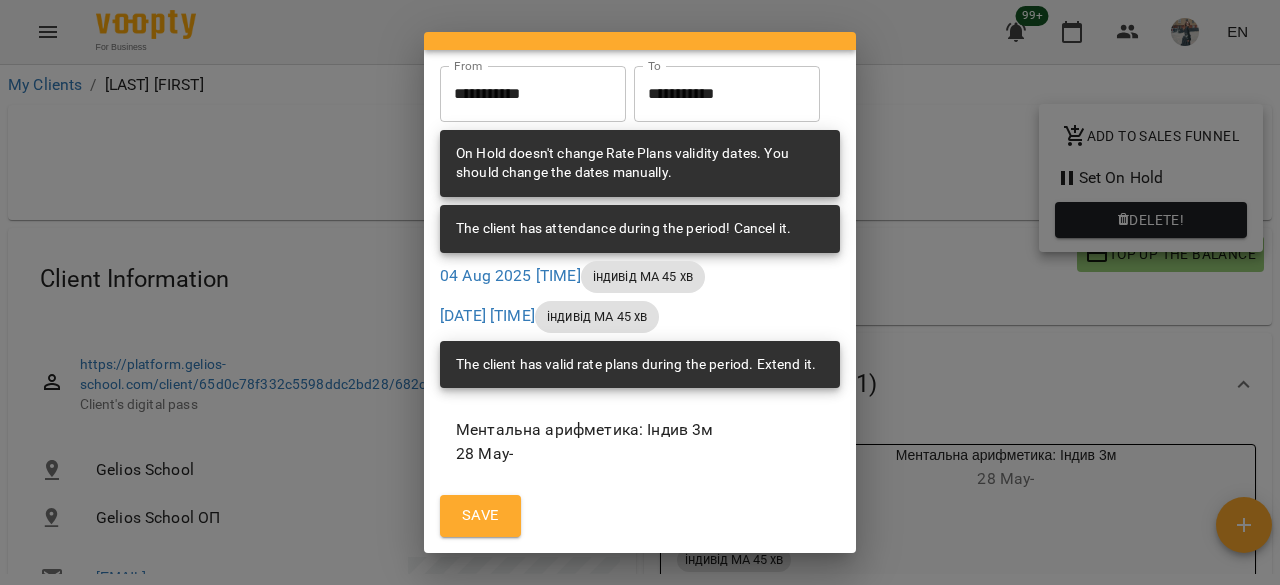 click on "Save" at bounding box center (480, 516) 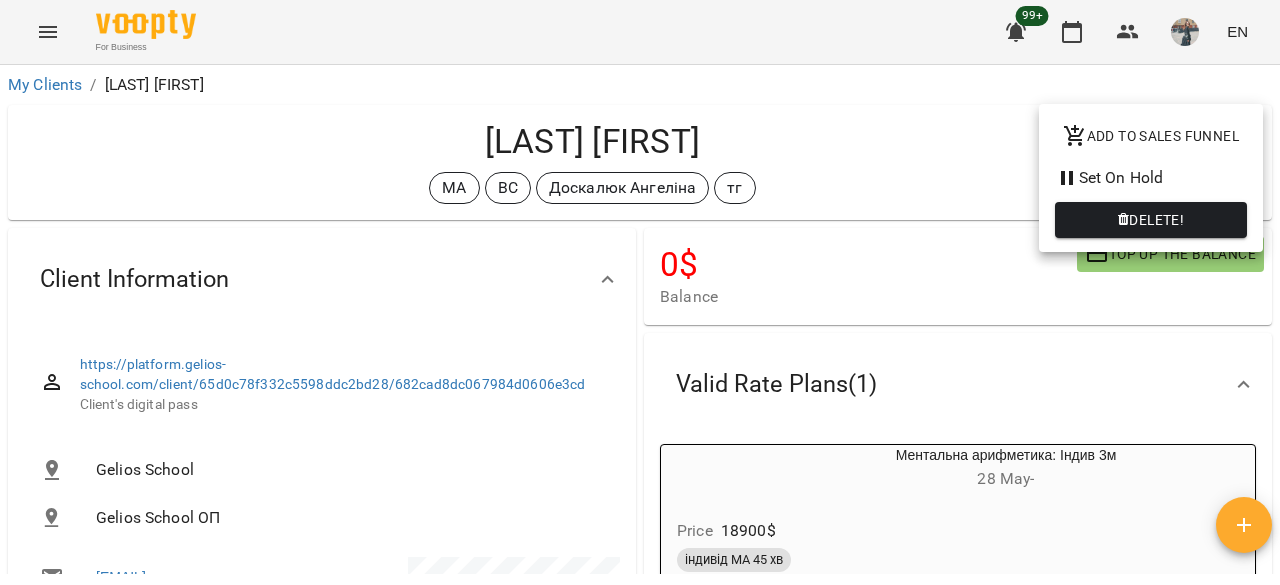 drag, startPoint x: 652, startPoint y: 328, endPoint x: 668, endPoint y: 321, distance: 17.464249 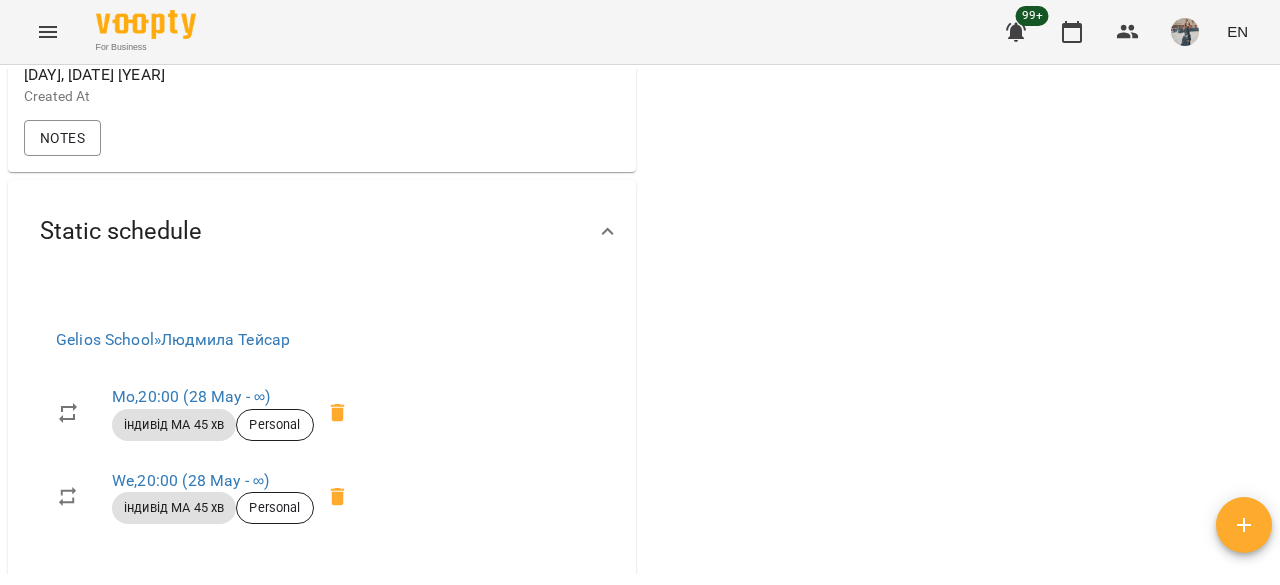 scroll, scrollTop: 1300, scrollLeft: 0, axis: vertical 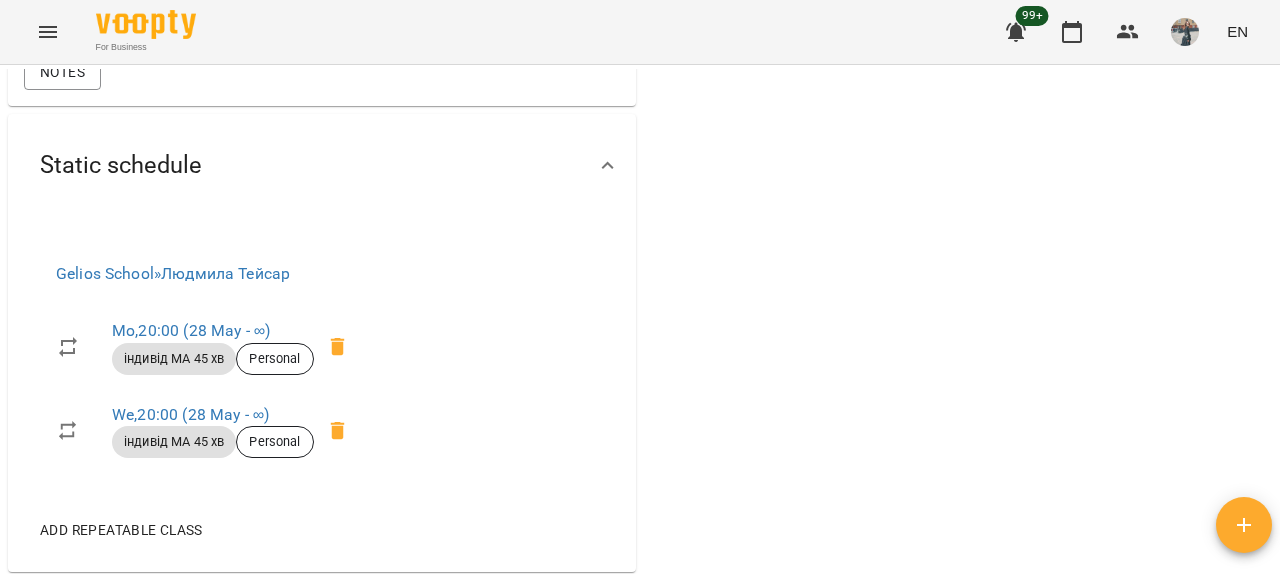 click on "[DAY] , [NUM]:[NUM] ( [NUM] [MONTH] - ∞) індивід МА 45 хв Personal" at bounding box center (208, 347) 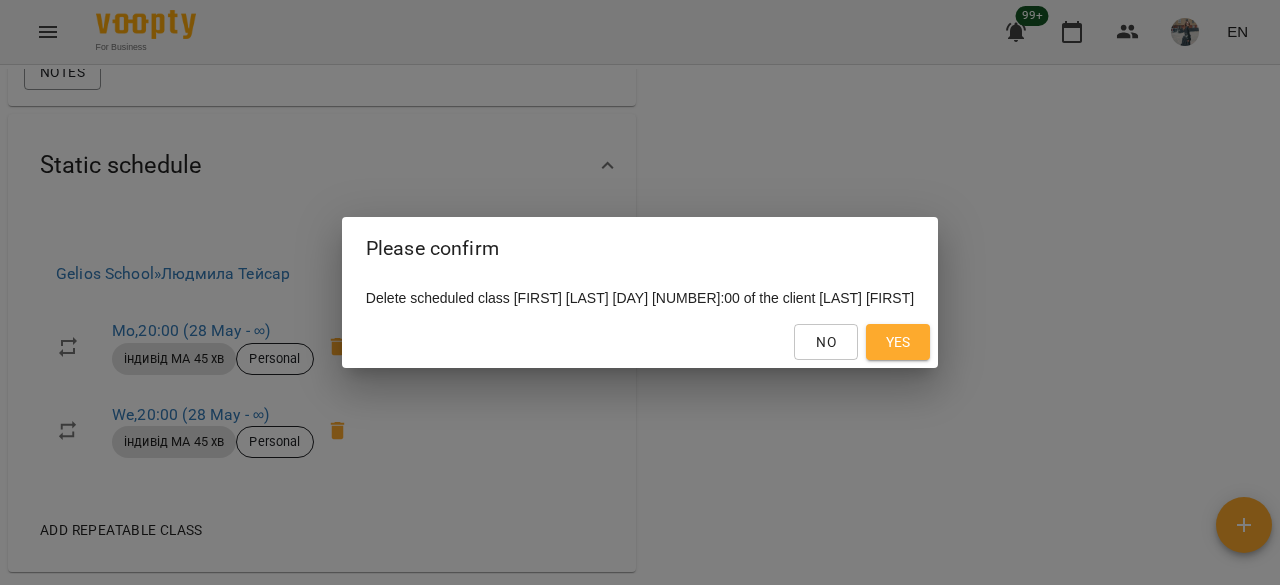 click on "Yes" at bounding box center [898, 342] 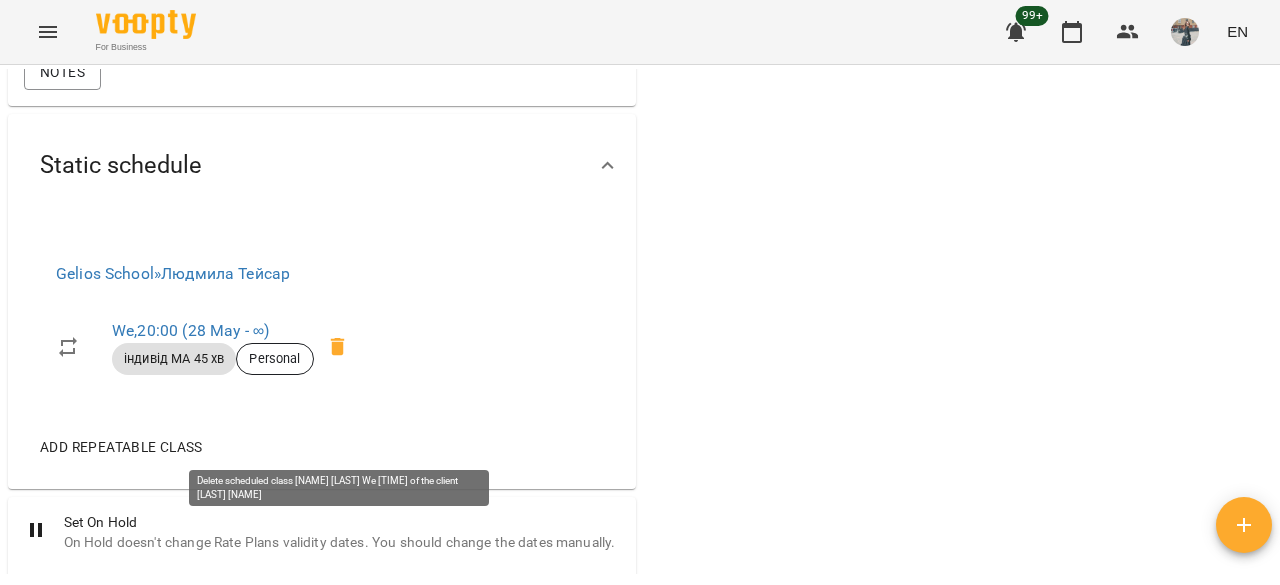 click 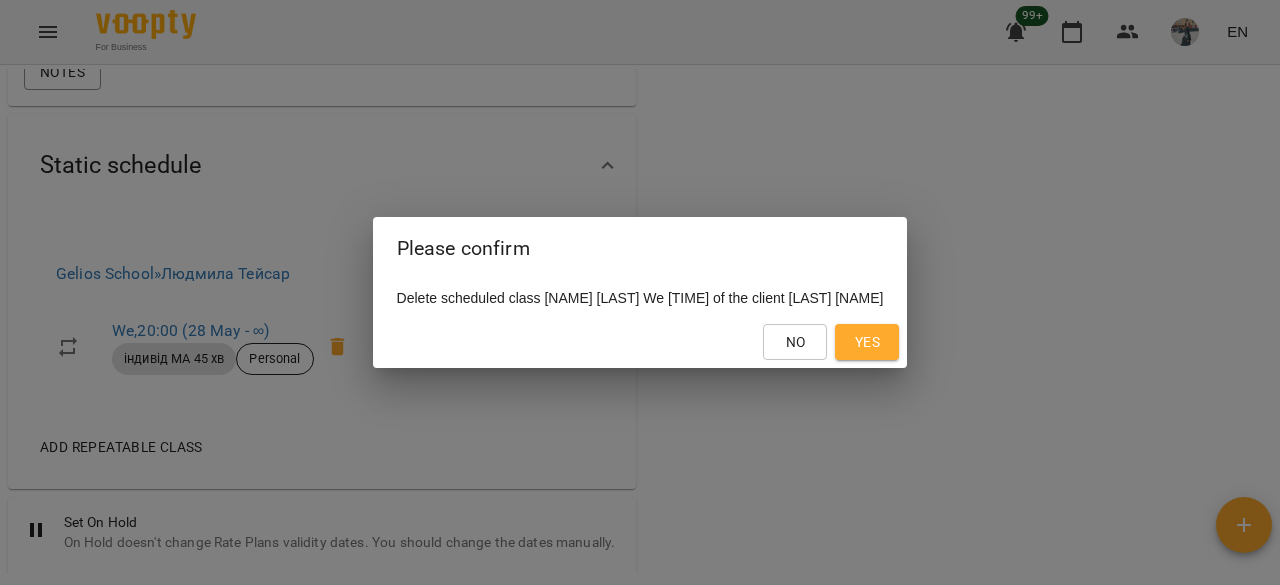 click on "Yes" at bounding box center (867, 342) 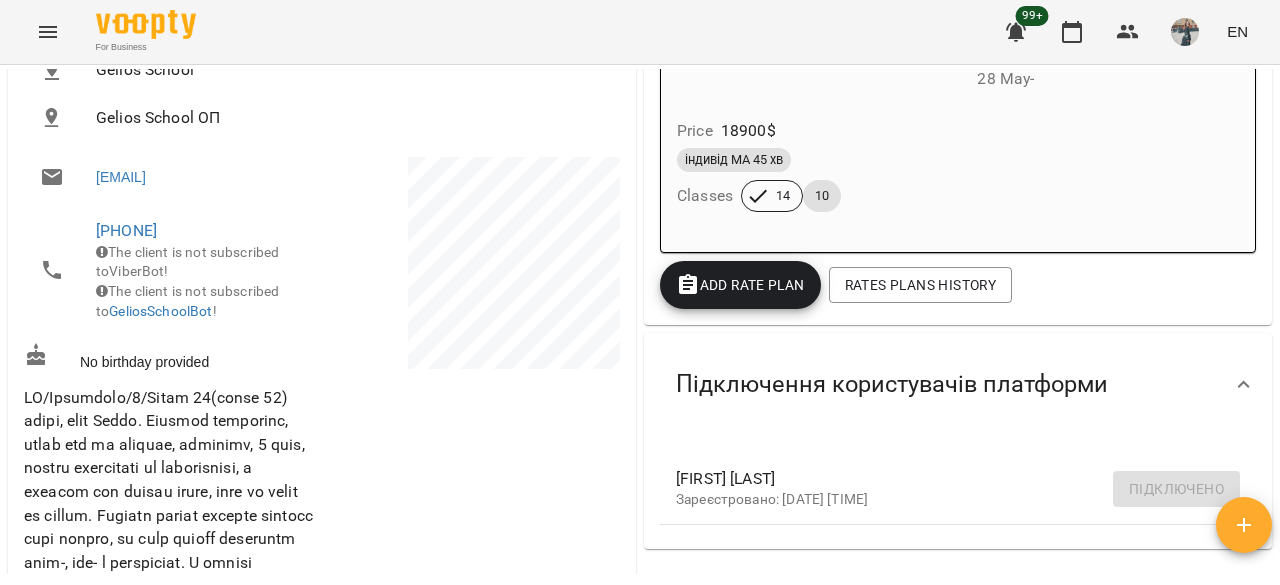 scroll, scrollTop: 0, scrollLeft: 0, axis: both 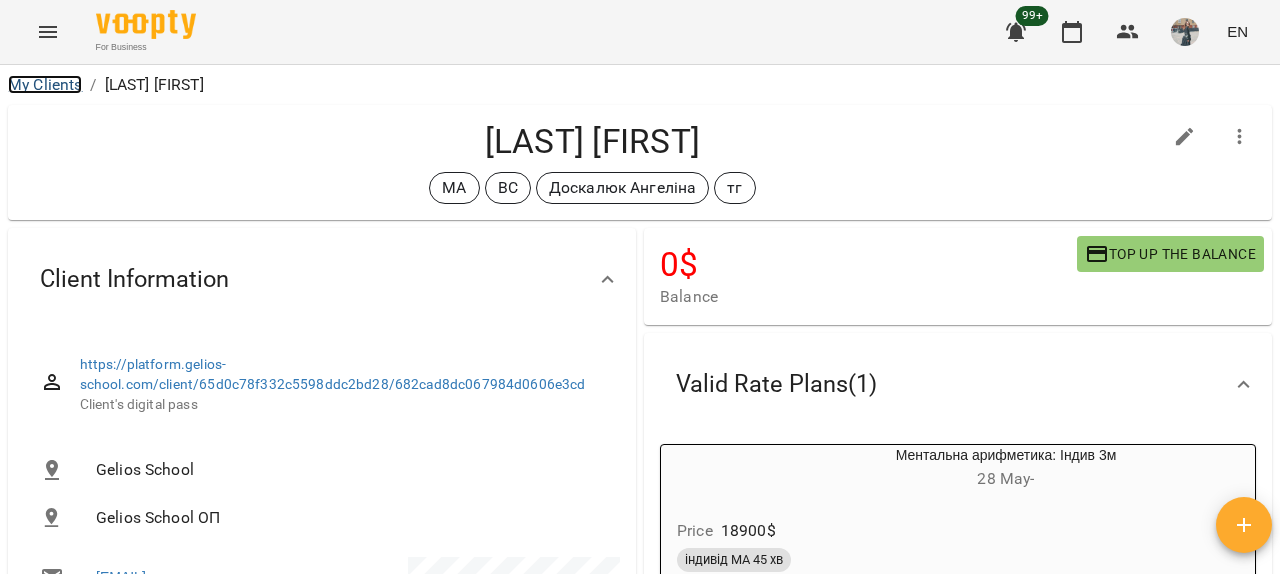 click on "My Clients" at bounding box center [45, 84] 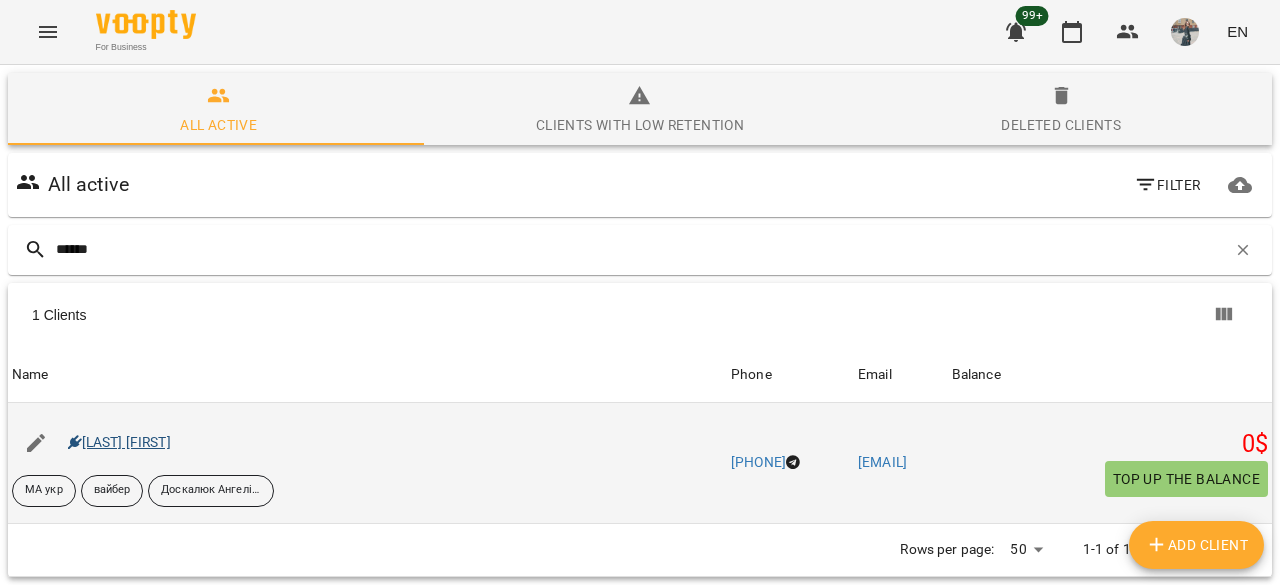 type on "******" 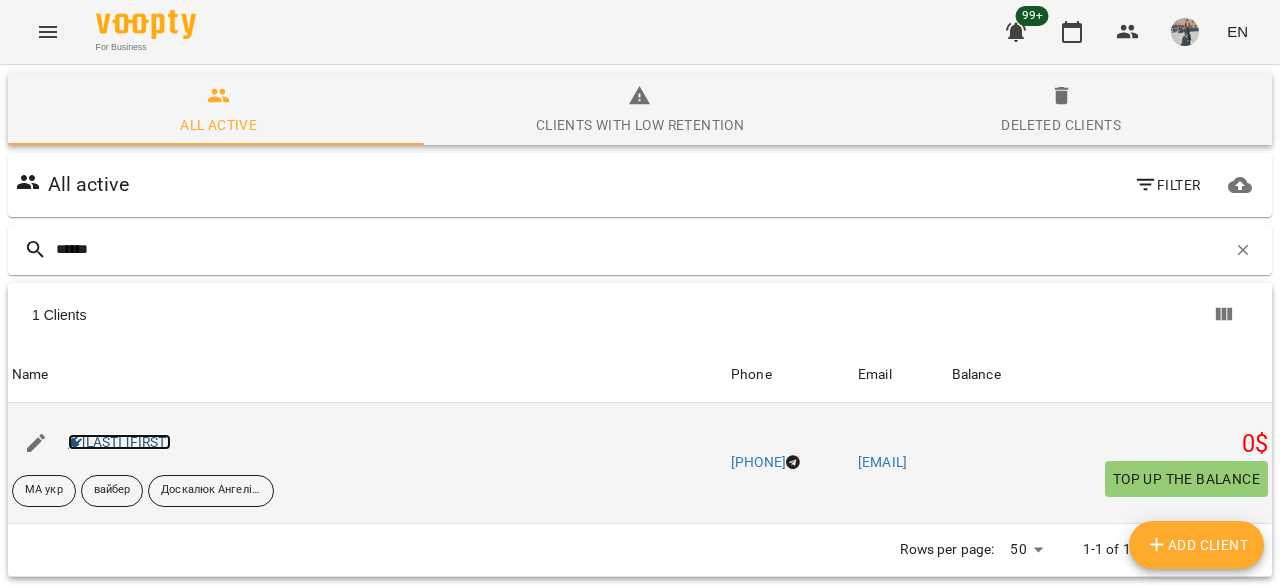 click on "[LAST] [FIRST]" at bounding box center [119, 442] 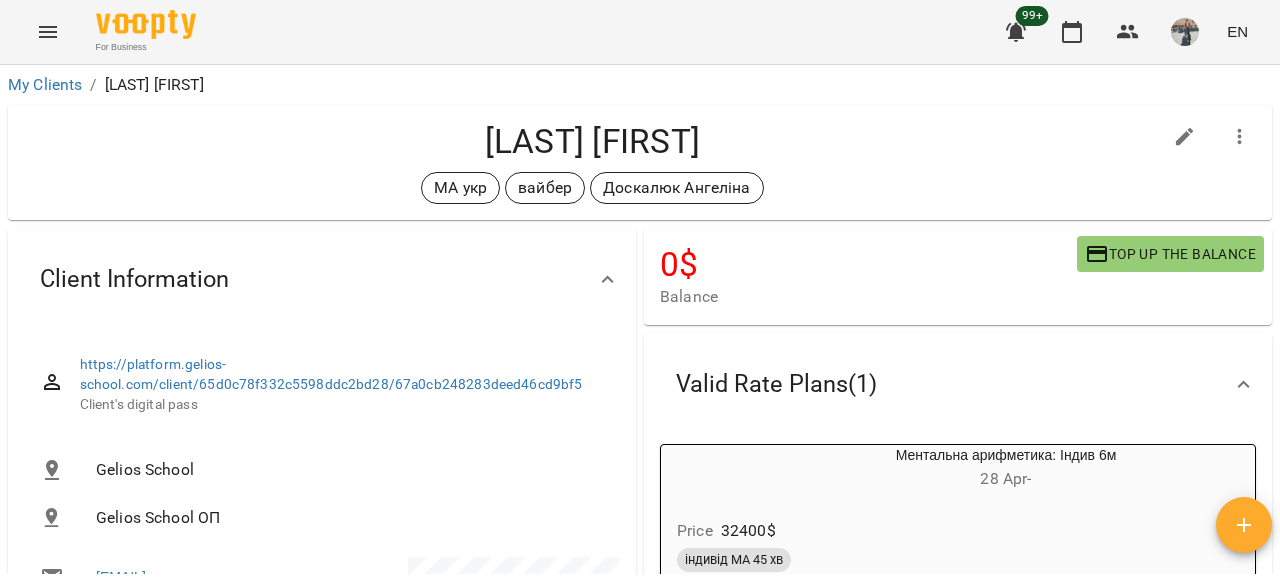 click on "[FIRST] [LAST] МА укр вайбер [LAST] [FIRST]" at bounding box center (640, 162) 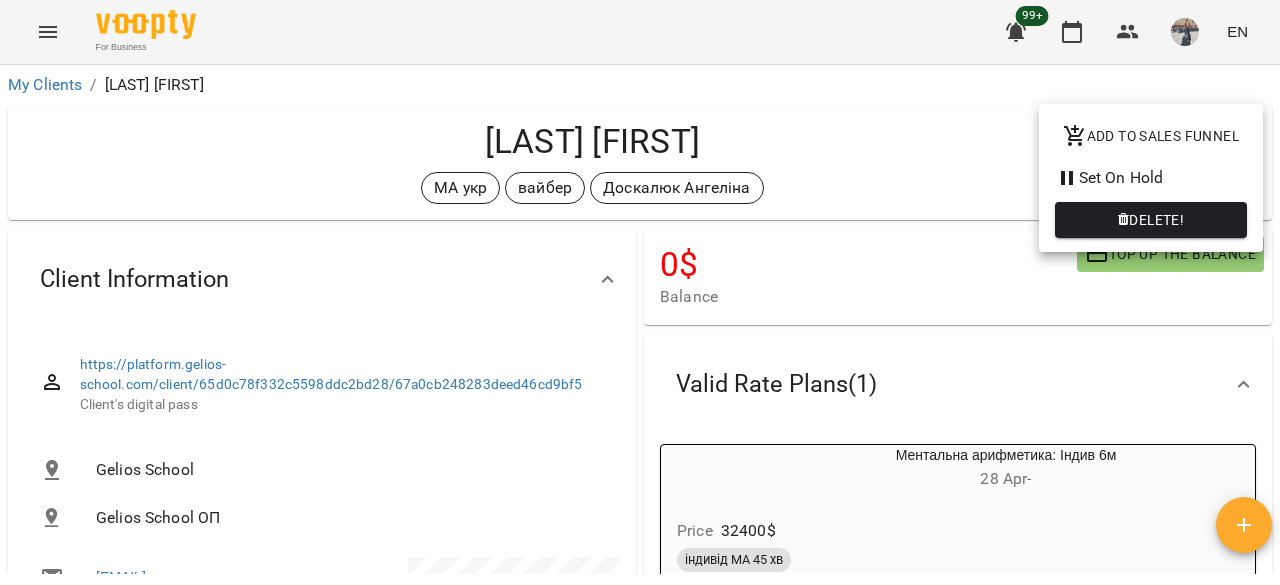 click on "Set On Hold" at bounding box center (1151, 178) 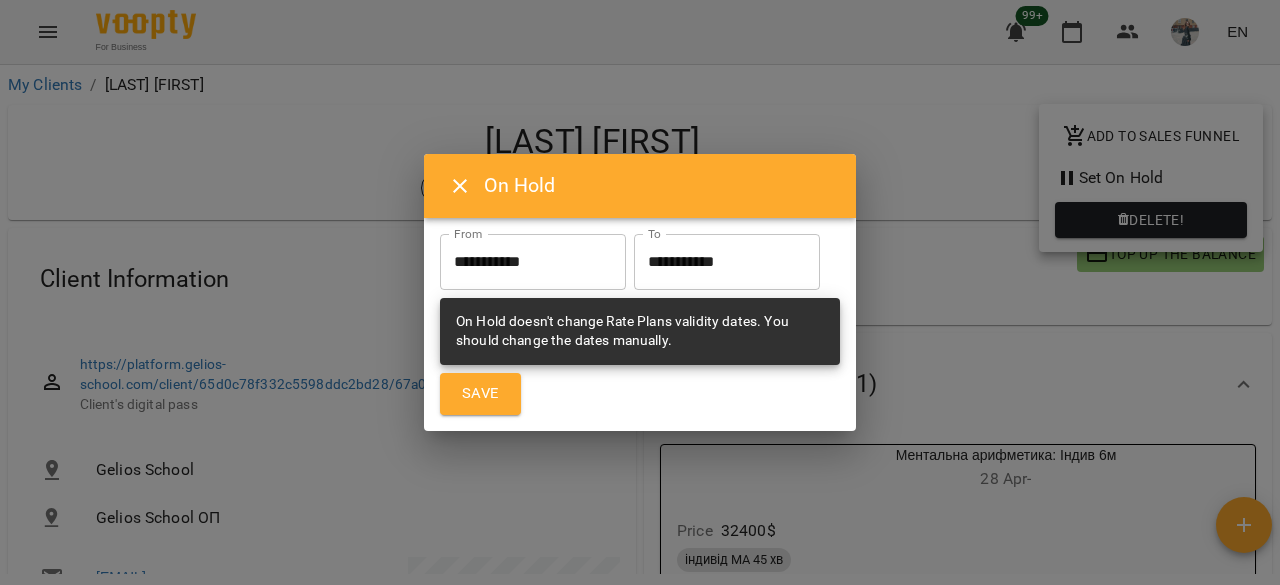 click on "**********" at bounding box center [727, 262] 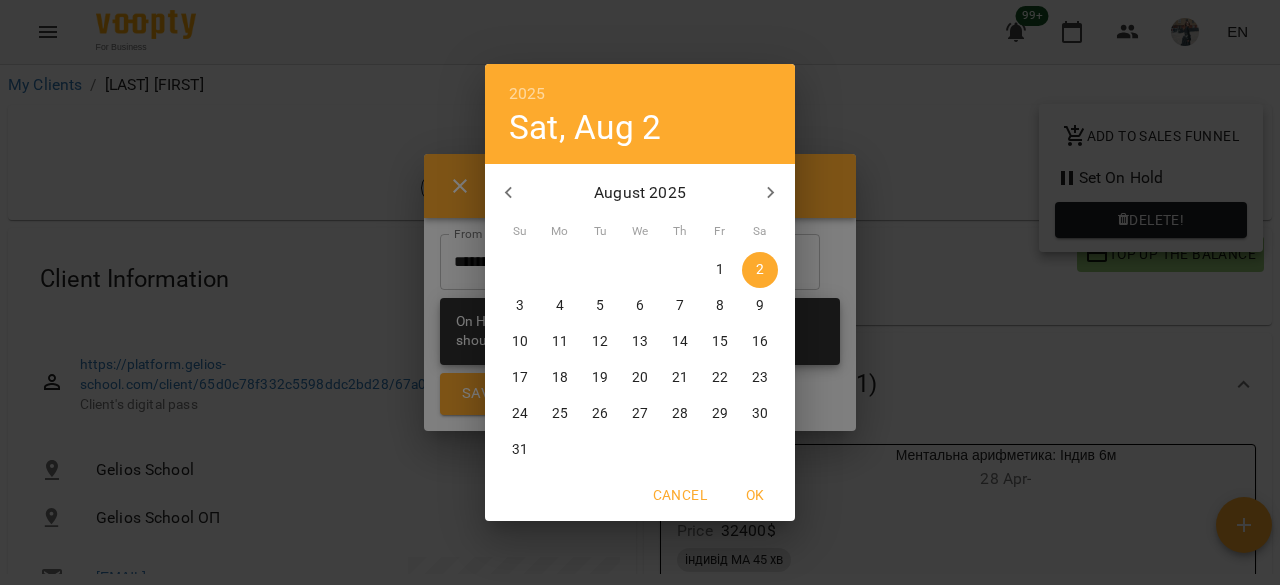 click at bounding box center [771, 193] 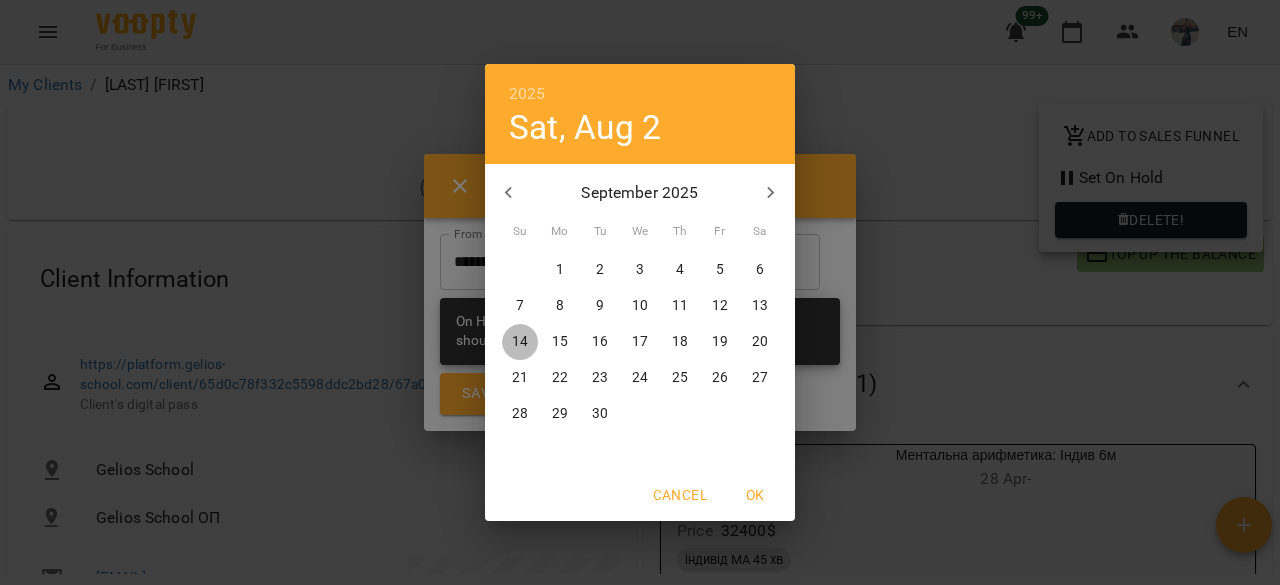 click on "14" at bounding box center (520, 342) 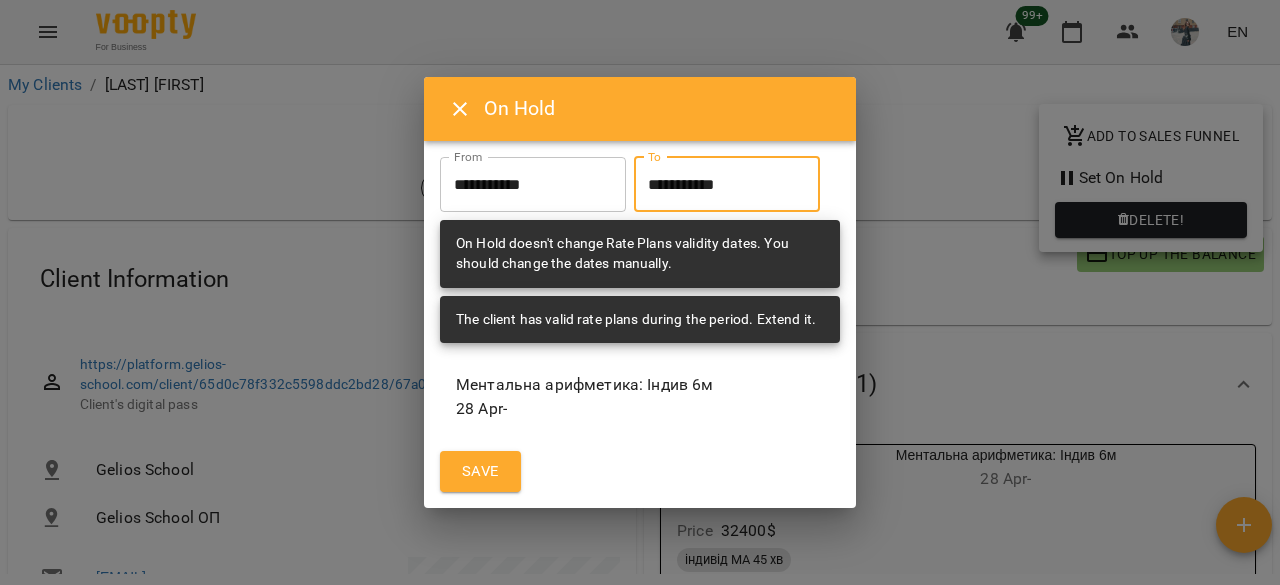 click on "Save" at bounding box center [480, 472] 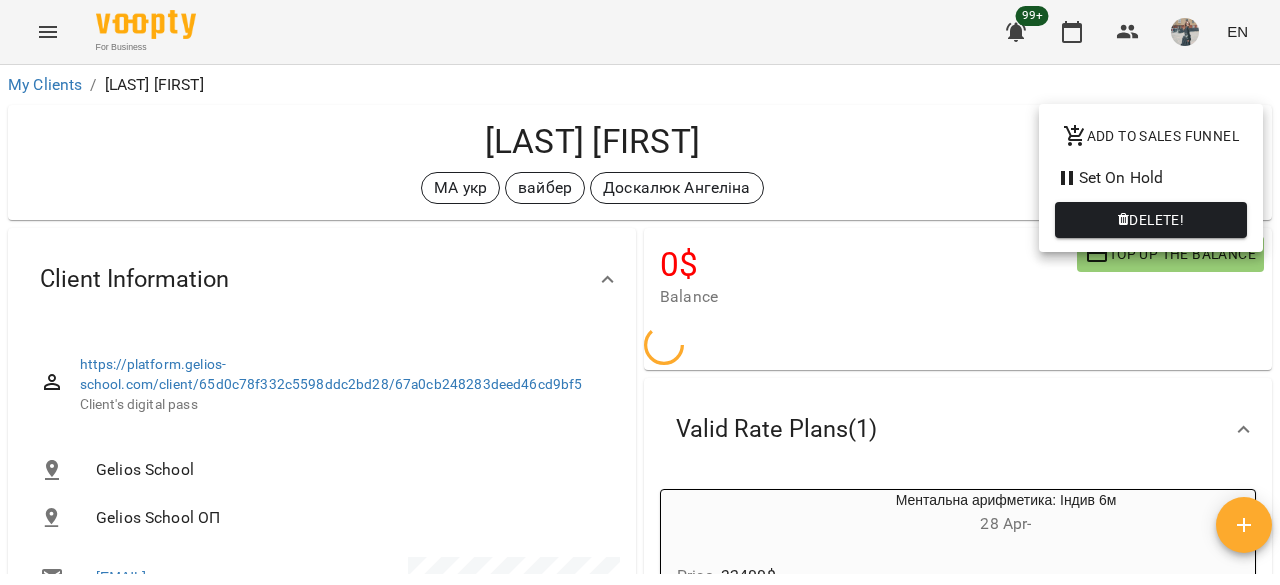 click at bounding box center (640, 292) 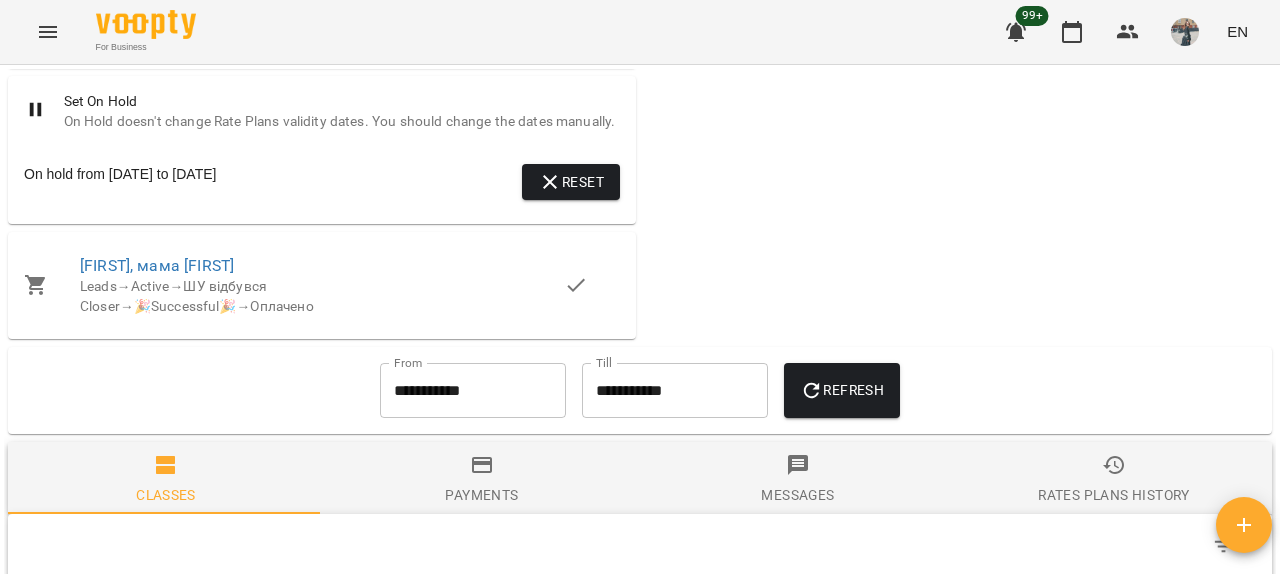 scroll, scrollTop: 2200, scrollLeft: 0, axis: vertical 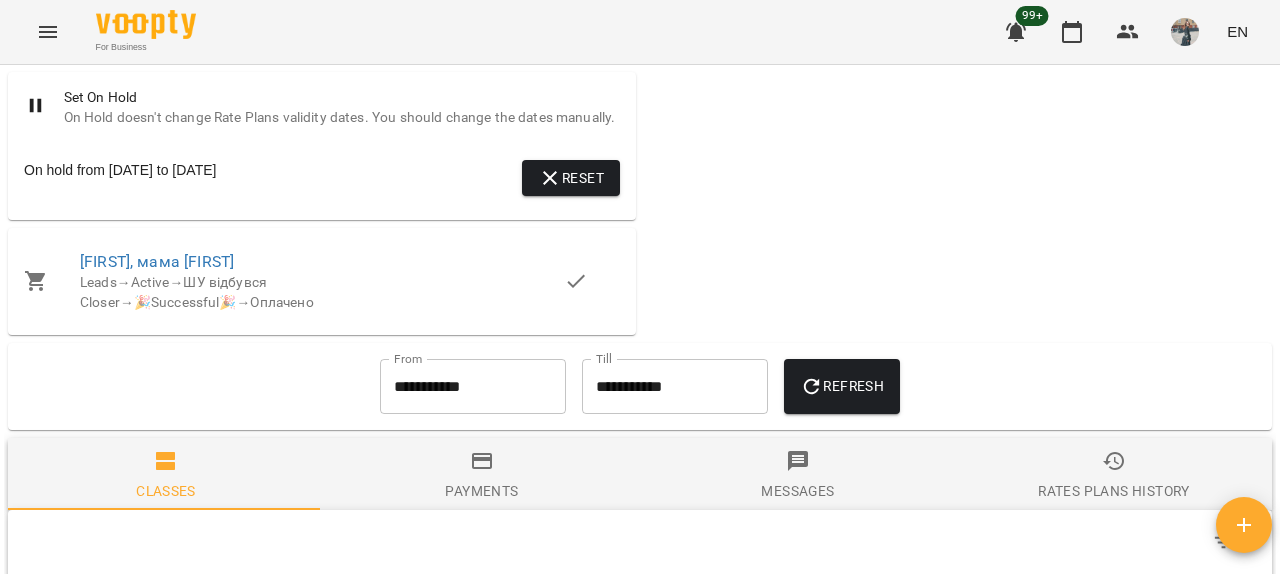 click on "For Business 99+ EN" at bounding box center [640, 32] 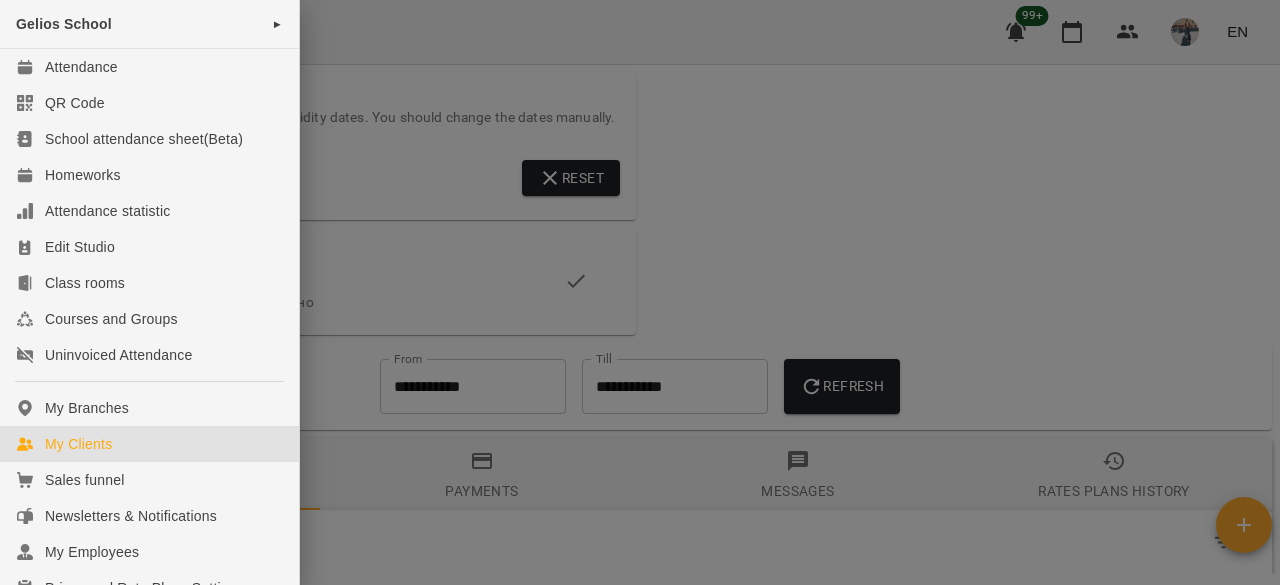click on "My Clients" at bounding box center (78, 444) 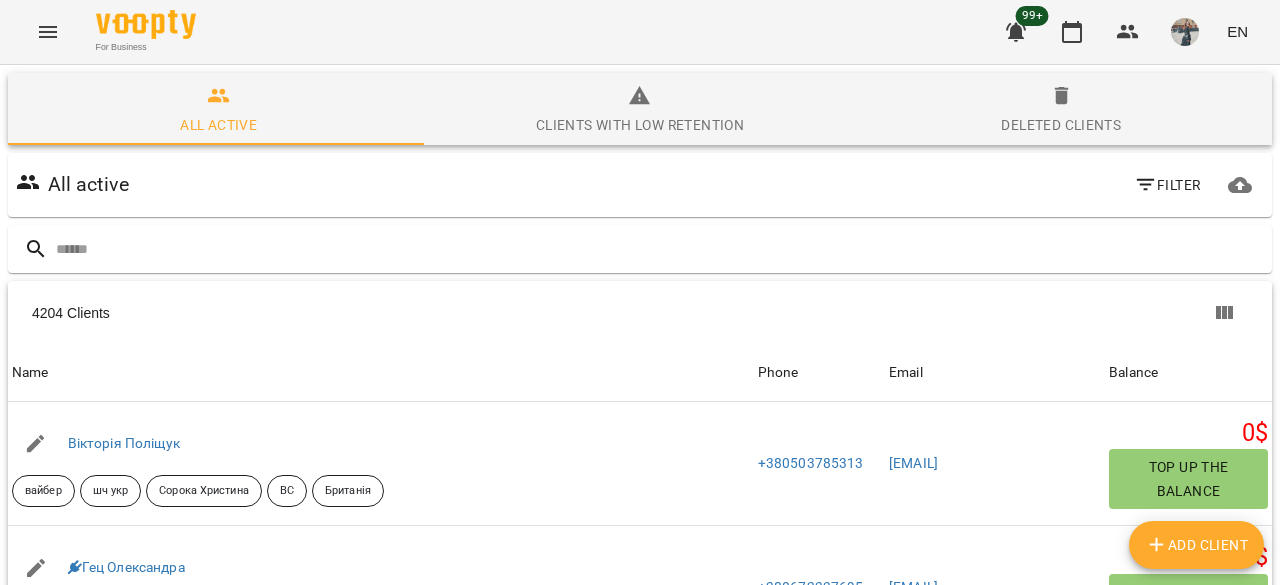click at bounding box center [48, 32] 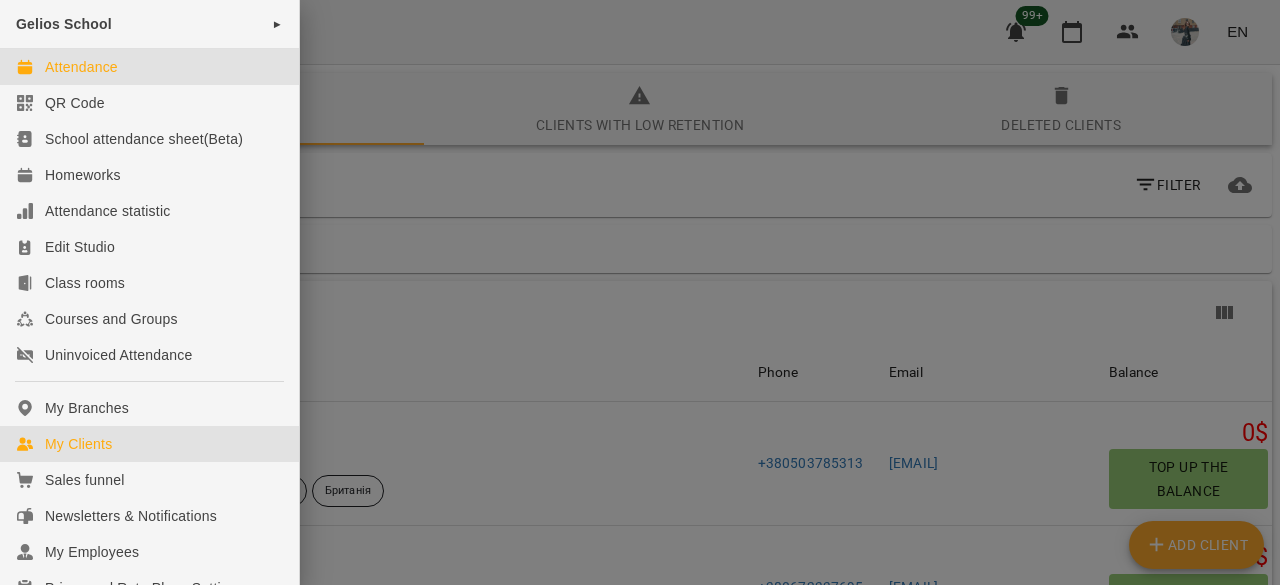 click on "Attendance" at bounding box center (149, 67) 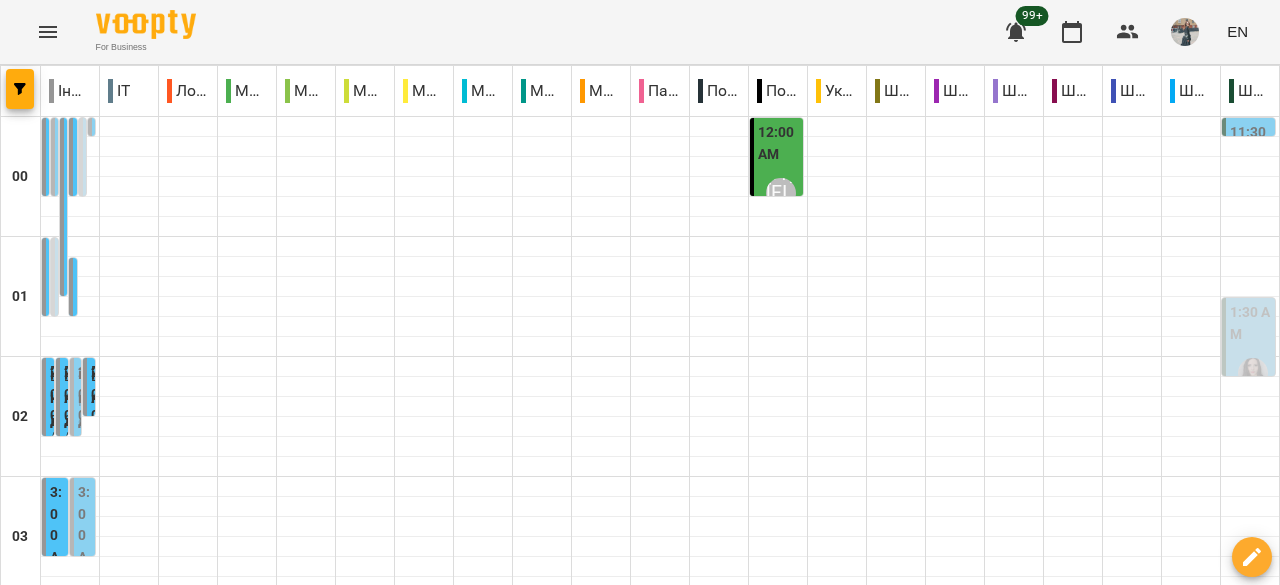 click on "Індив   ІТ   Логопедія   МА БР мол гр   МА БР сер гр   МА ОР мол гр   МА ОР сер гр   МА ПР мол гр   Ма ПР сер гр   Матем   Парні   Повні групки   Повні парні   Укр мова   ШУ -ДТ   Шч 20-40   Шч 40-60   Шч 5-20   Шч 60-80   Шч 80+   ШЧ не читають 00 01 02 03 04 05 06 07 08 09 10 11 12 13 14 15 16 17 18 19 20 21 22 23 12:00 AM [FIRST] [LAST] індив айті 45 хв 12:00 AM [LAST] [FIRST] індивід шч 45 хв 12:00 AM [LAST] [FIRST] [FIRST] індивід шч 90 хв 12:00 AM [LAST] [FIRST] [FIRST] індивід шч 45 хв 12:00 AM [LAST] [FIRST] 0 індивід шч 45 хв ([LAST] [FIRST]) 11:30 PM [LAST] [FIRST] індивід шч 45 хв - [FIRST] [LAST] 1:00 AM 1:00 AM 0 1:10 AM 2:00 AM" at bounding box center (640, 1531) 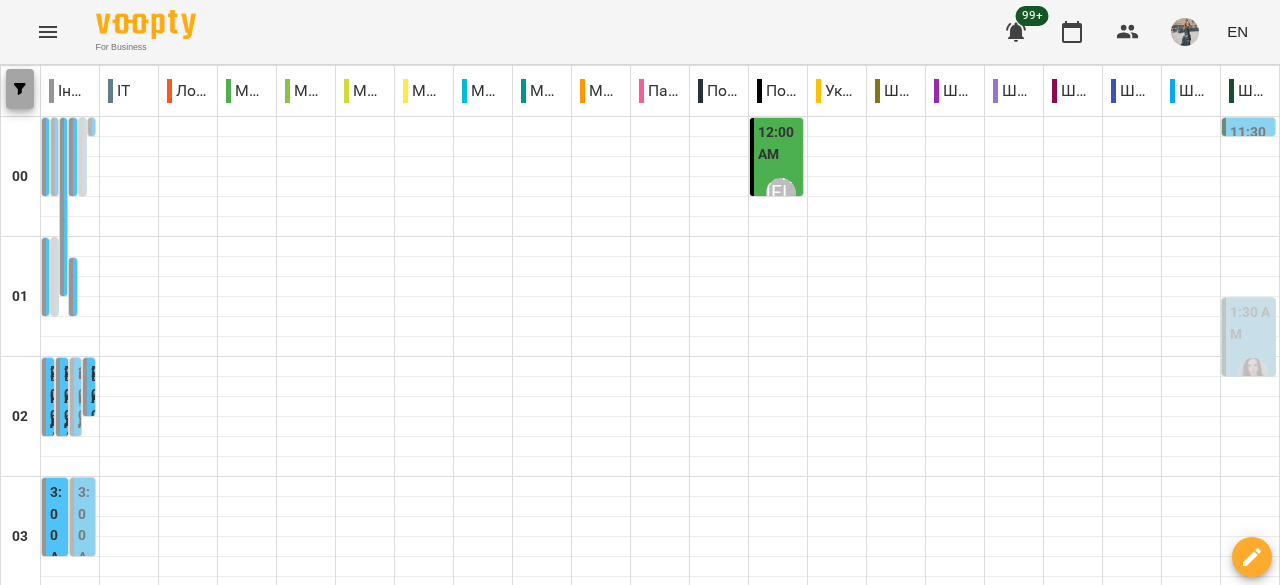 click at bounding box center (20, 89) 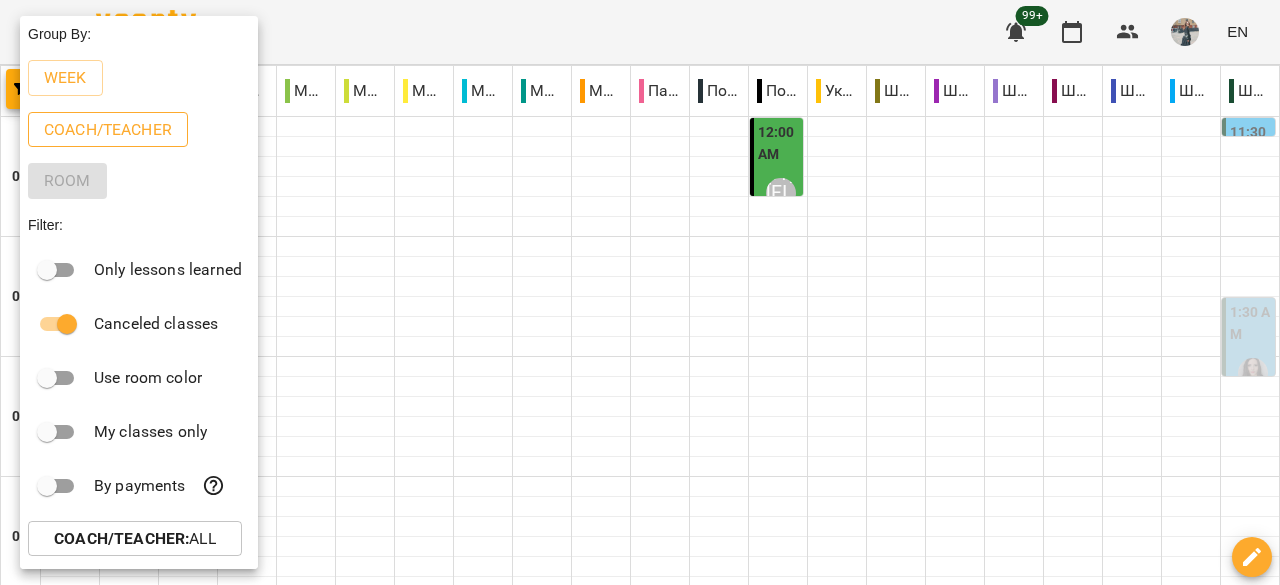 click on "Coach/Teacher" at bounding box center [108, 130] 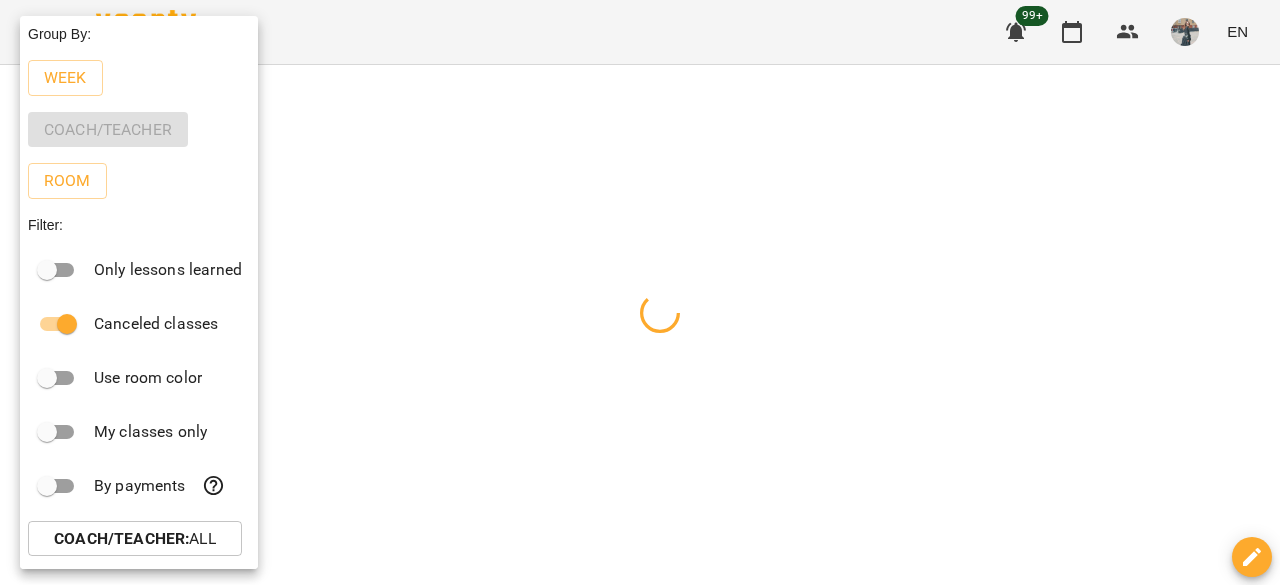 scroll, scrollTop: 100, scrollLeft: 0, axis: vertical 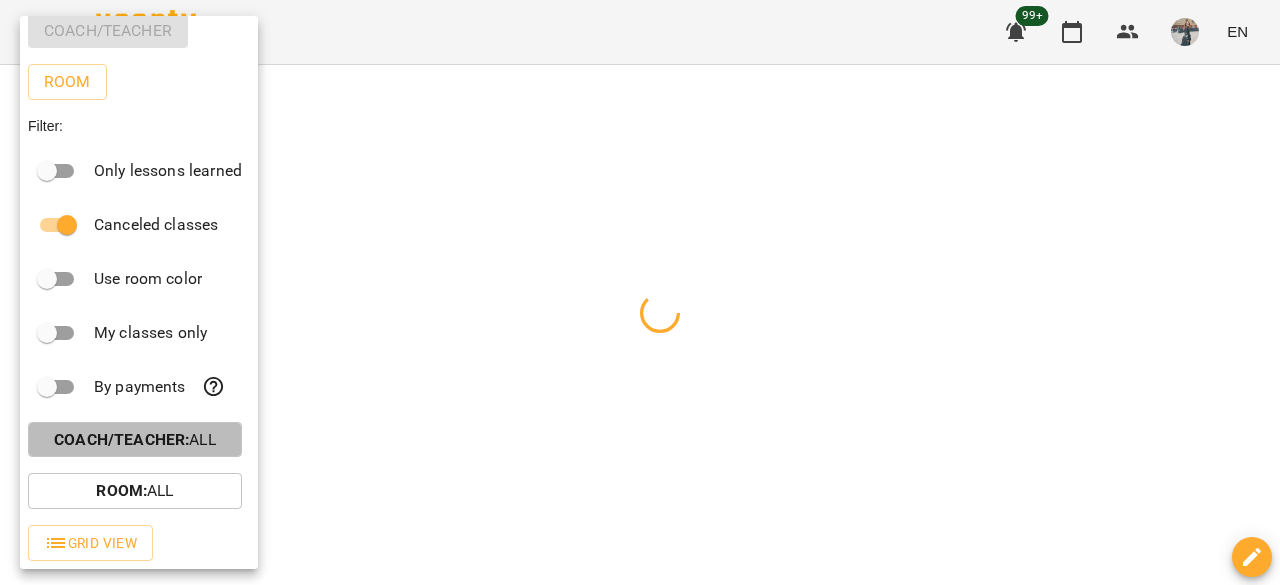click on "Coach/Teacher :" at bounding box center [121, 439] 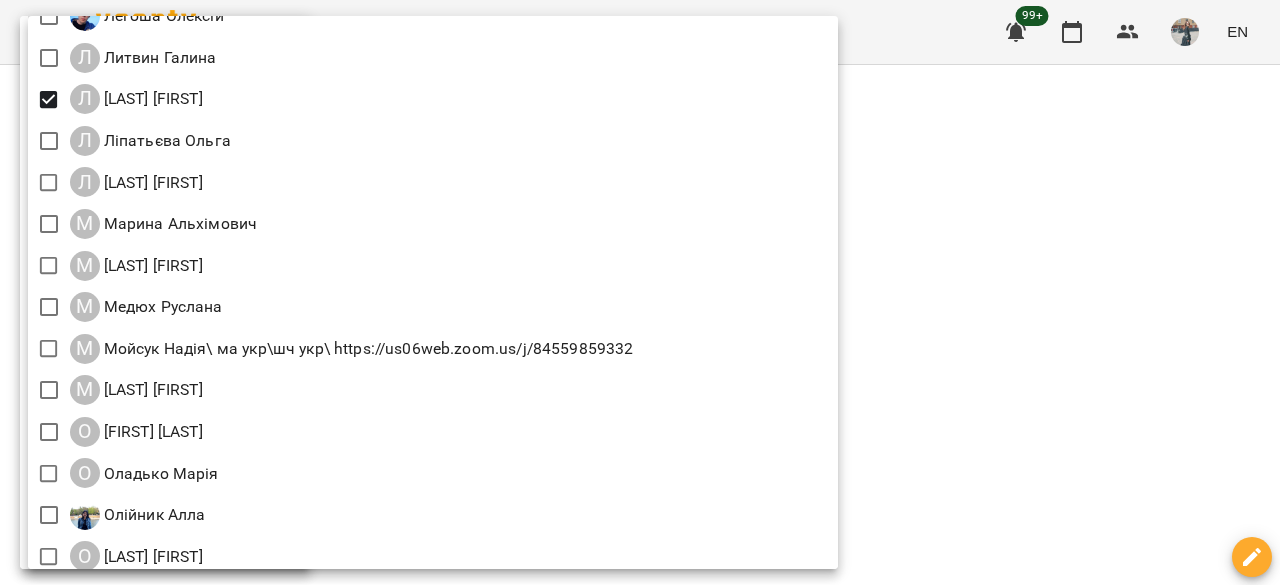 scroll, scrollTop: 2000, scrollLeft: 0, axis: vertical 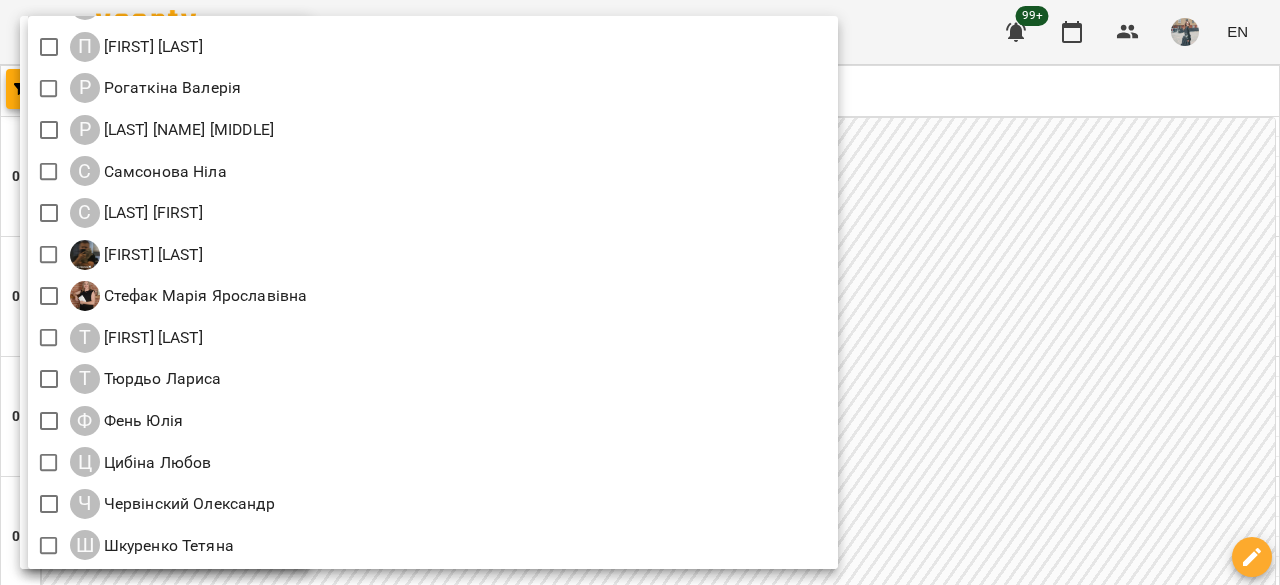click at bounding box center (640, 292) 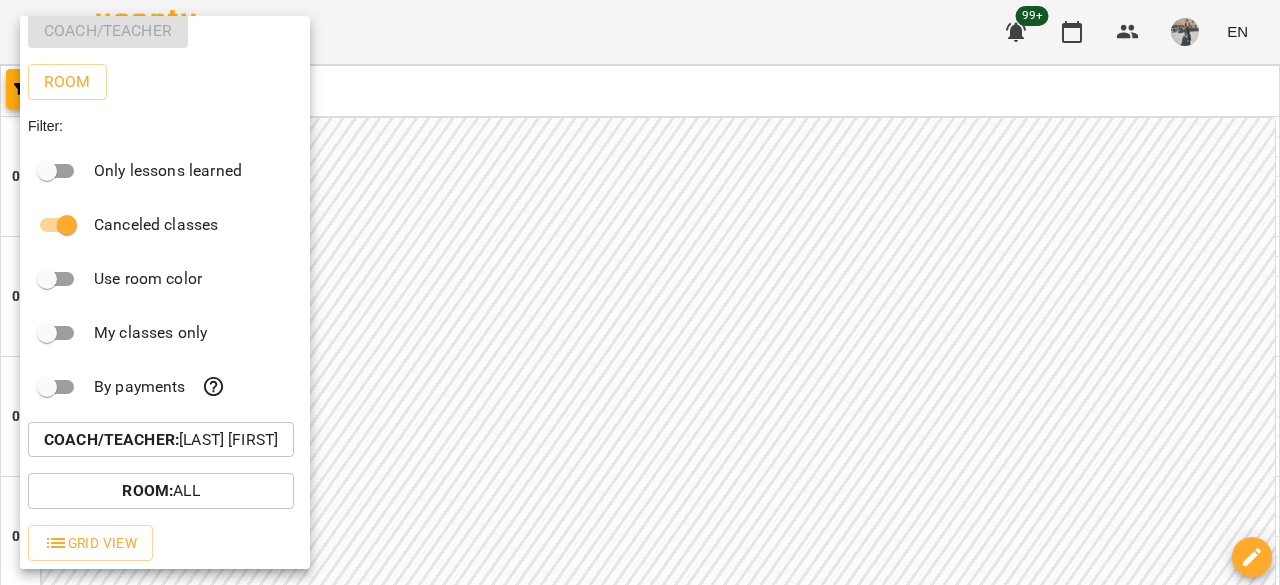 click at bounding box center (640, 292) 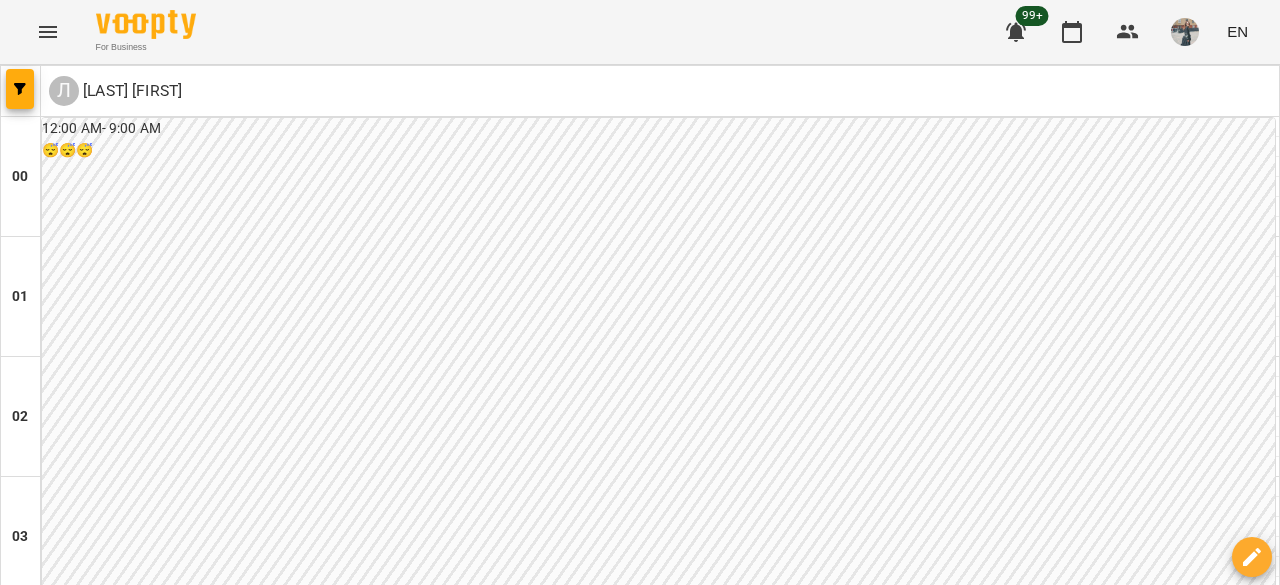 click at bounding box center (739, 3088) 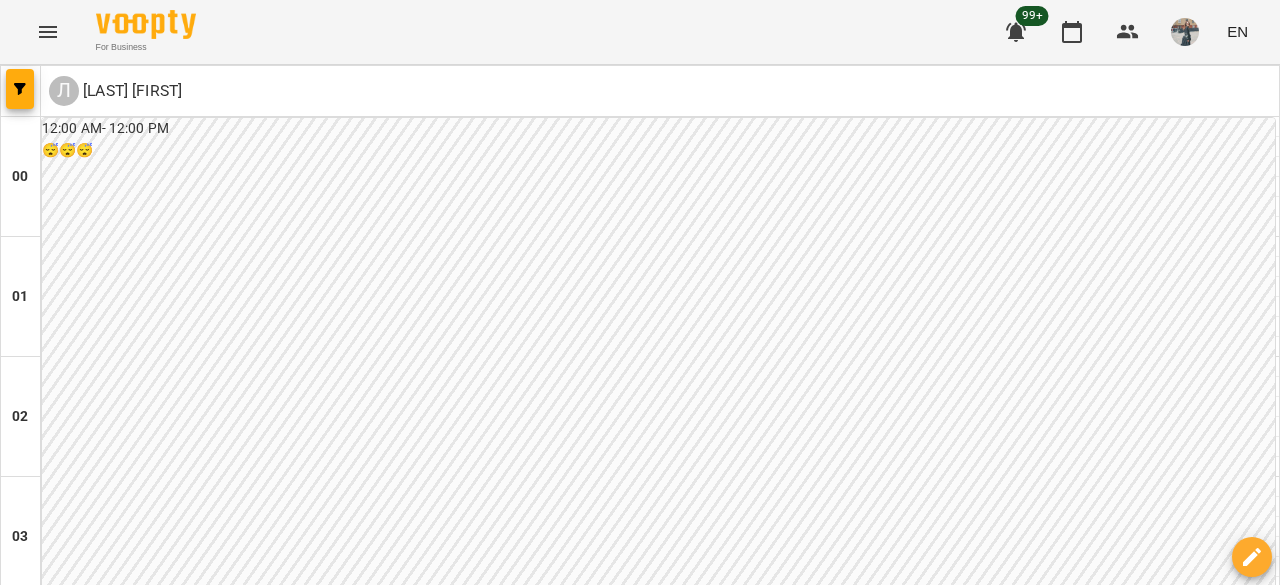 click at bounding box center [739, 3088] 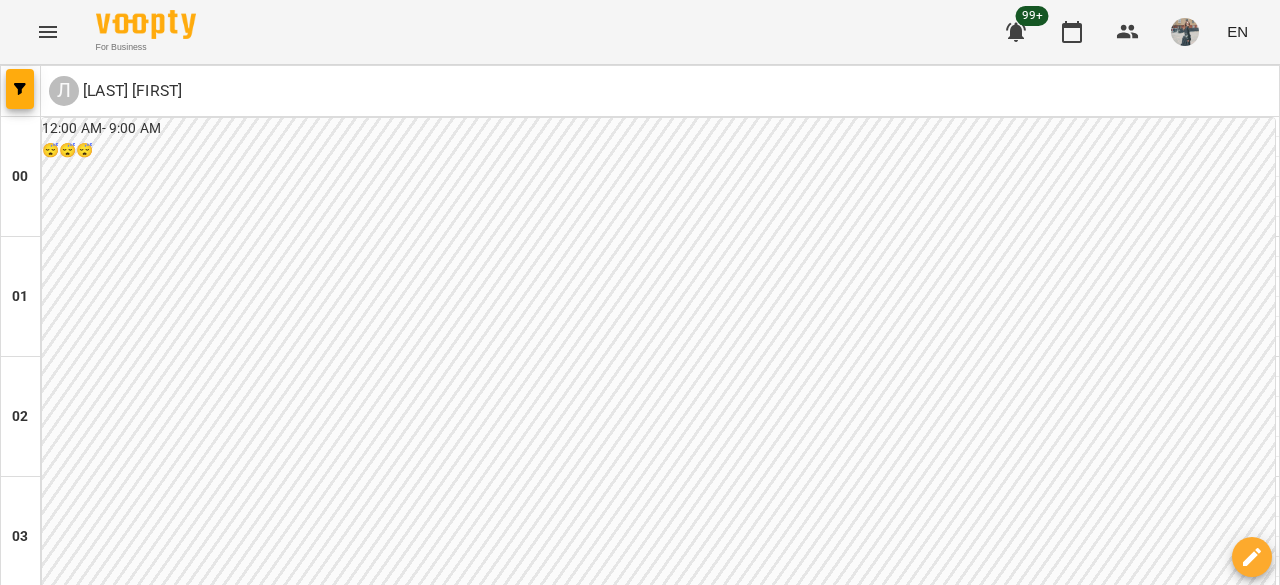 scroll, scrollTop: 1200, scrollLeft: 0, axis: vertical 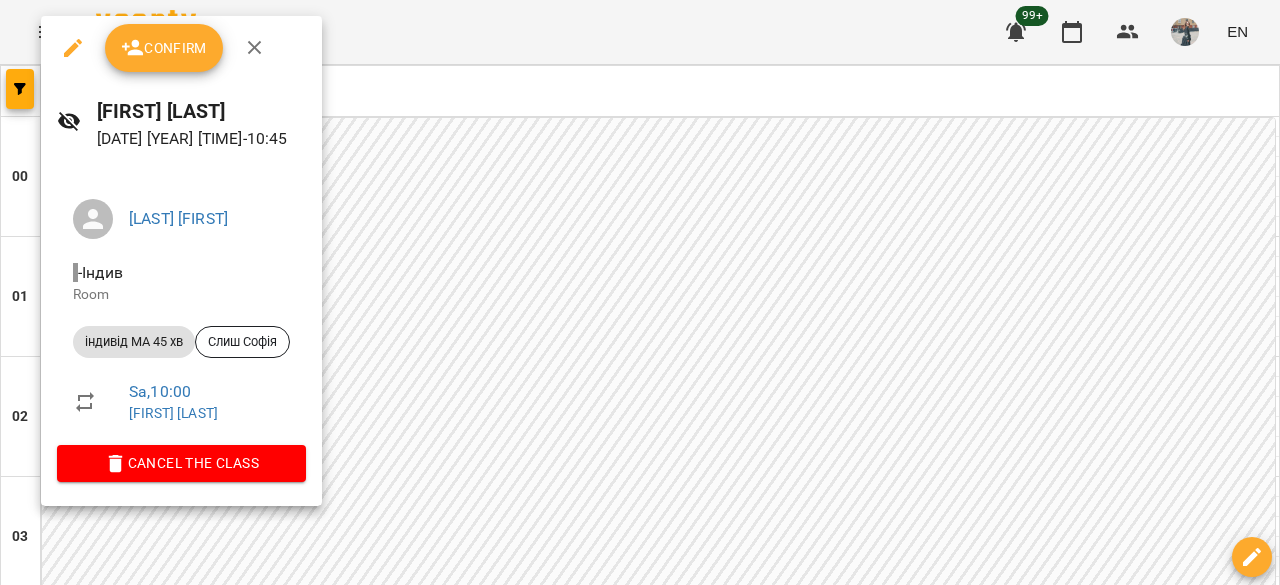 click at bounding box center (73, 48) 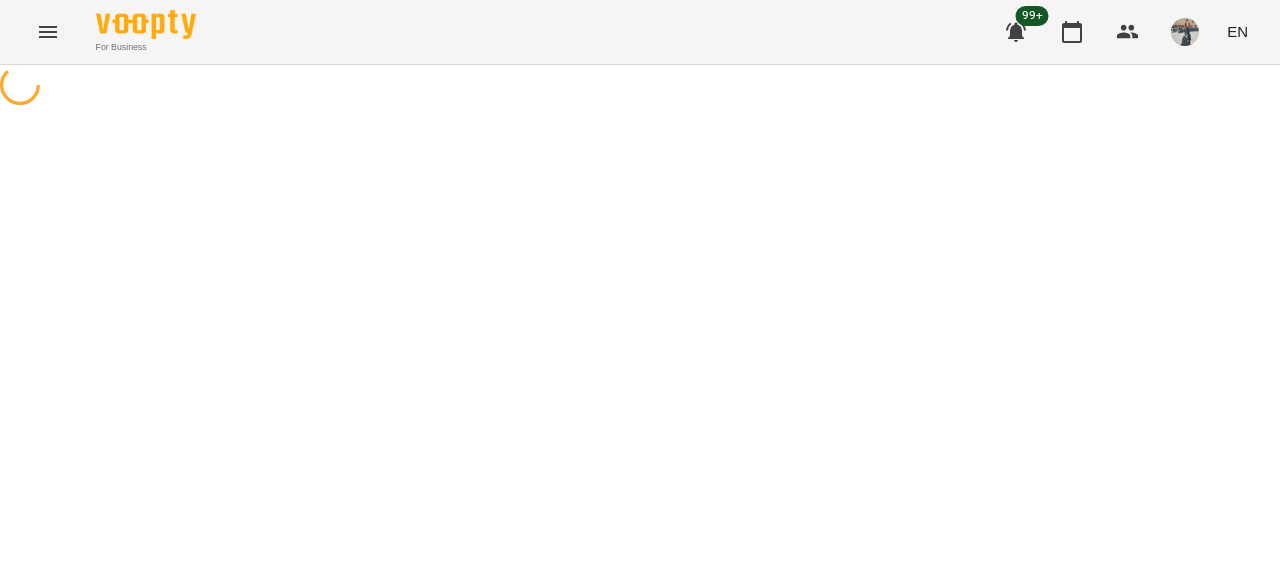 select on "**********" 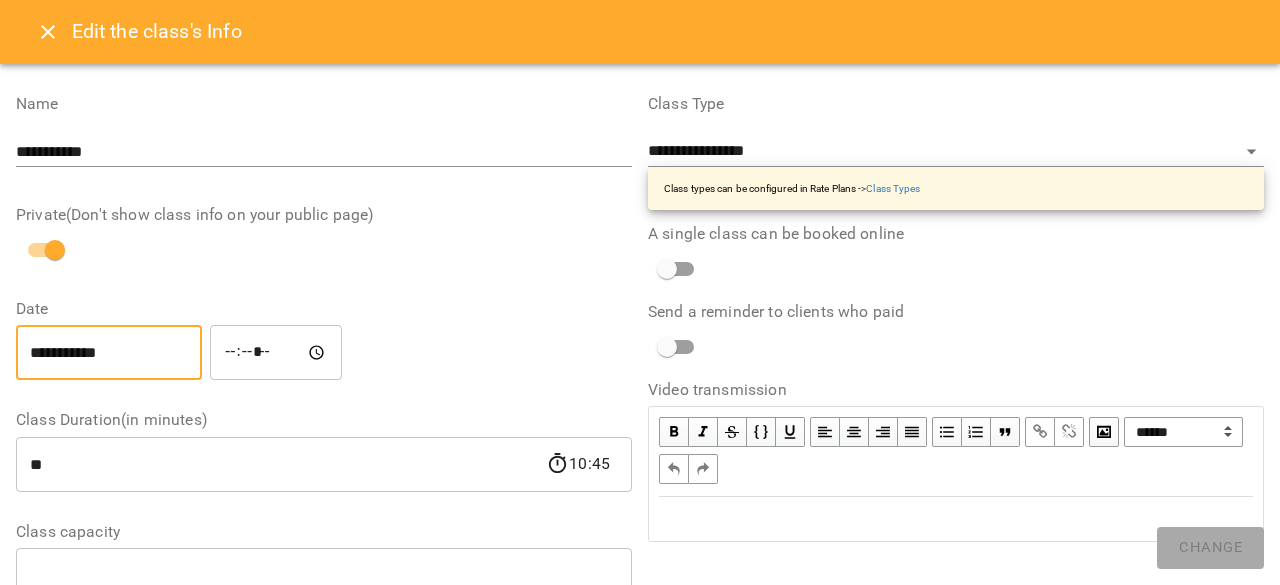 click on "**********" at bounding box center (109, 353) 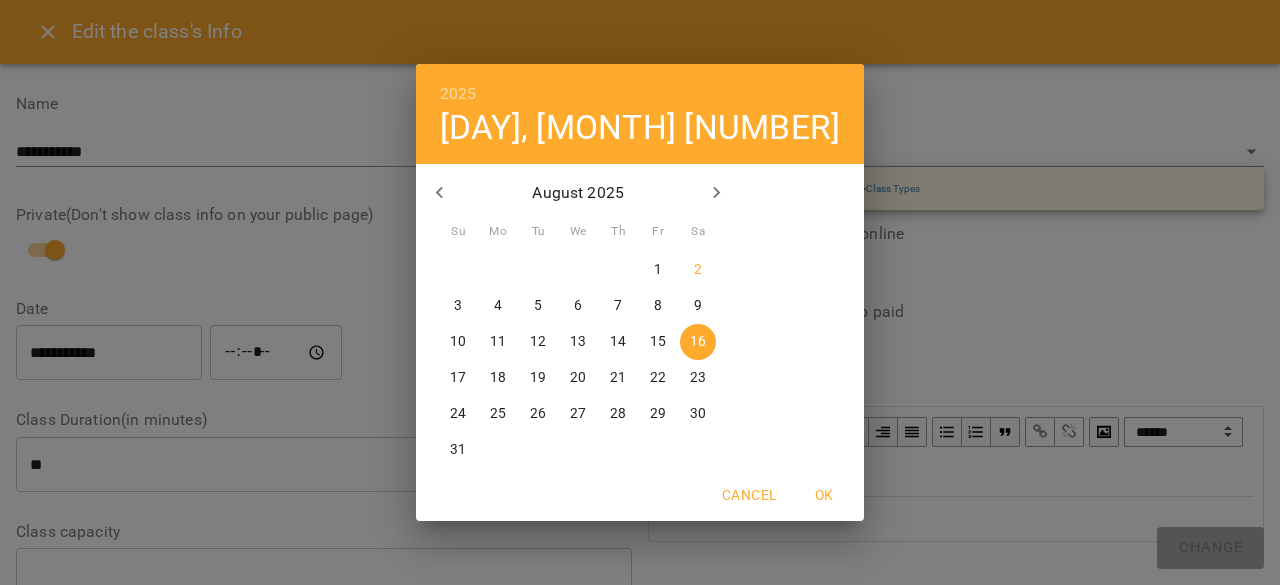 click on "18" at bounding box center [498, 378] 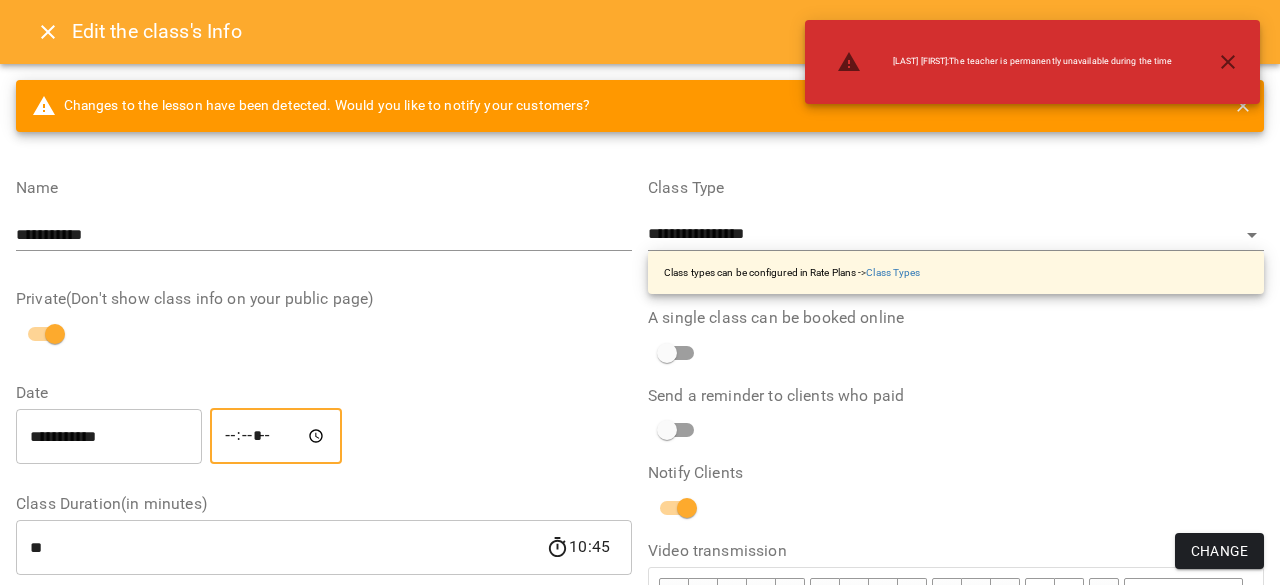 click on "*****" at bounding box center (276, 436) 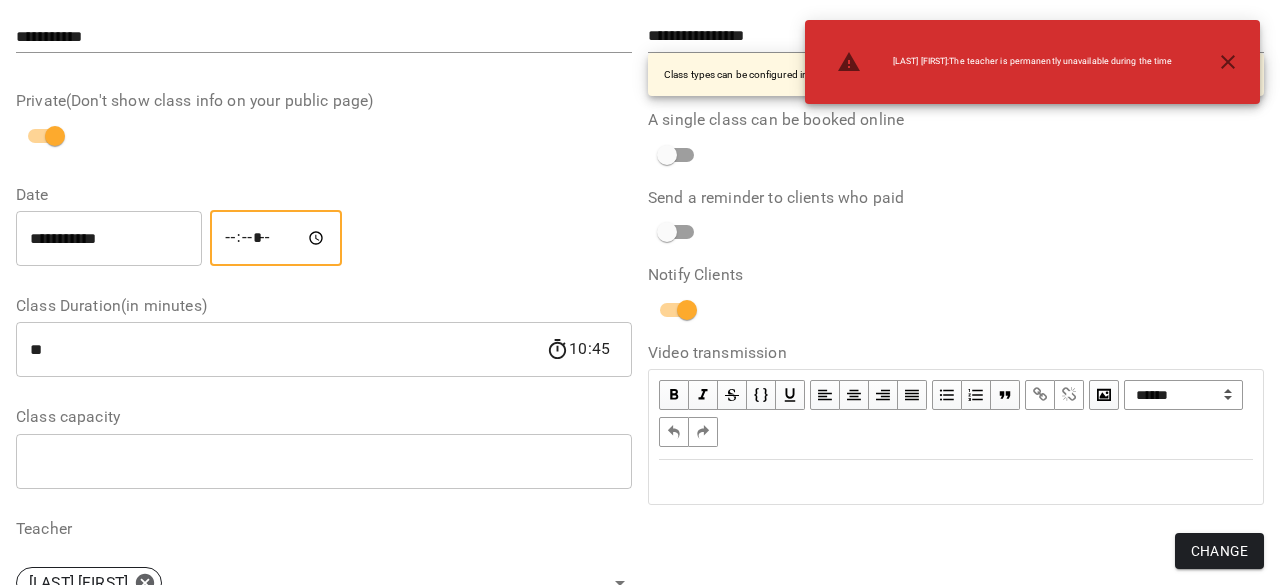 scroll, scrollTop: 200, scrollLeft: 0, axis: vertical 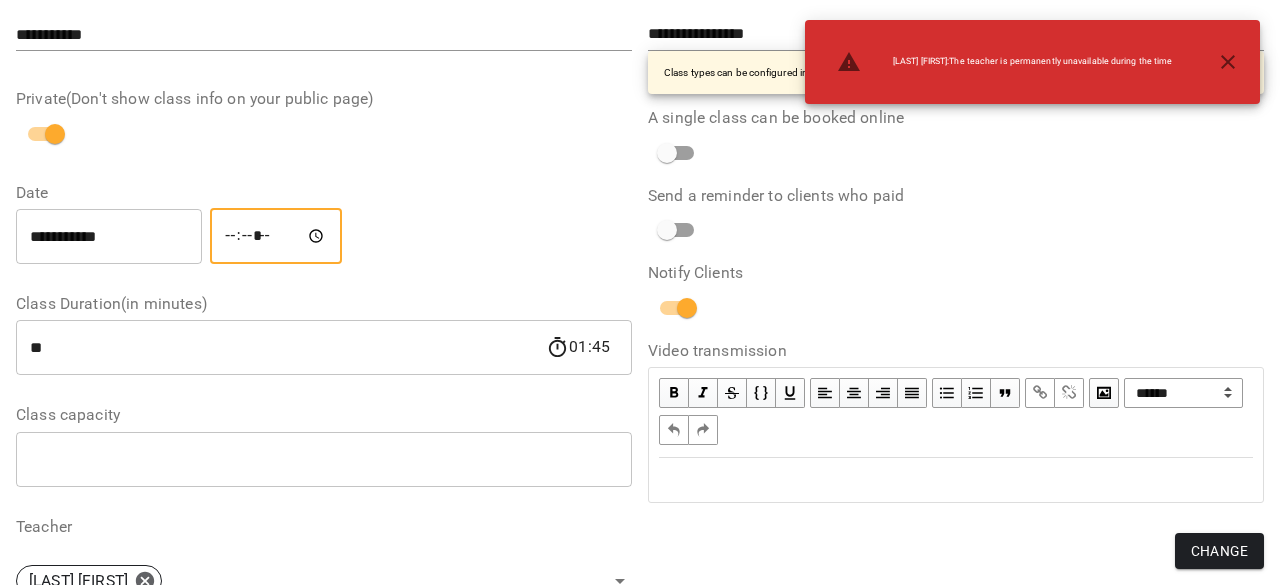 type on "*****" 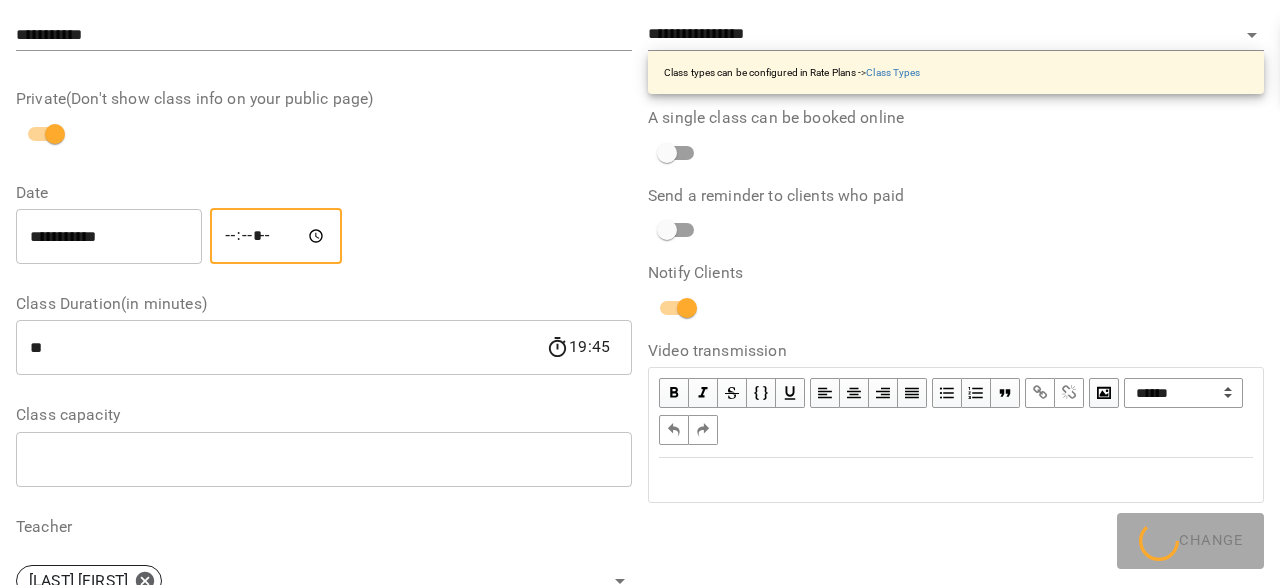 click on "Change" at bounding box center (1190, 541) 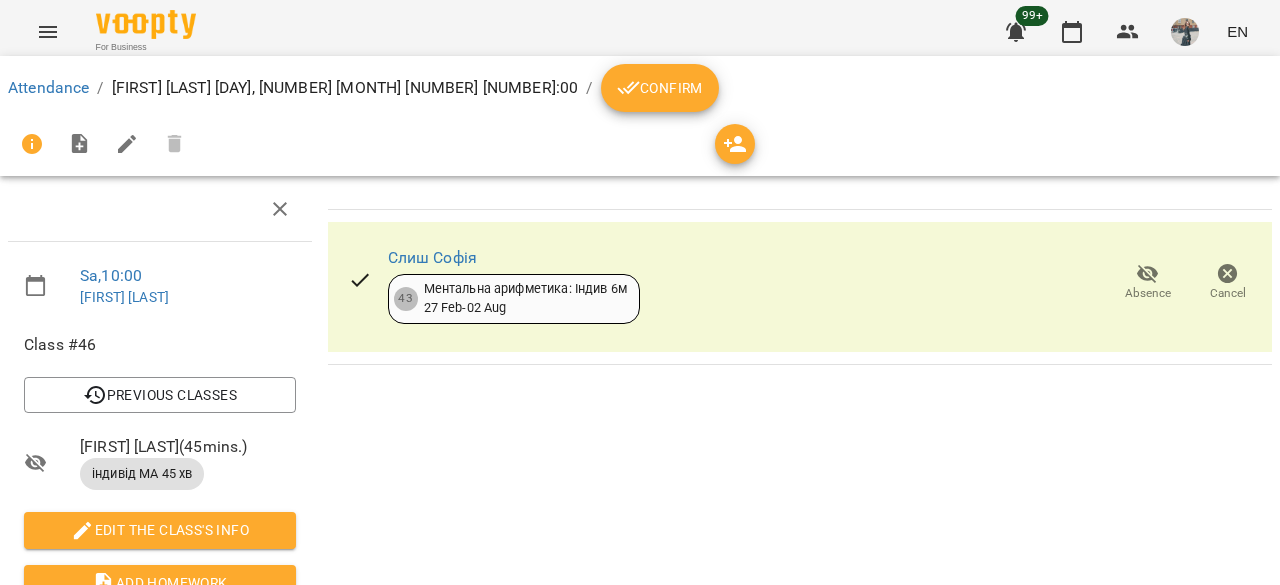 click 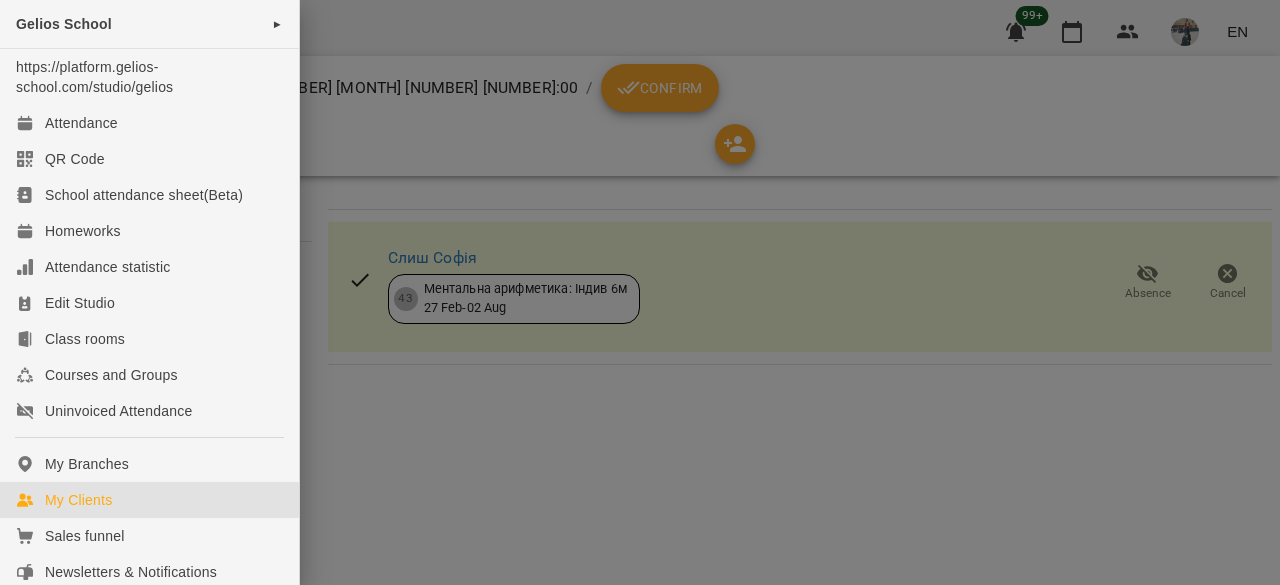 click on "My Clients" at bounding box center (149, 500) 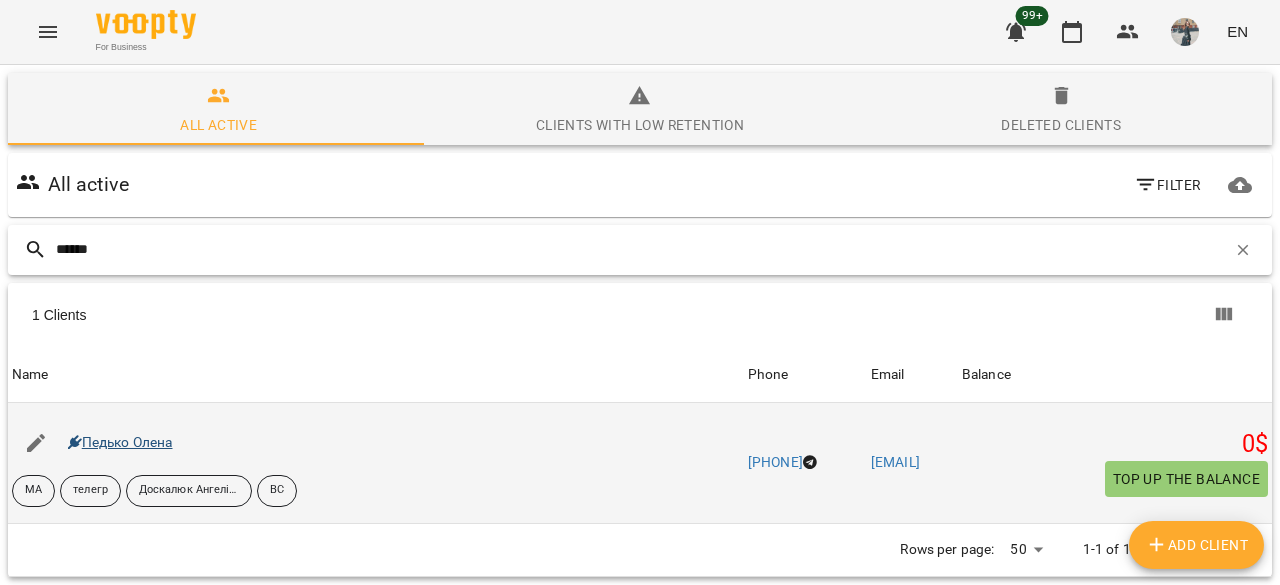 type on "******" 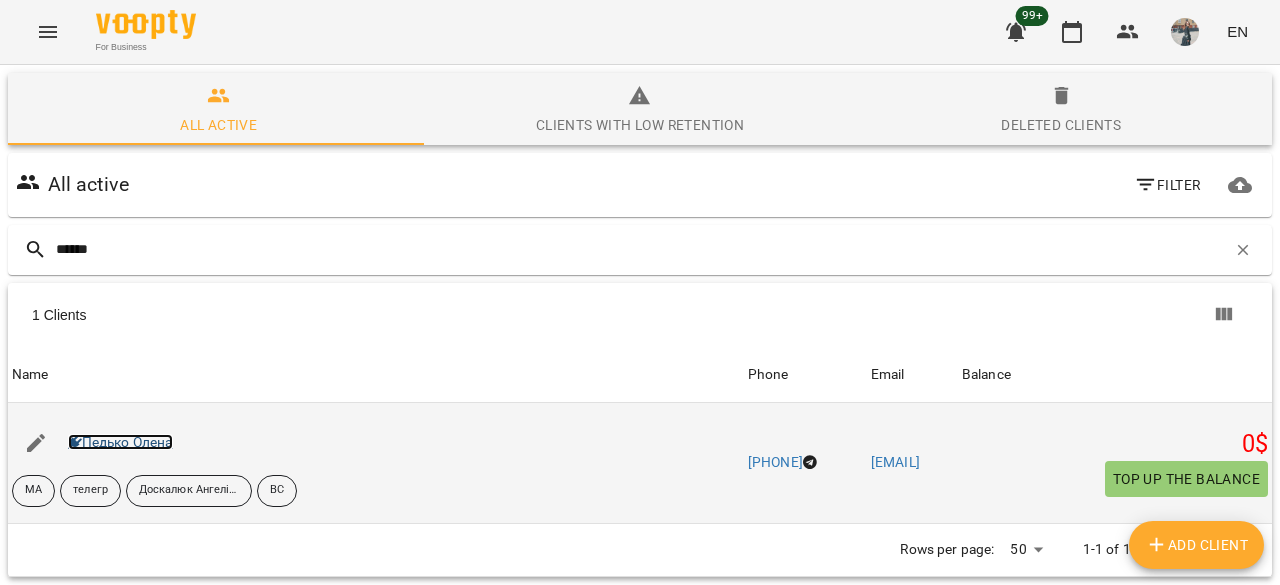 click on "Педько Олена" at bounding box center (120, 442) 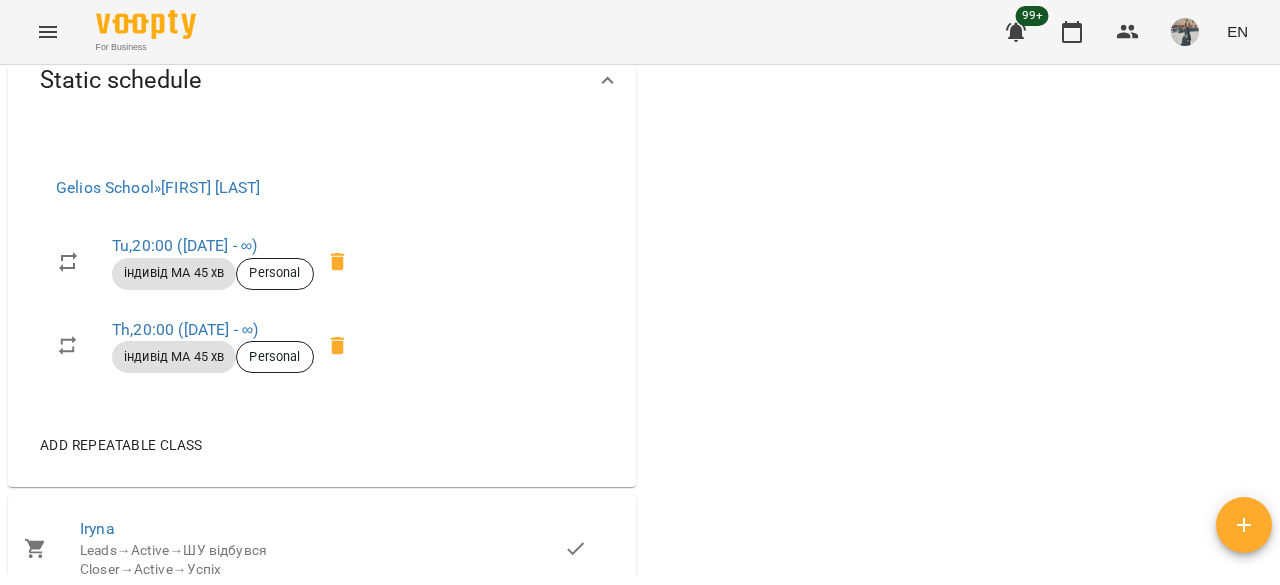 scroll, scrollTop: 2600, scrollLeft: 0, axis: vertical 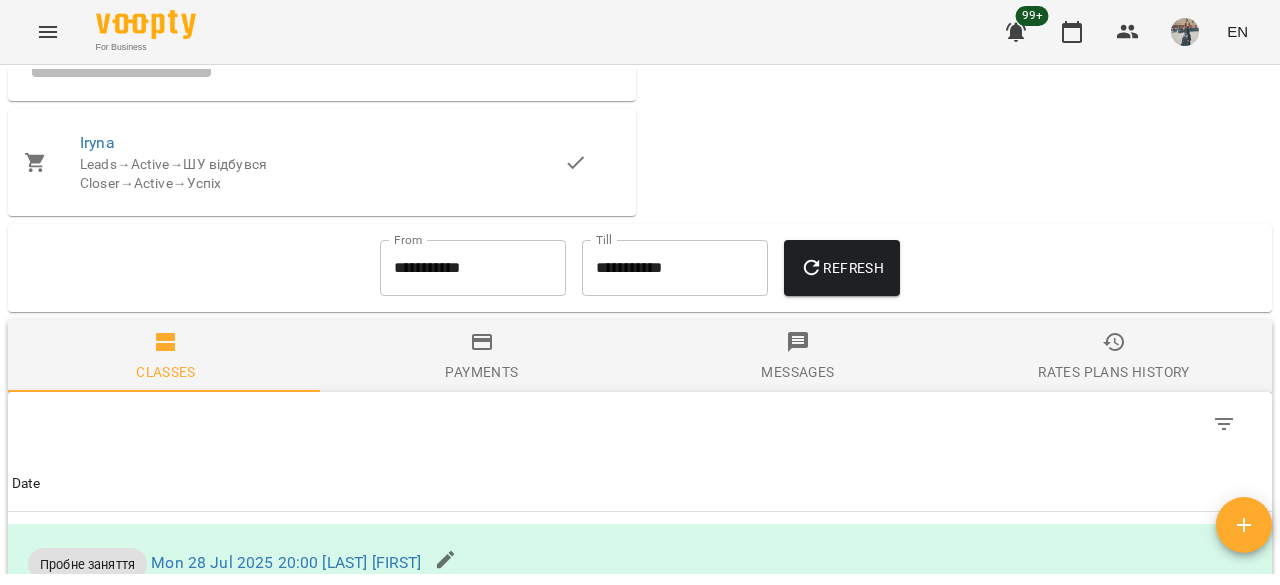 click on "Add repeatable class" at bounding box center (121, 59) 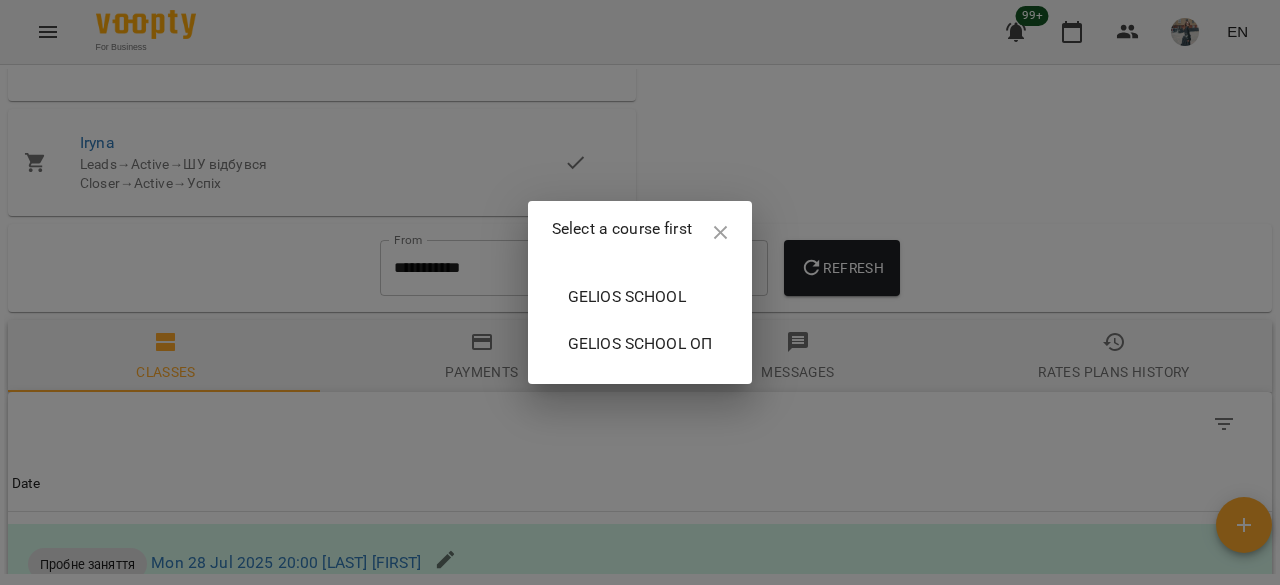 click on "Gelios School" at bounding box center (640, 297) 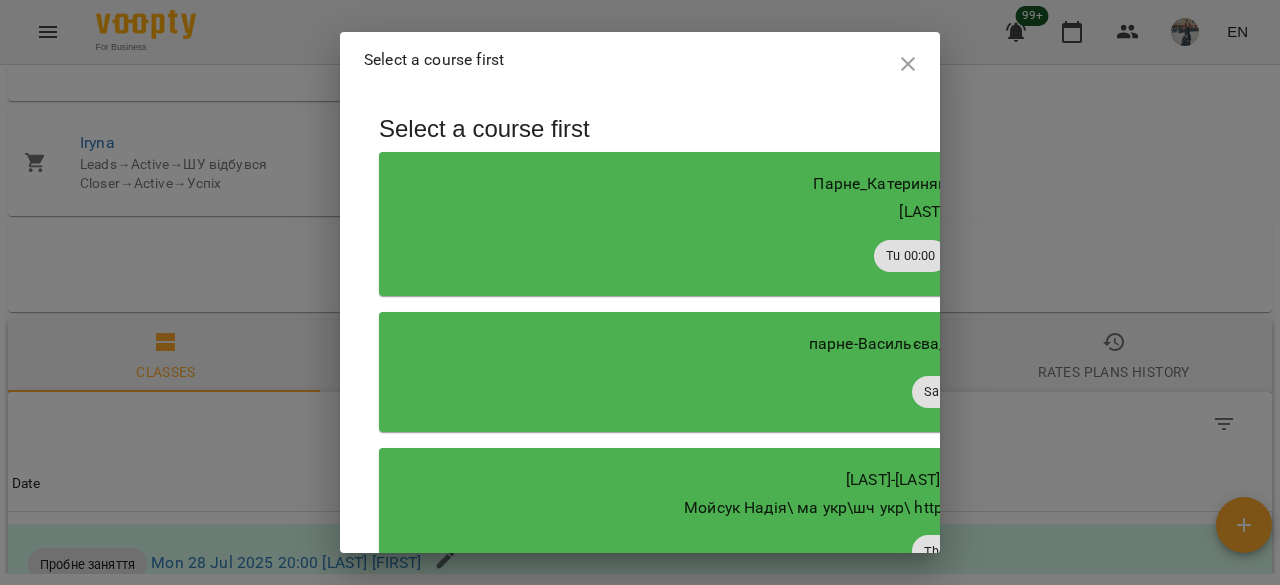 scroll, scrollTop: 3106, scrollLeft: 0, axis: vertical 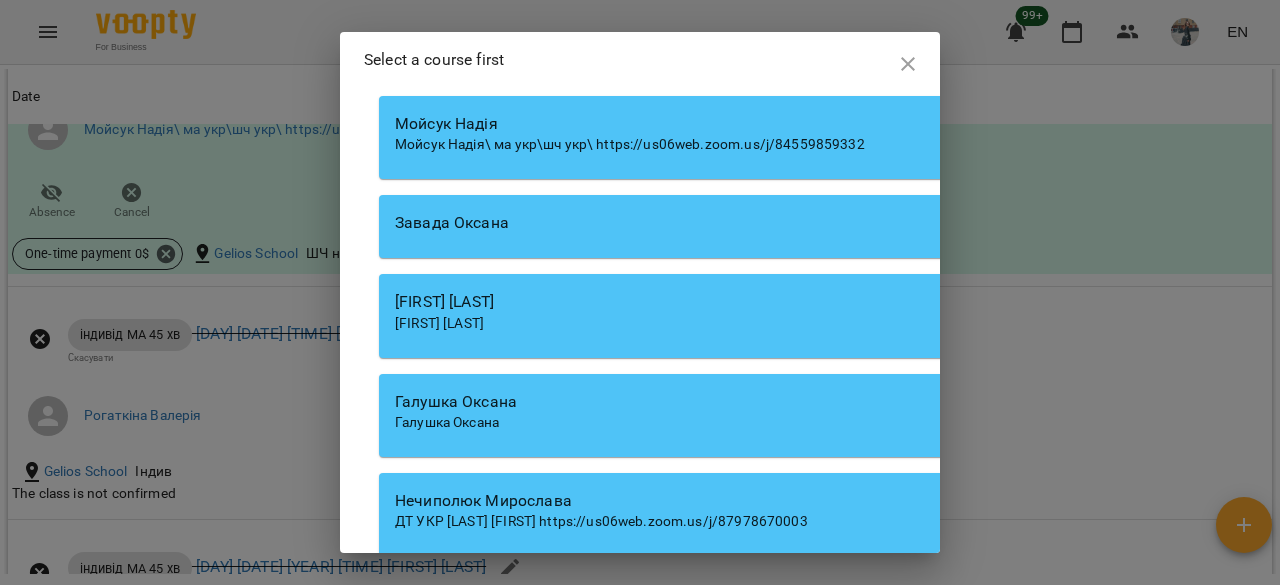 click on "Мойсук Надія\ ма укр\шч укр\ https://us06web.zoom.us/j/84559859332" at bounding box center [630, 144] 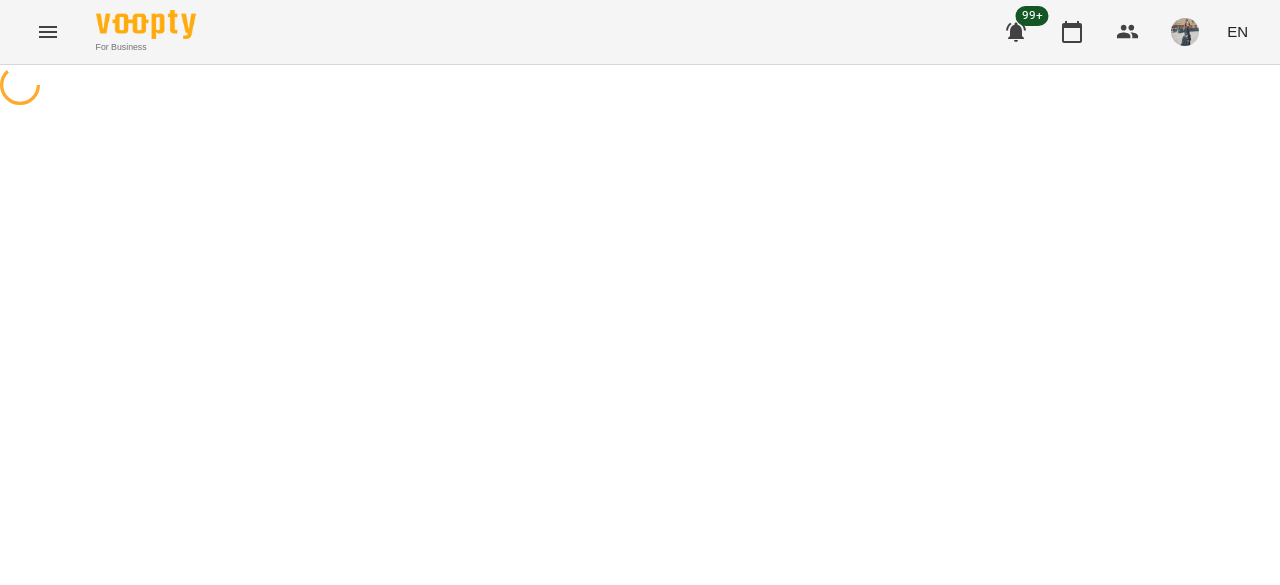 select on "**********" 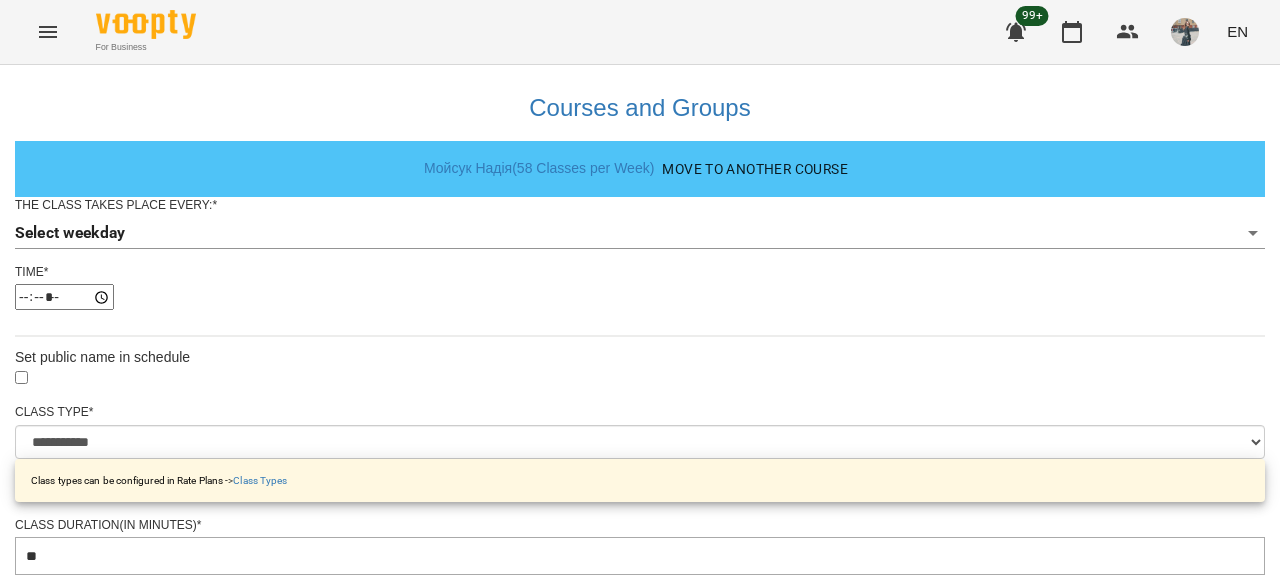 click on "**********" at bounding box center (640, 644) 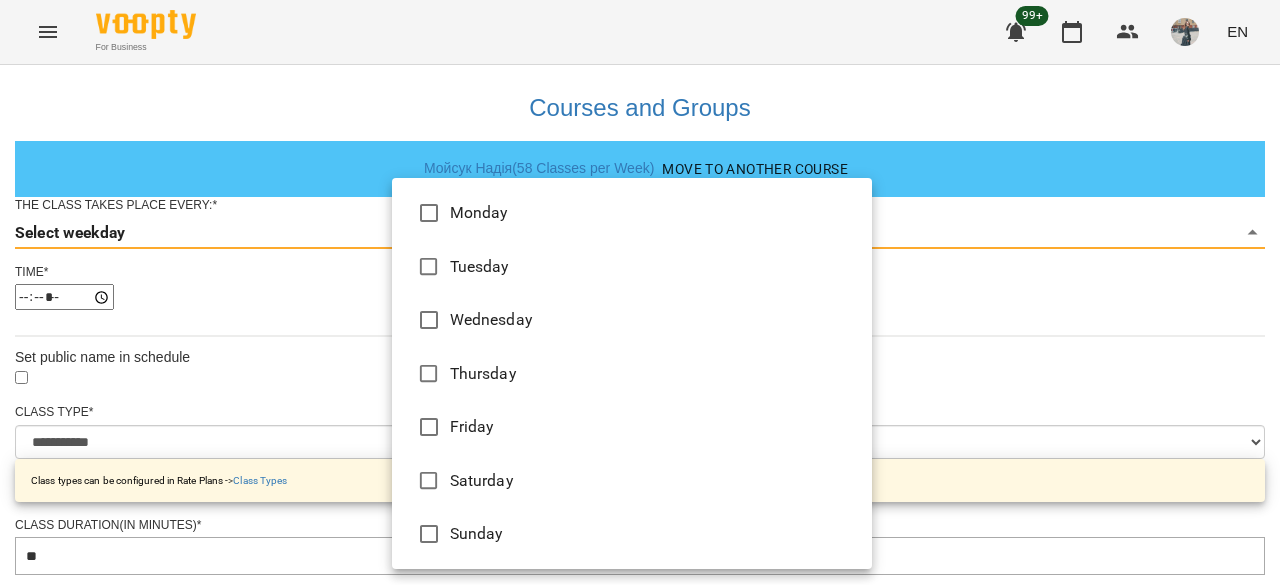 click on "Monday" at bounding box center (632, 213) 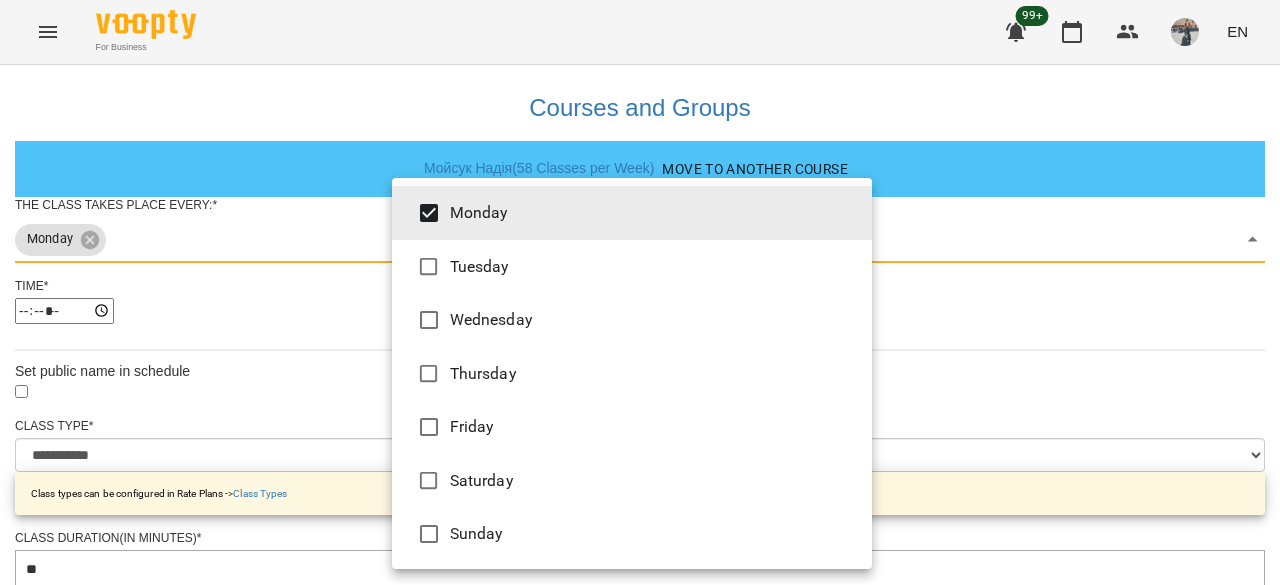 click at bounding box center [640, 292] 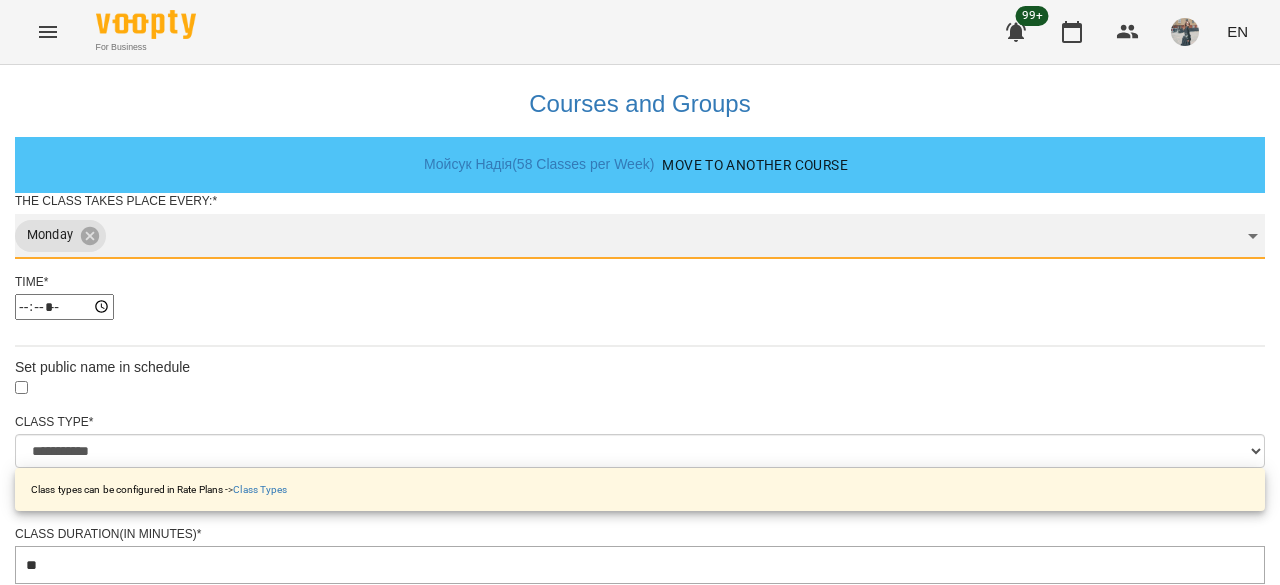 scroll, scrollTop: 816, scrollLeft: 0, axis: vertical 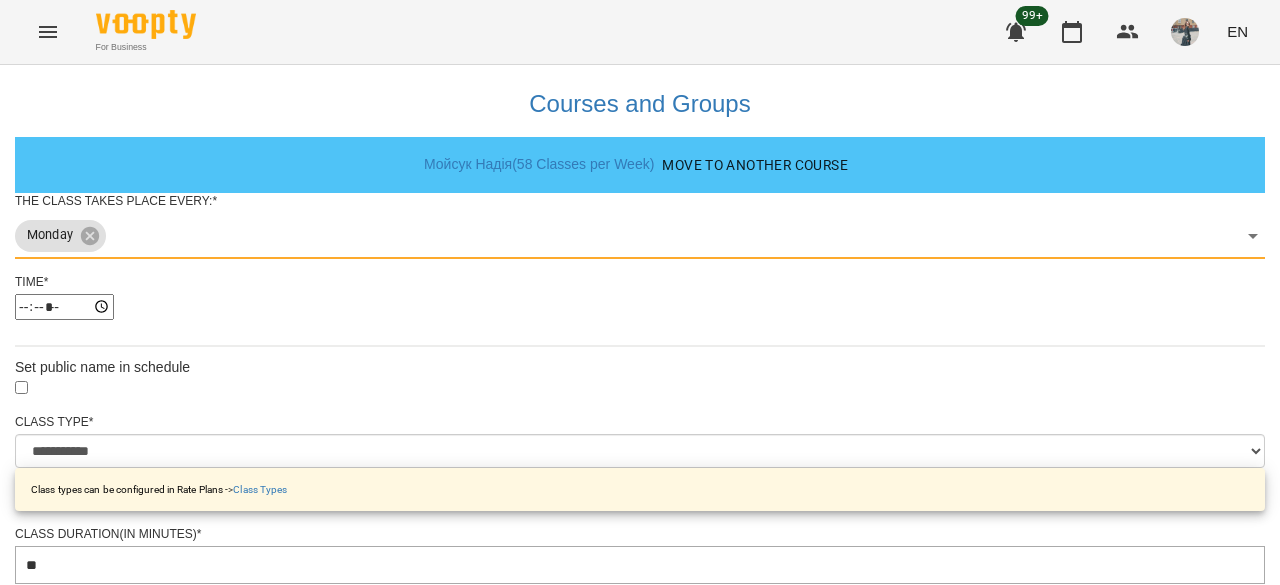 click on "Set start date" at bounding box center (640, 1167) 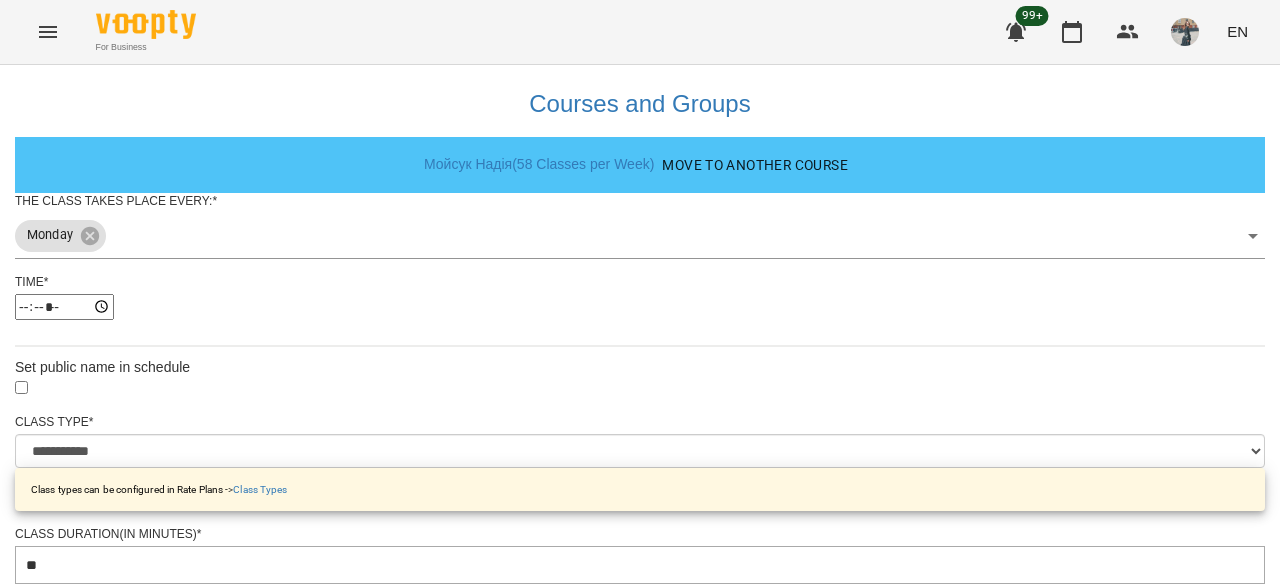 click on "Set end date" at bounding box center (640, 1260) 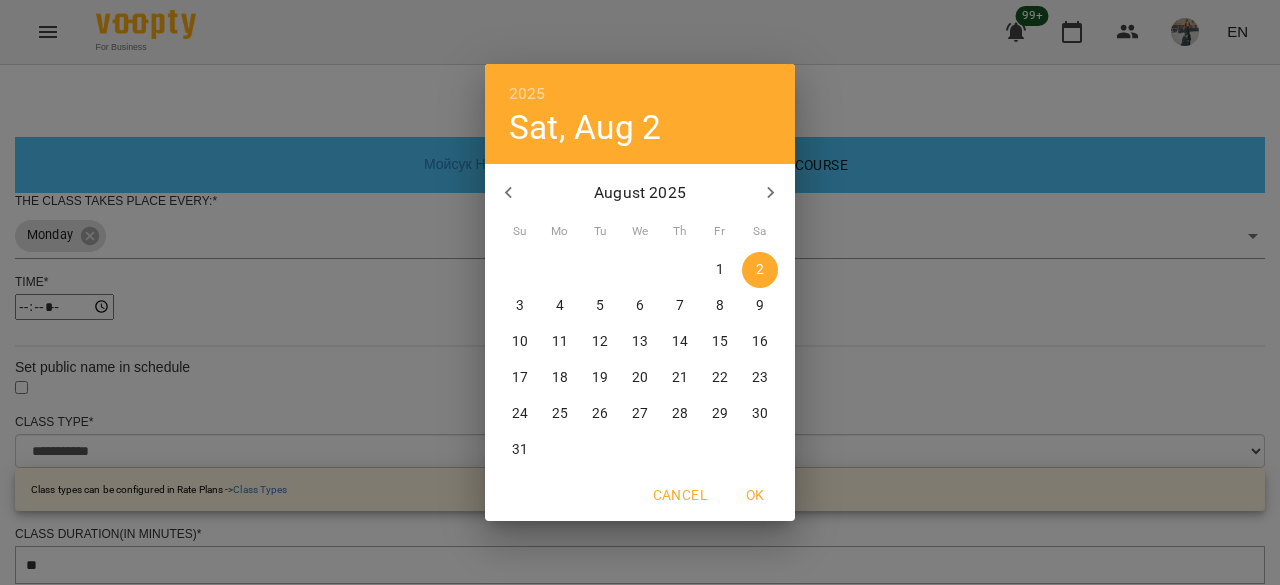 click on "11" at bounding box center (560, 342) 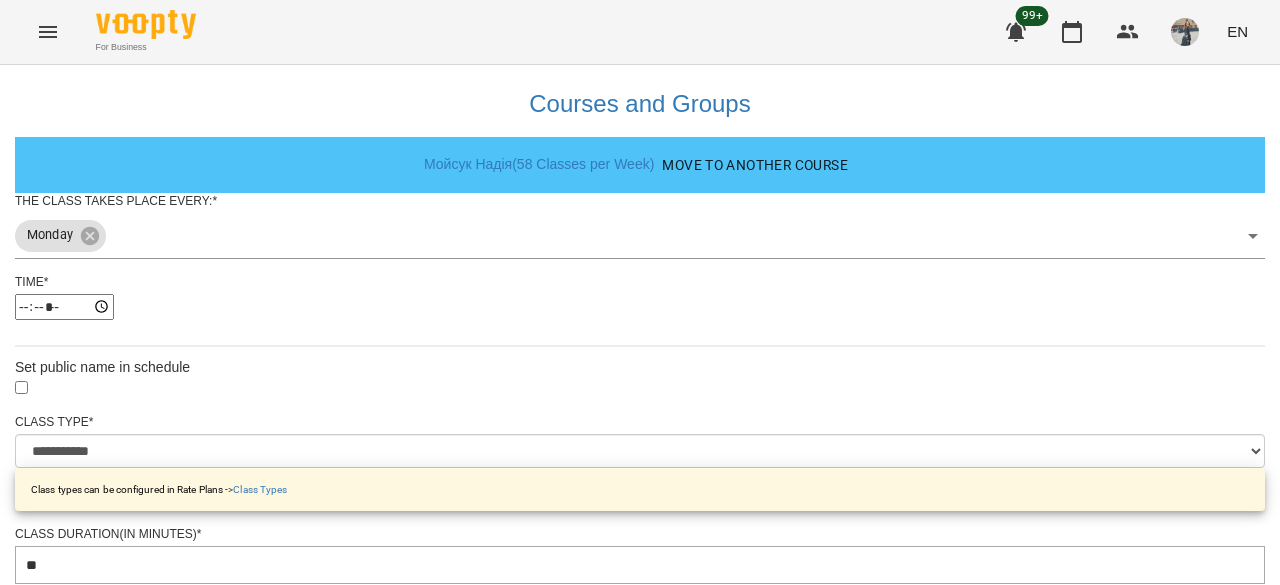 scroll, scrollTop: 0, scrollLeft: 0, axis: both 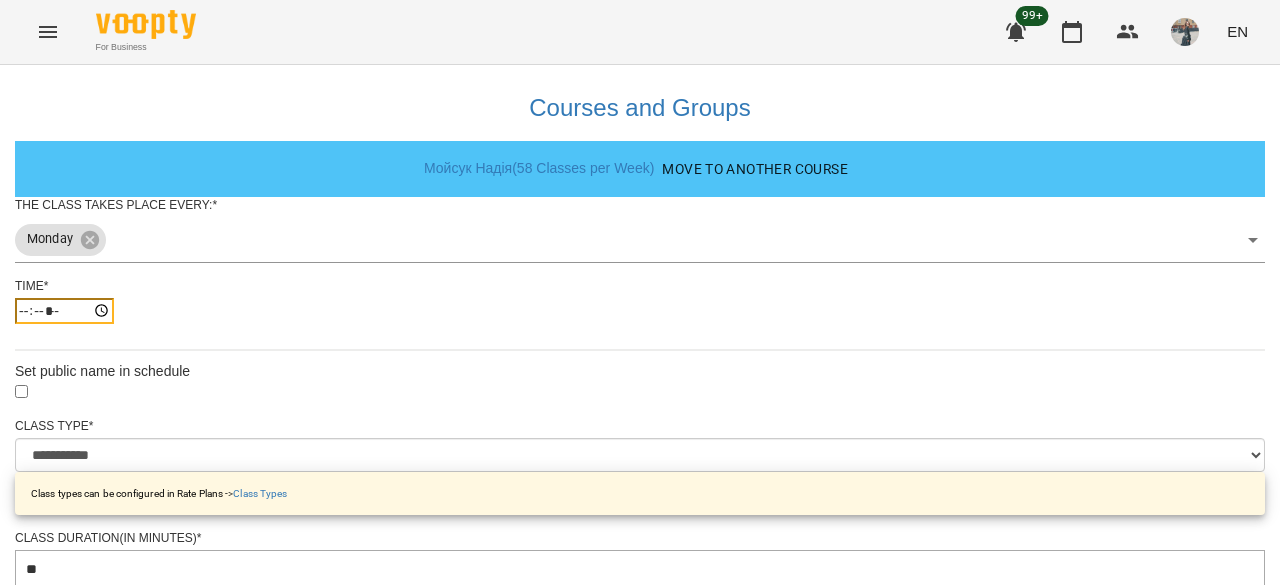 click on "*****" at bounding box center [64, 311] 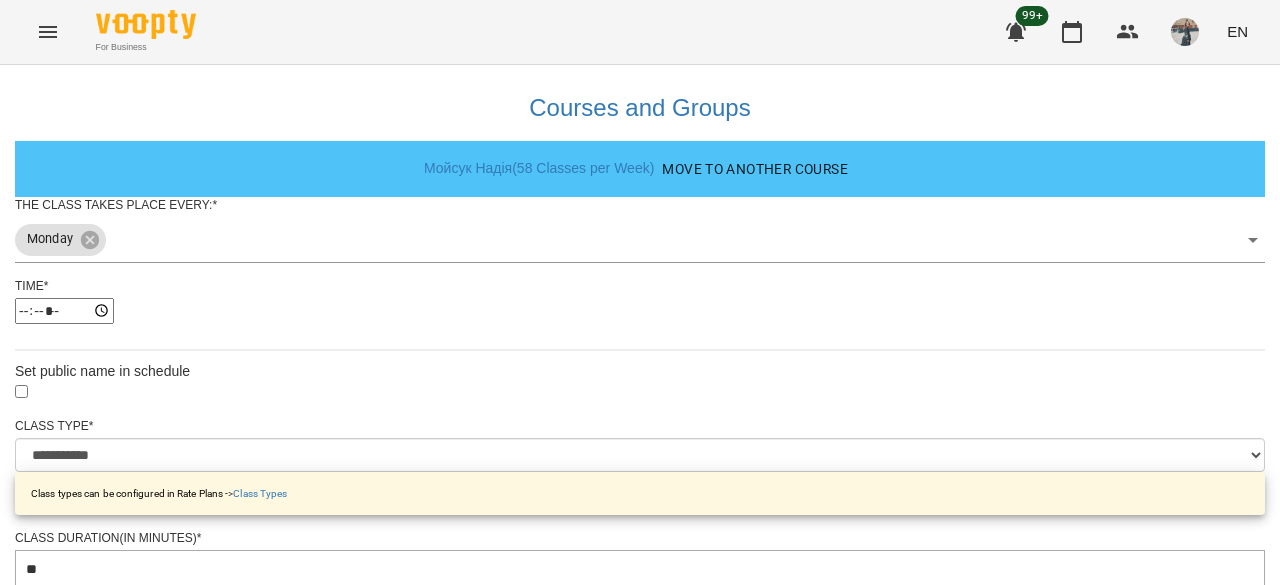 click on "Class Type *" at bounding box center [640, 426] 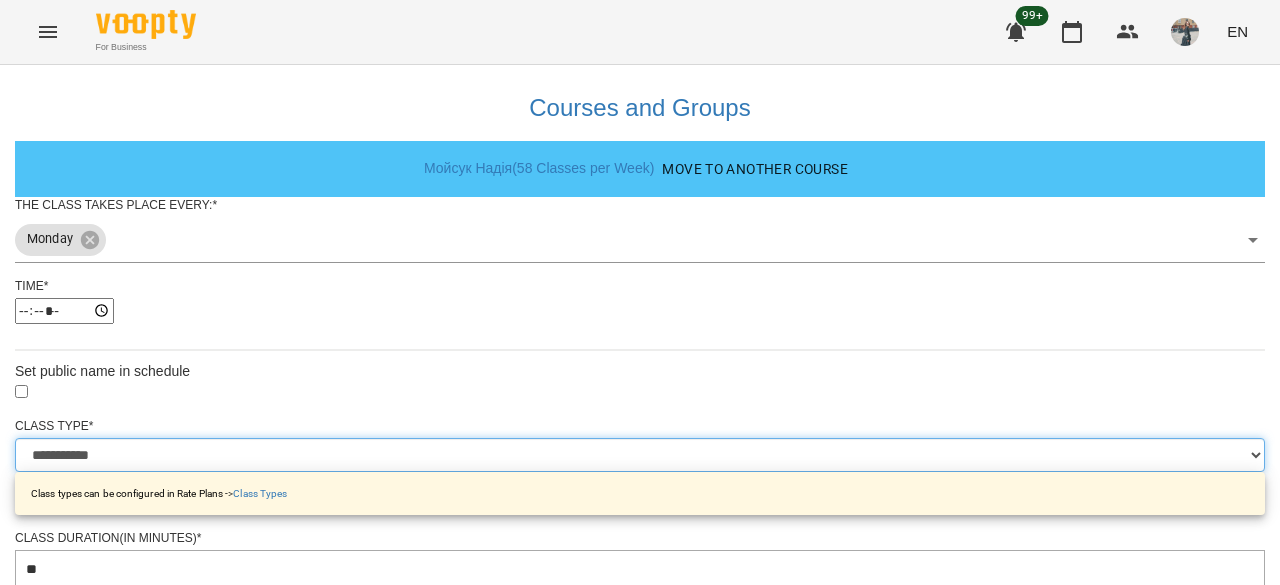 click on "**********" at bounding box center [640, 455] 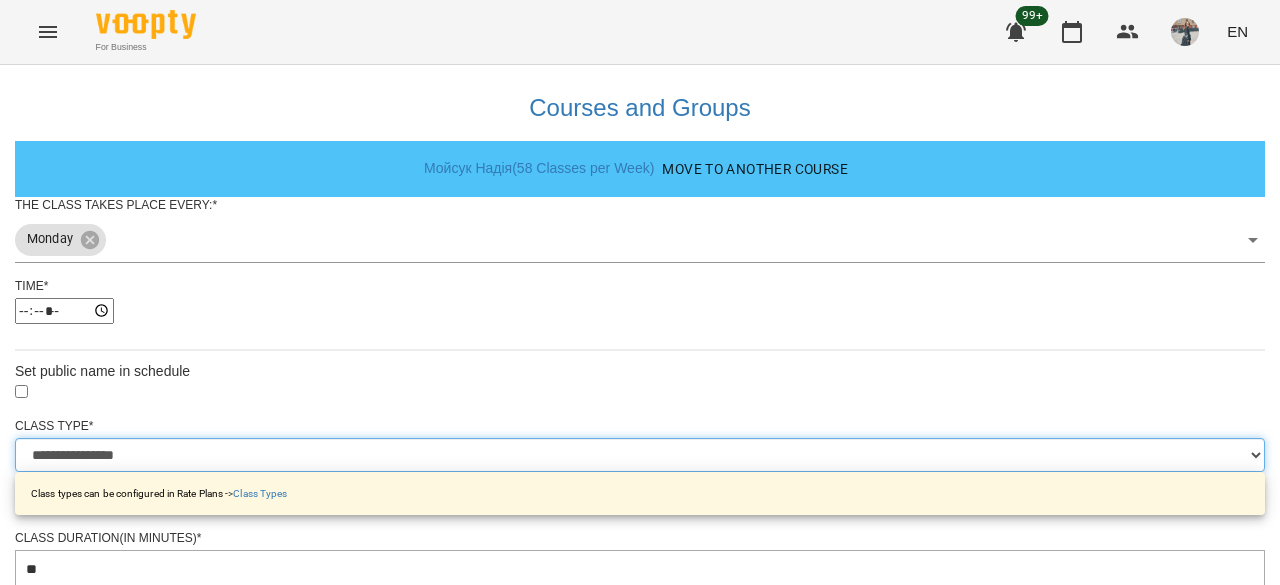 click on "**********" at bounding box center (640, 455) 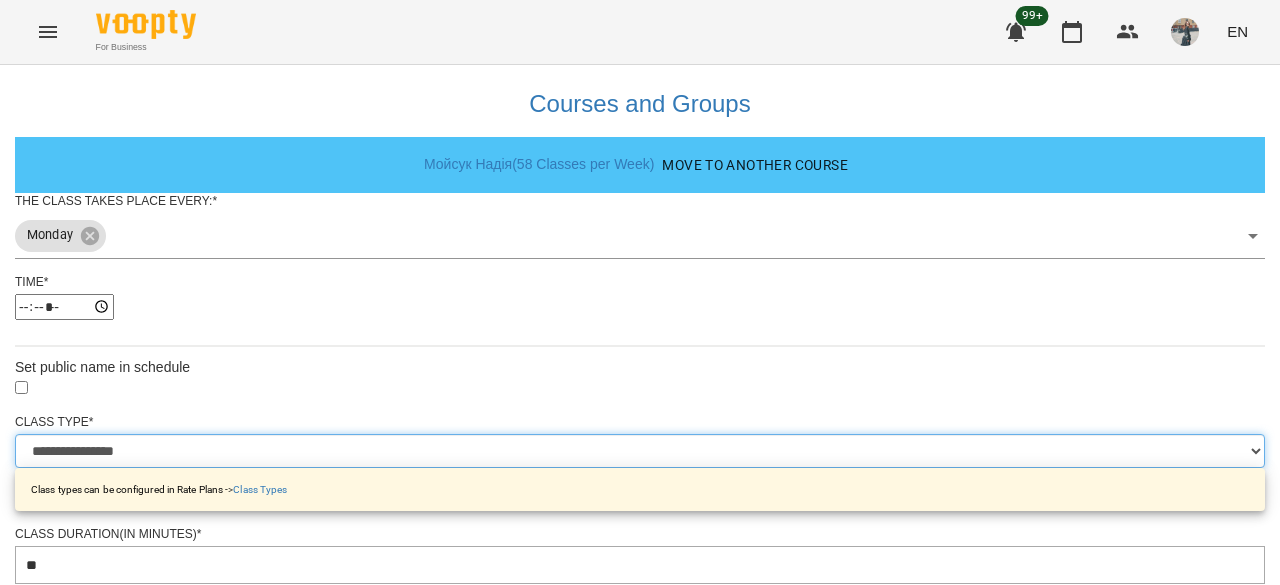 scroll, scrollTop: 871, scrollLeft: 0, axis: vertical 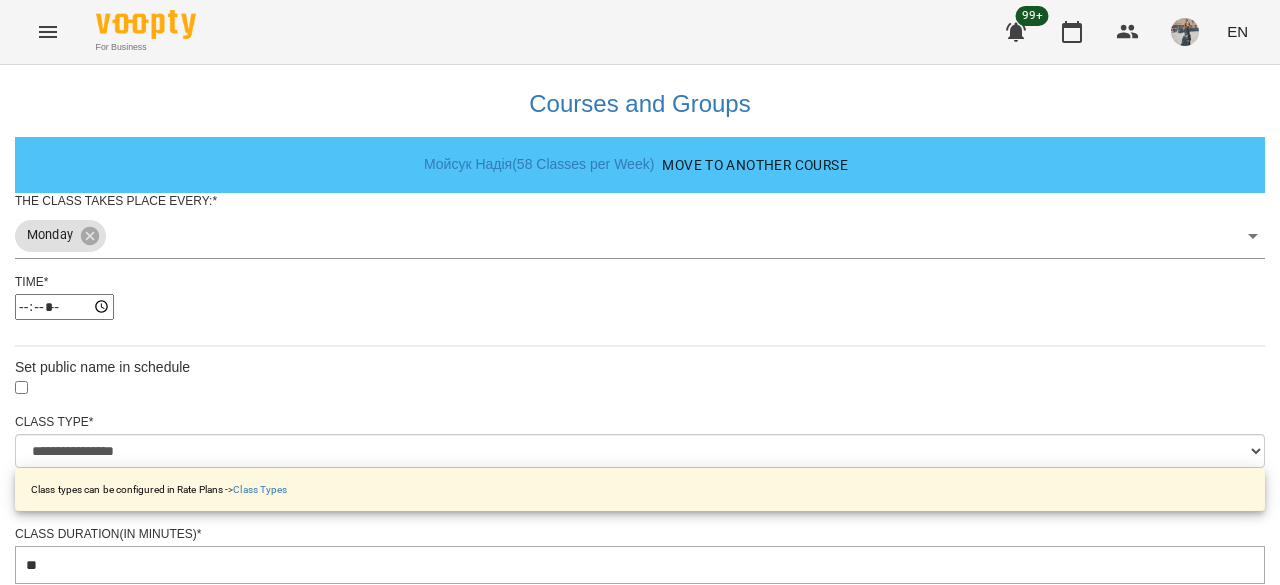 click on "Update Class's Schedule" at bounding box center (640, 1327) 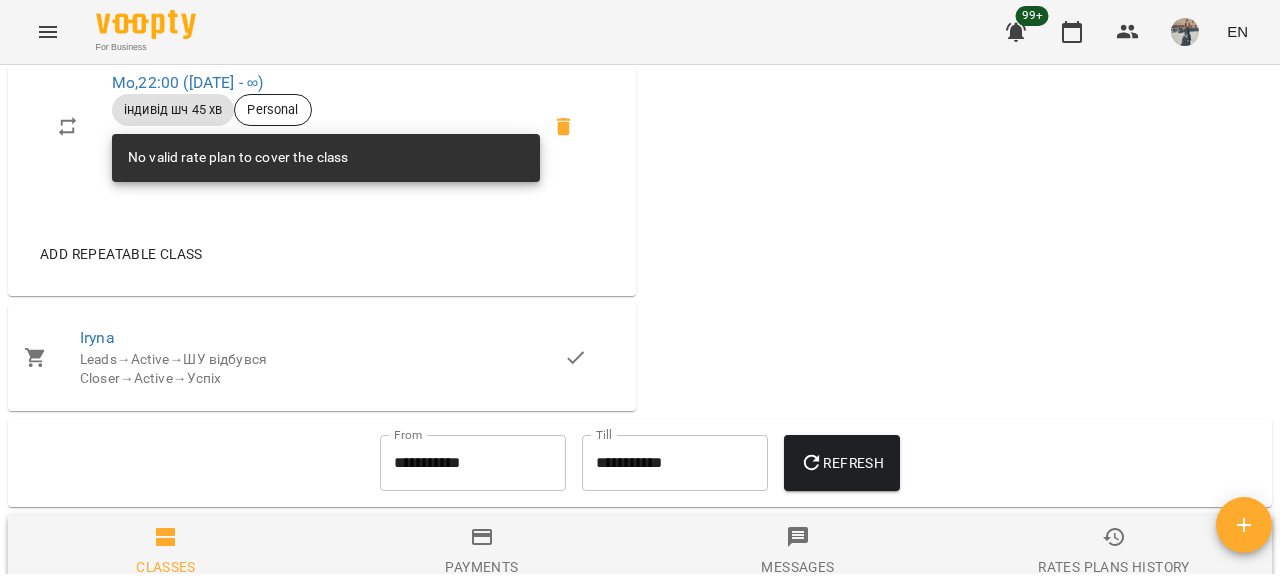scroll, scrollTop: 2700, scrollLeft: 0, axis: vertical 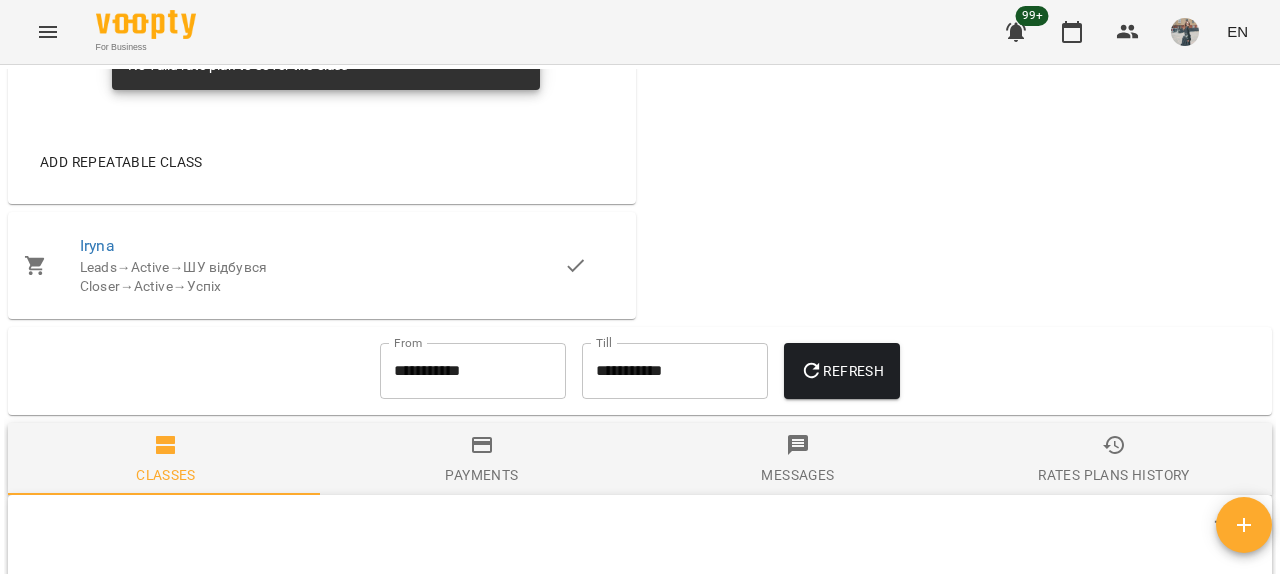 click on "My Clients / [LAST] [FIRST] [LAST] [FIRST] МА телегр [LAST] [FIRST] ВС 0 $ Balance Top up the balance Valid Rate Plans ( 1 ) Ментальна арифметика: Індив 6м [DATE] - Price 32400 $ індивід МА 45 хв Classes 35 13 Add Rate plan Rates Plans History Підключення користувачів платформи [FIRST] [LAST] Зареєстровано: [DATE] [TIME] Підключено Client Information https://platform.gelios-school.com/client/[ID]/[ID] Client's digital pass Gelios School Gelios School ОП [EMAIL] [PHONE] The client is not subscribed to  ViberBot! No birthday provided Note [DAY], [DATE] [YEAR] Created At [ID] UserId Notes Static schedule Gelios School  »  [FIRST] [LAST] [DAY] , [TIME]   ([DATE] - ∞) індивід МА 45 хв Personal [DAY] , [TIME]   ([DATE] - ∞) індивід МА 45 хв Personal  »  Mo" at bounding box center [640, 357] 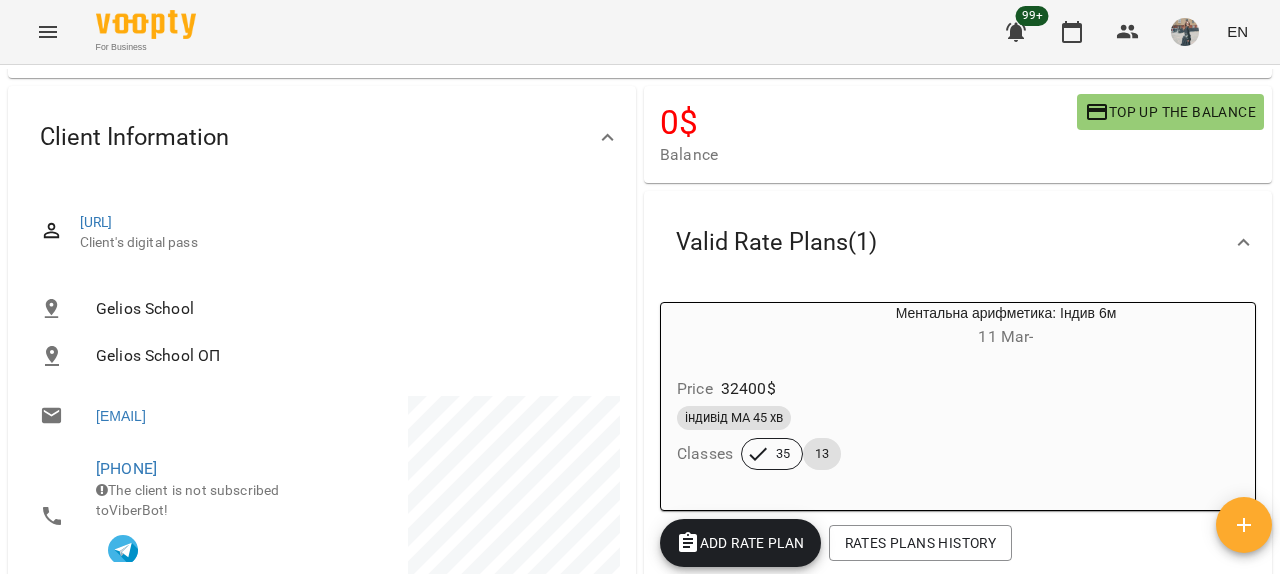 scroll, scrollTop: 0, scrollLeft: 0, axis: both 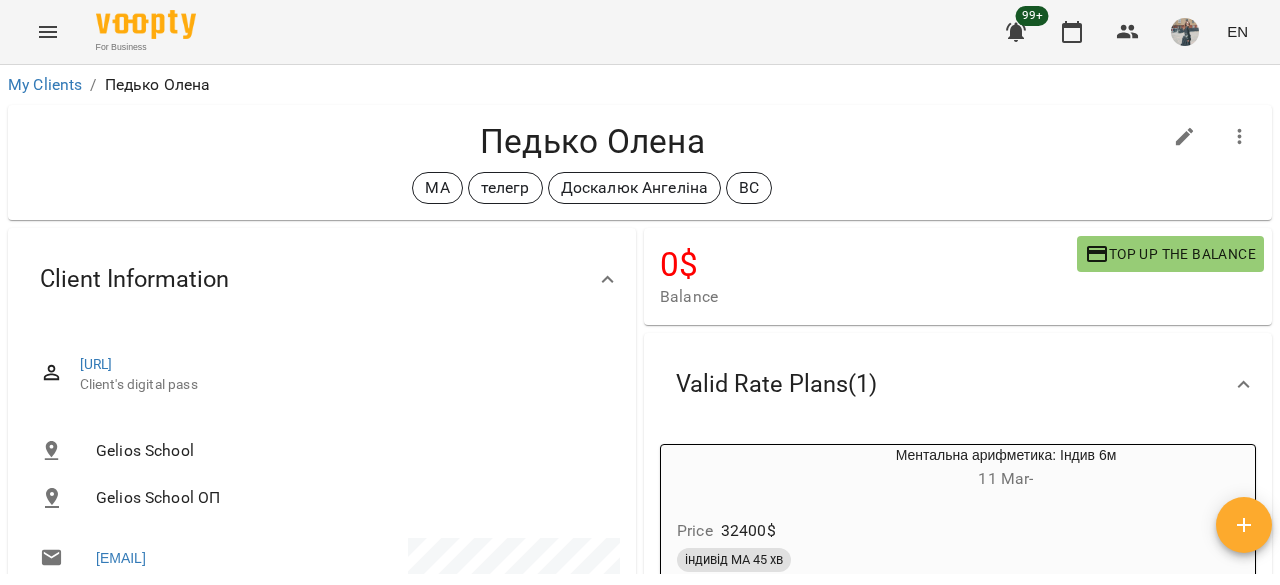 click on "My Clients" at bounding box center [45, 85] 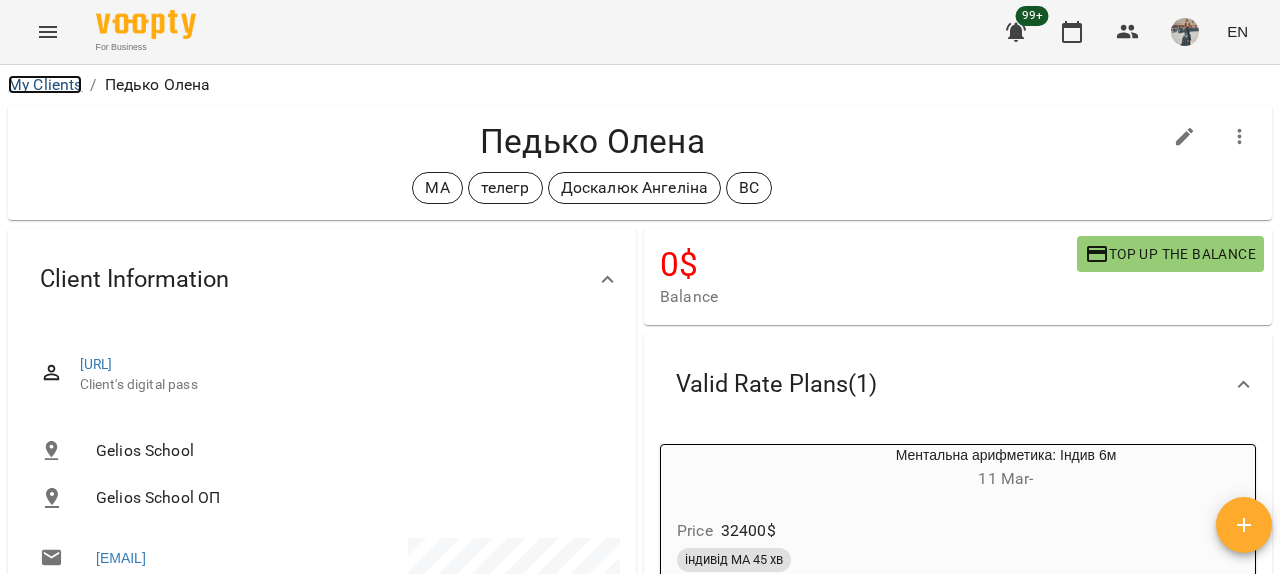 click on "My Clients" at bounding box center [45, 84] 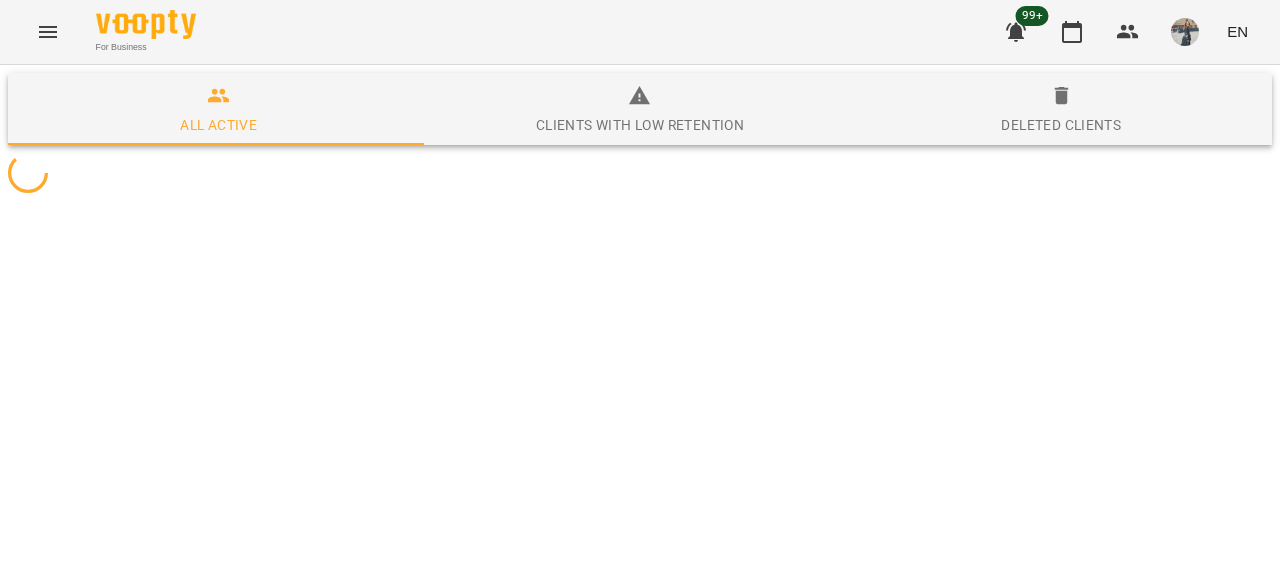 scroll, scrollTop: 0, scrollLeft: 0, axis: both 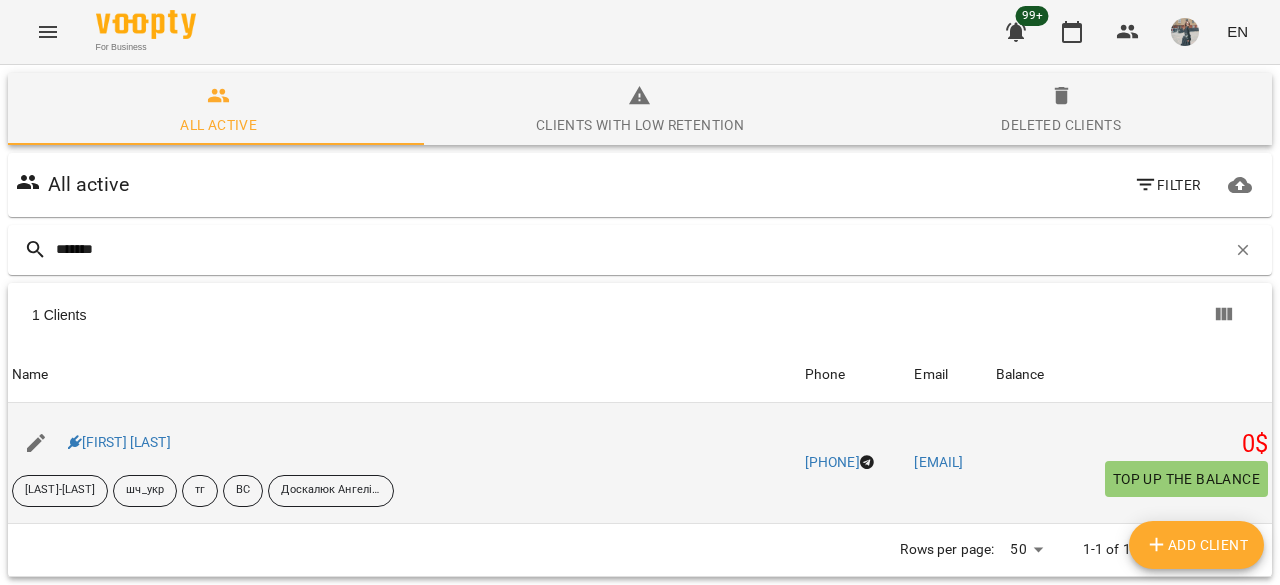type on "*******" 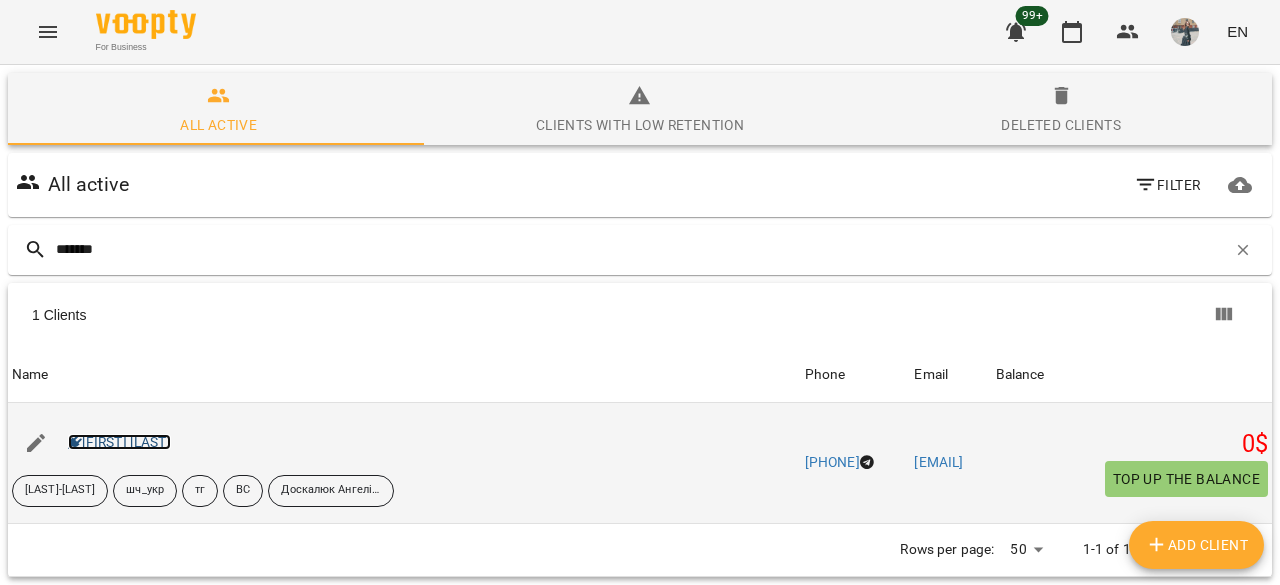 click on "[FIRST] [LAST]" at bounding box center [119, 442] 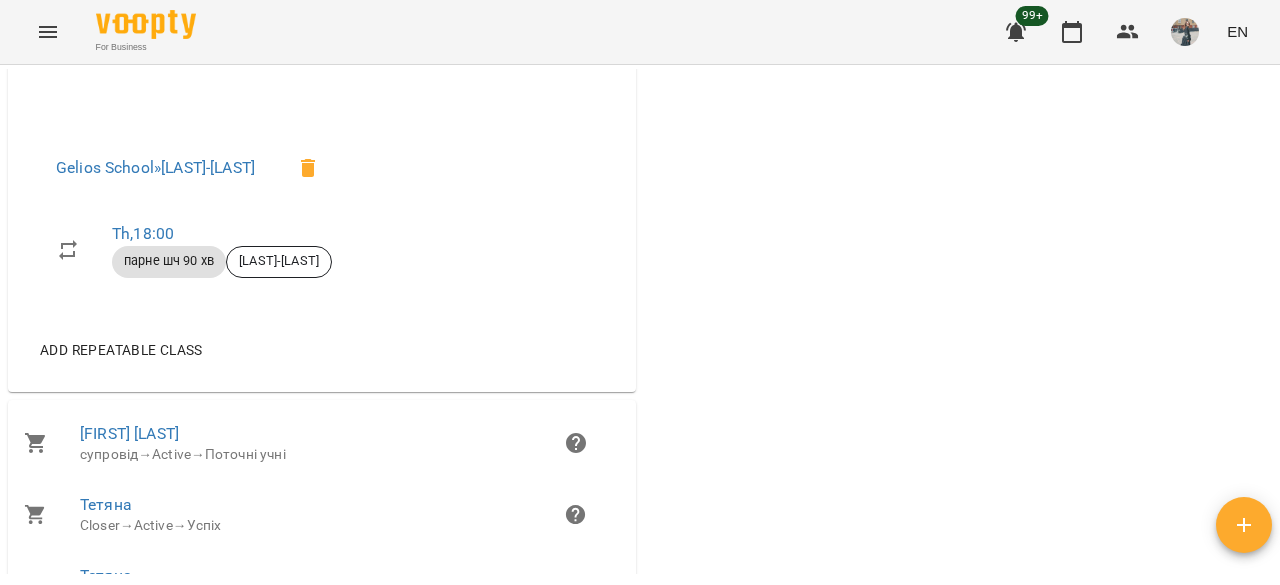 scroll, scrollTop: 1200, scrollLeft: 0, axis: vertical 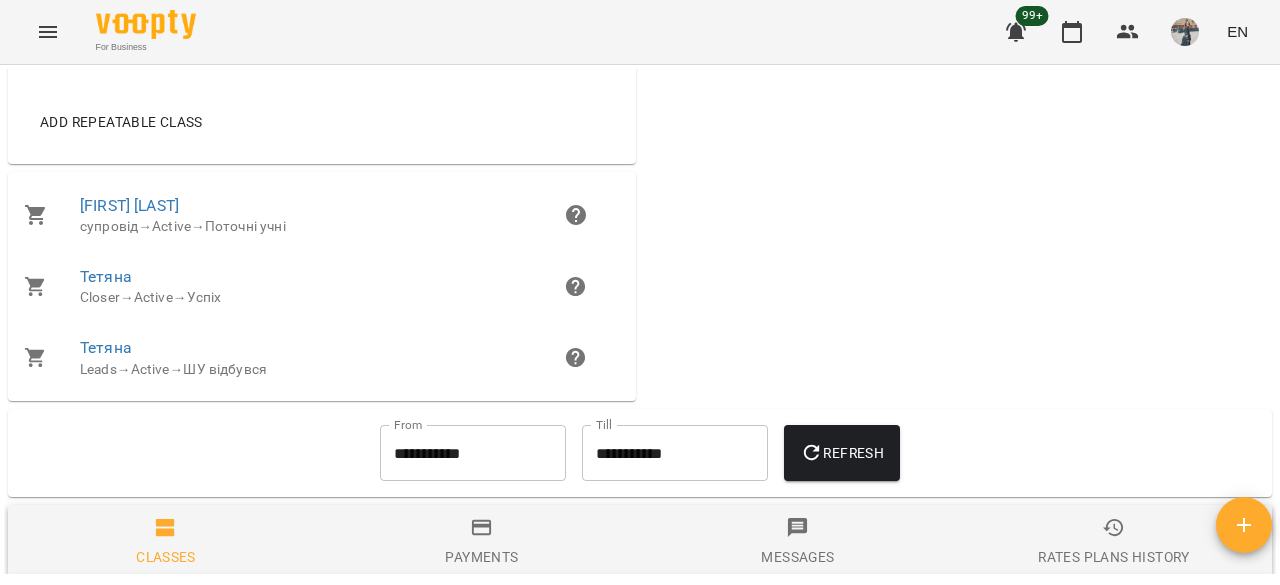 click on "Add repeatable class" at bounding box center [121, 122] 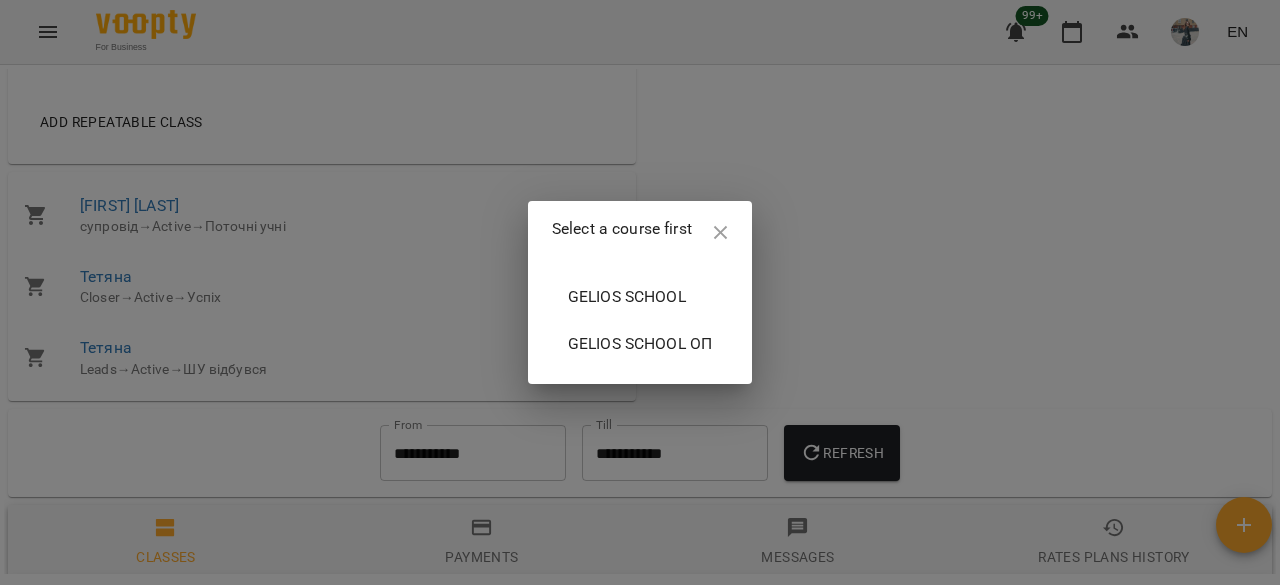 click on "Gelios School" at bounding box center (640, 297) 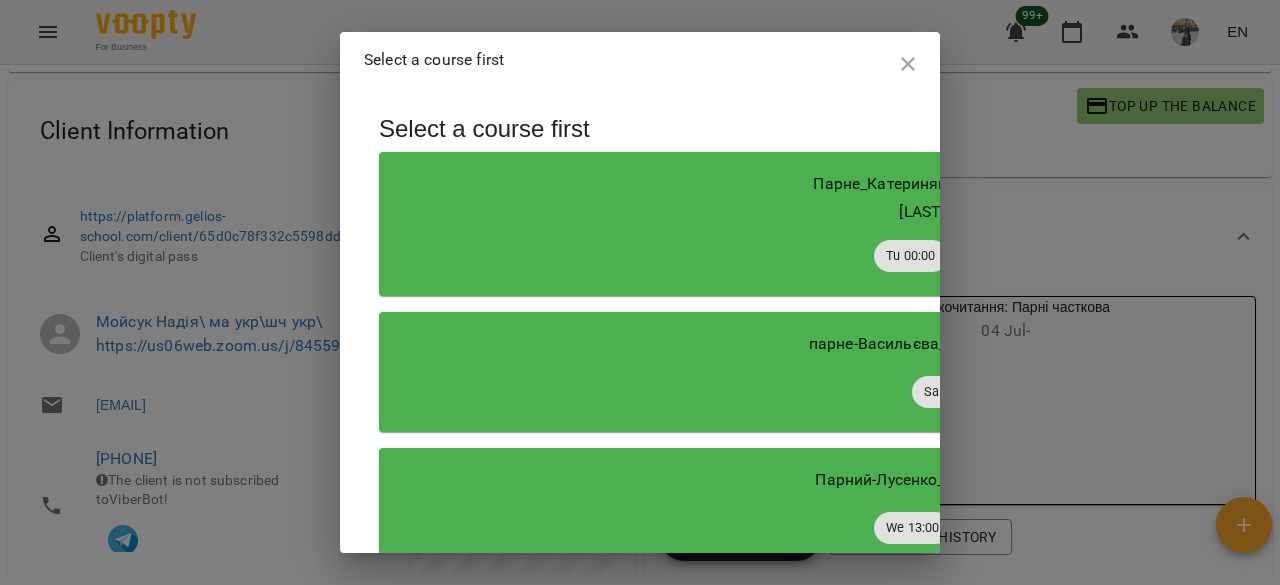 scroll, scrollTop: 1706, scrollLeft: 0, axis: vertical 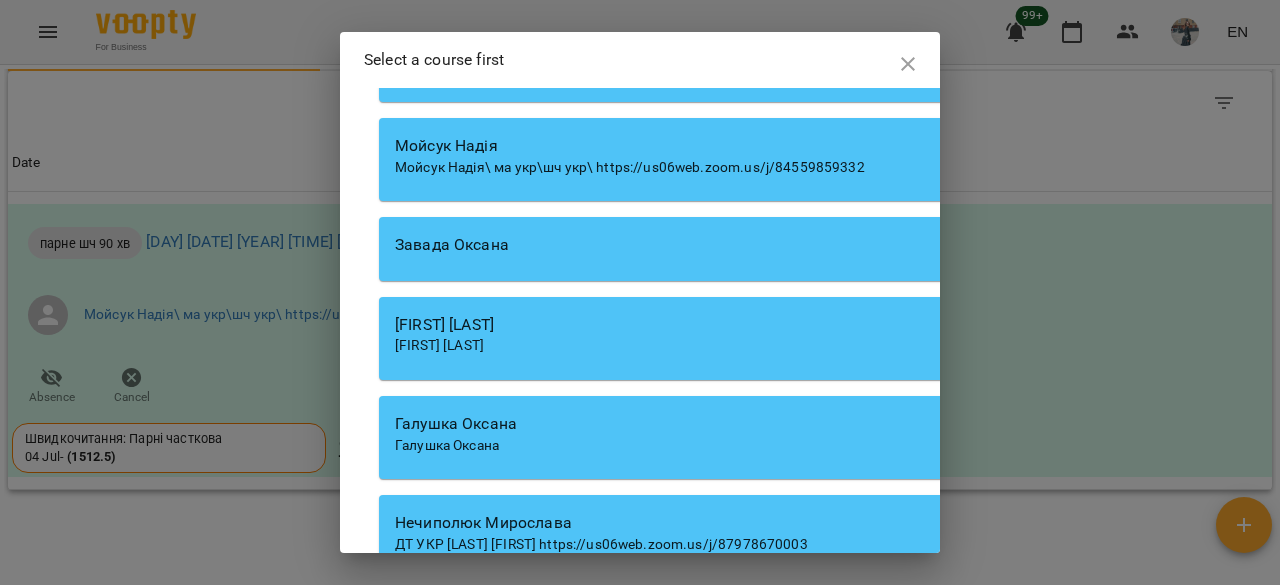 click on "Мойсук Надія\ ма укр\шч укр\ https://us06web.zoom.us/j/84559859332" at bounding box center [630, 167] 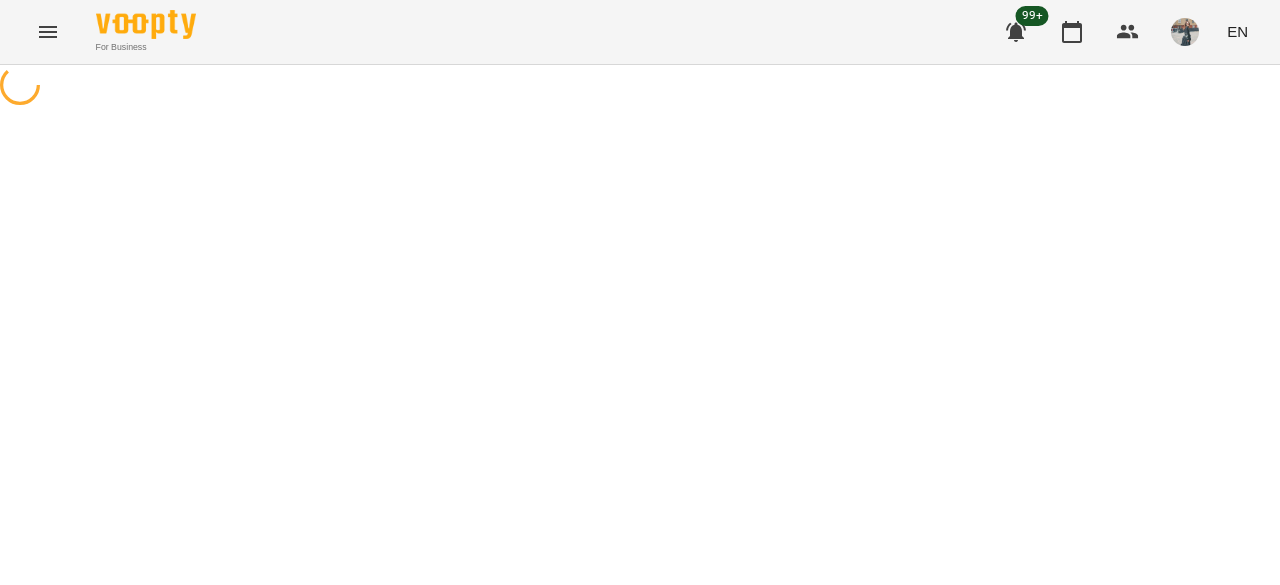 select on "**********" 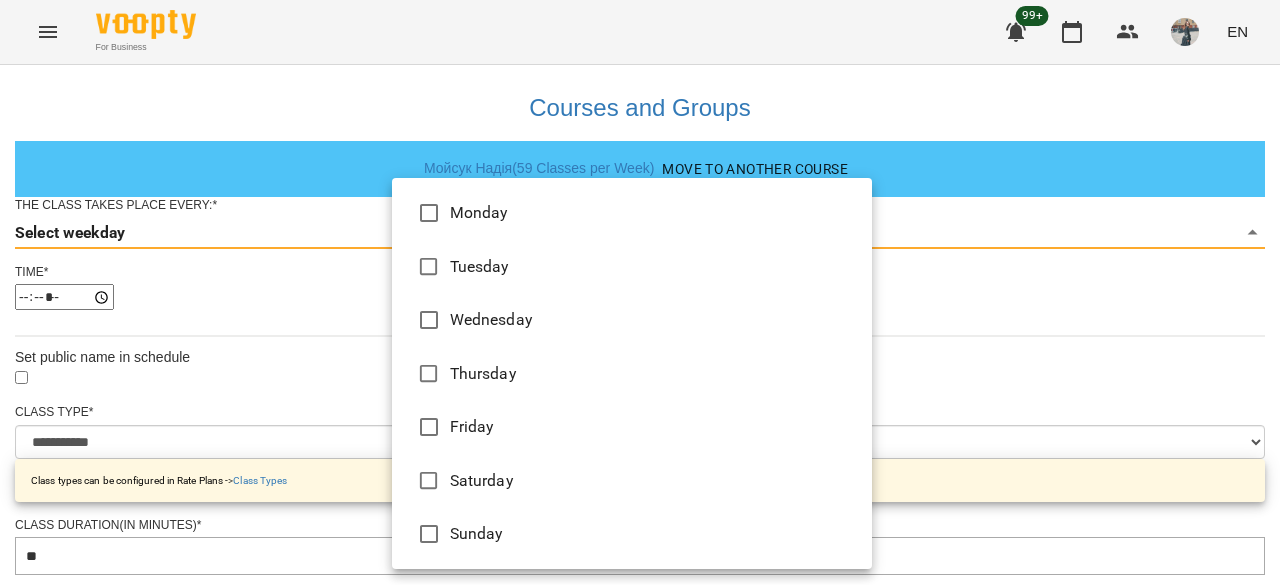 click on "**********" at bounding box center [640, 644] 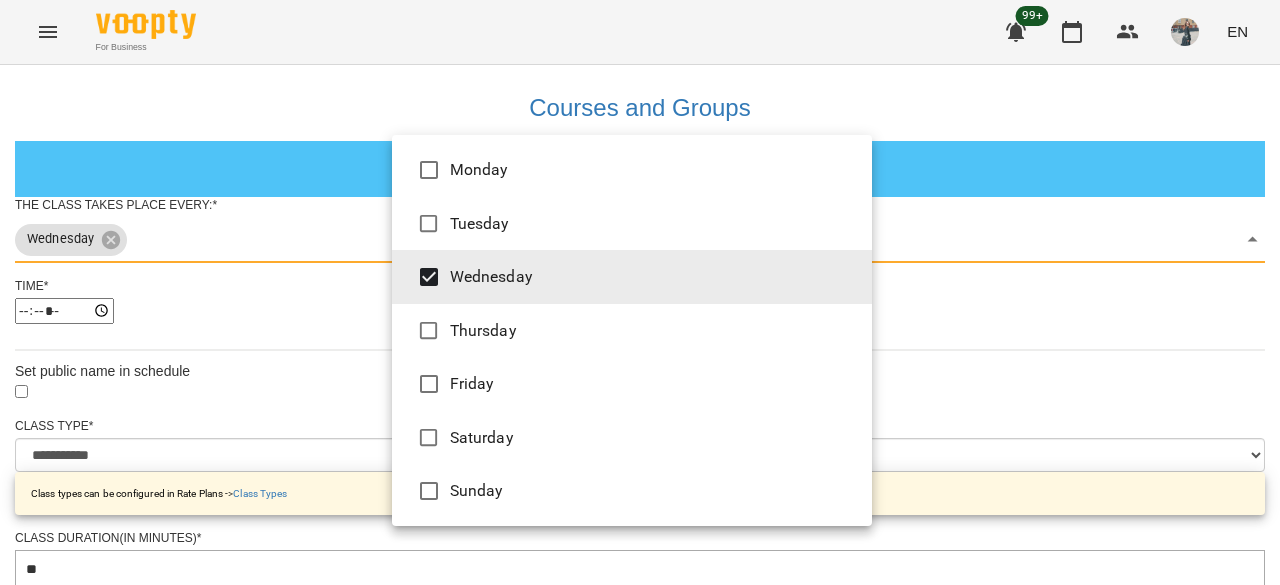 click at bounding box center [640, 292] 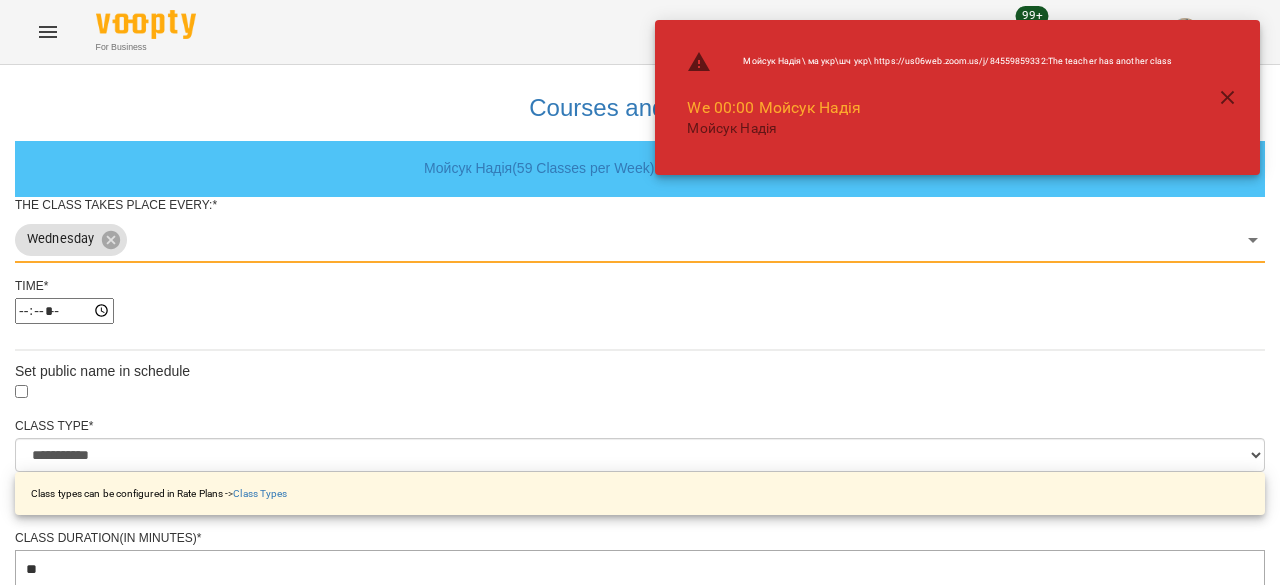click on "Time * *****" at bounding box center [640, 308] 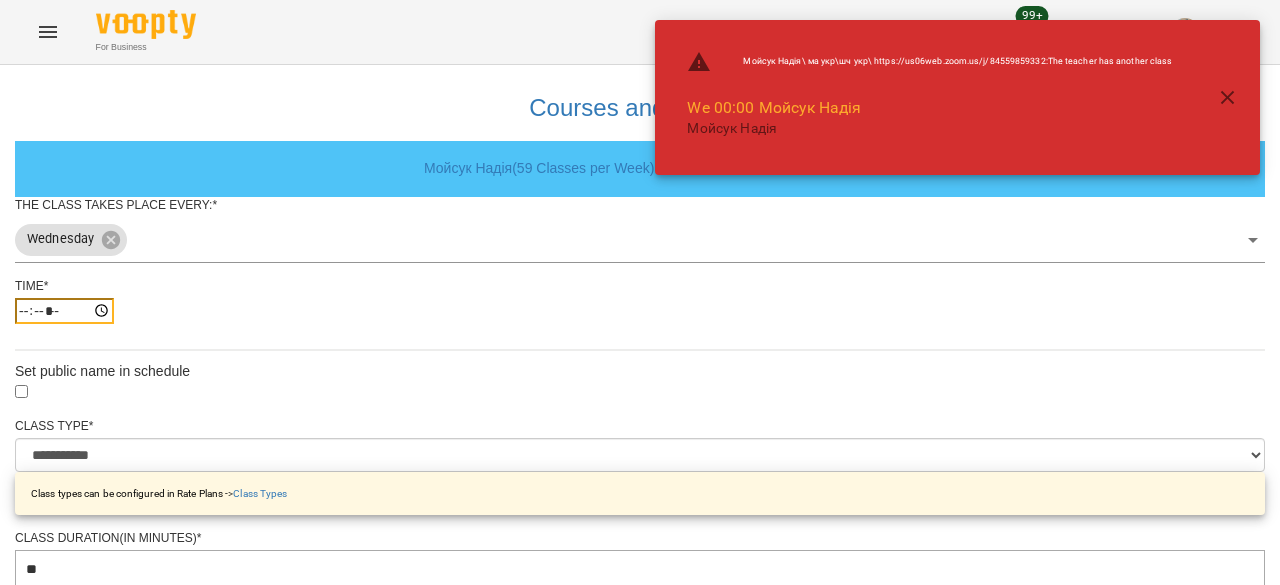 click on "*****" at bounding box center (64, 311) 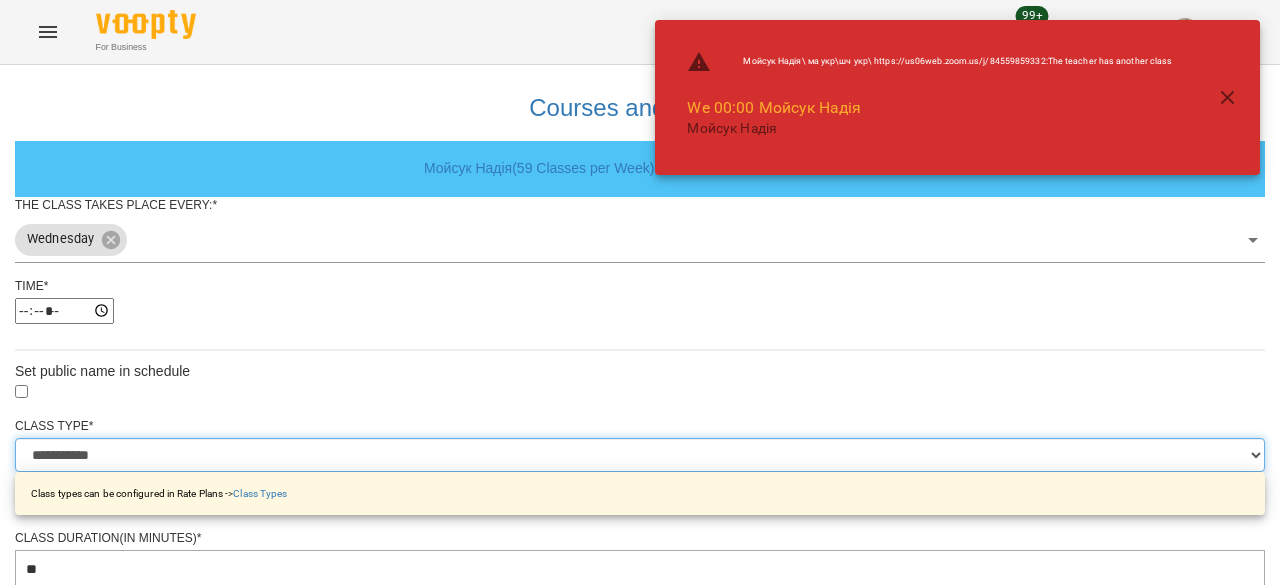 click on "**********" at bounding box center (640, 455) 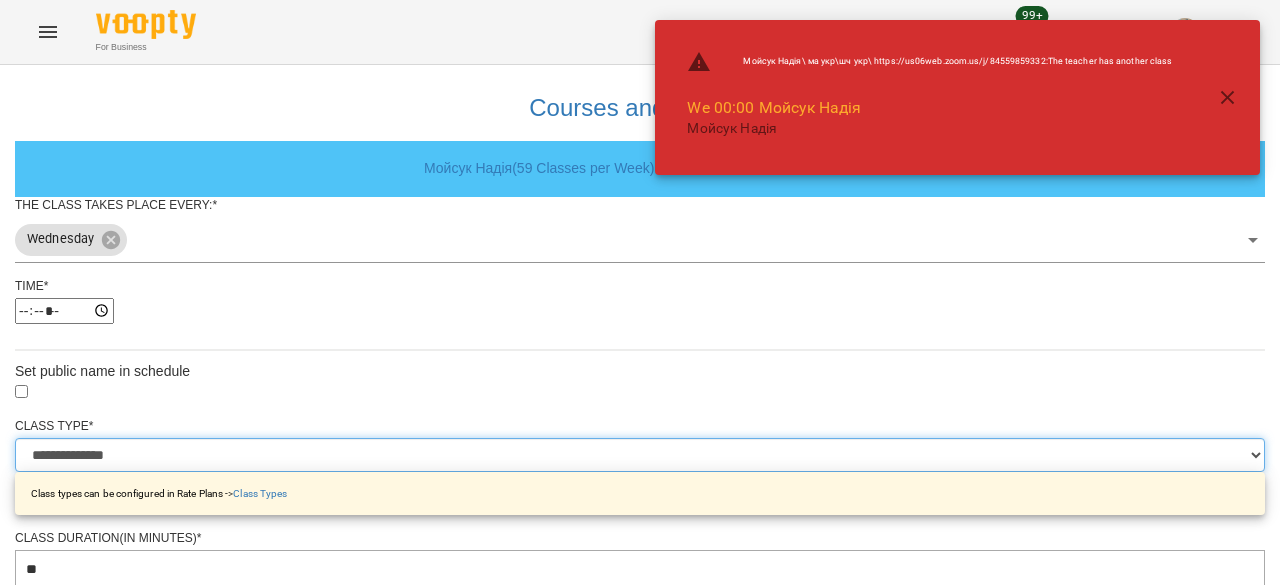 click on "**********" at bounding box center [640, 455] 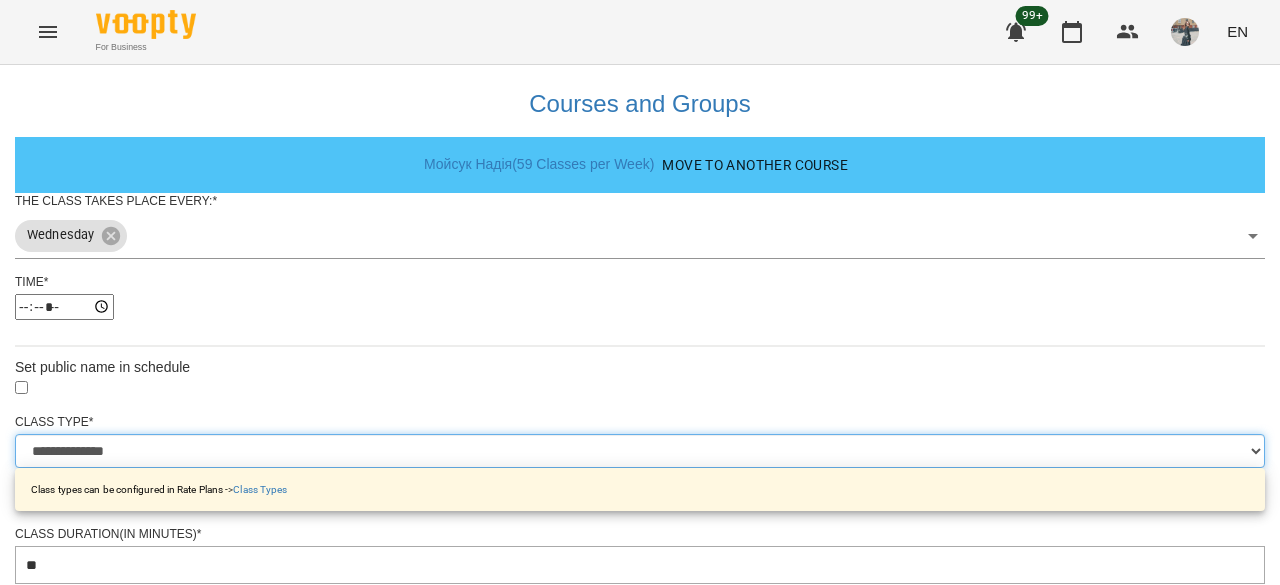 scroll, scrollTop: 700, scrollLeft: 0, axis: vertical 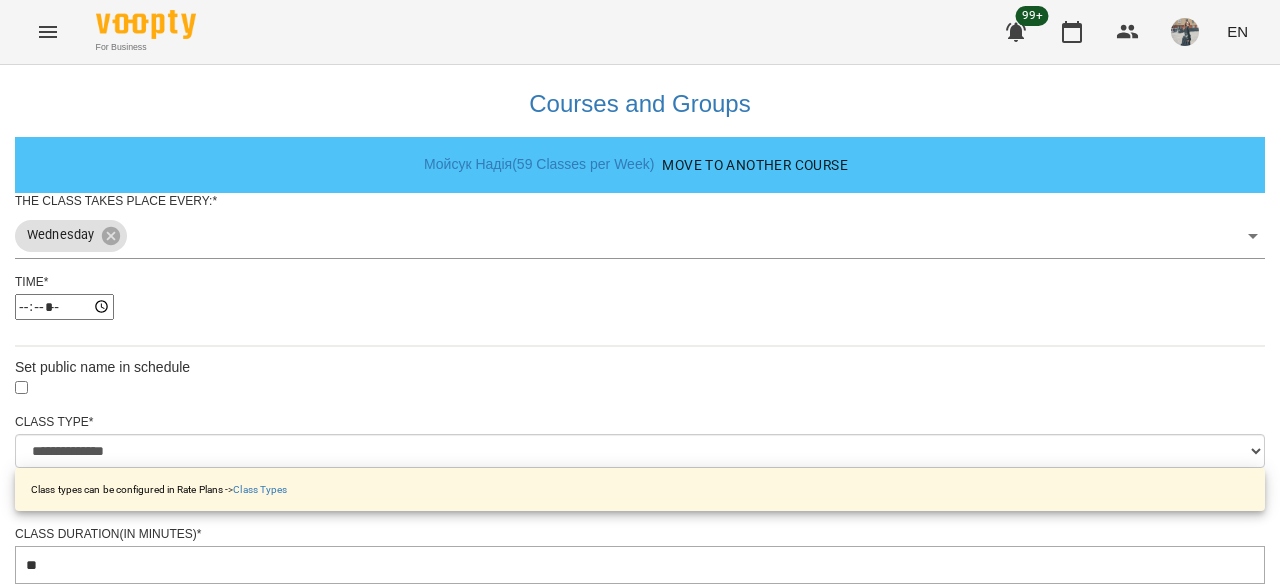 click at bounding box center [640, 1171] 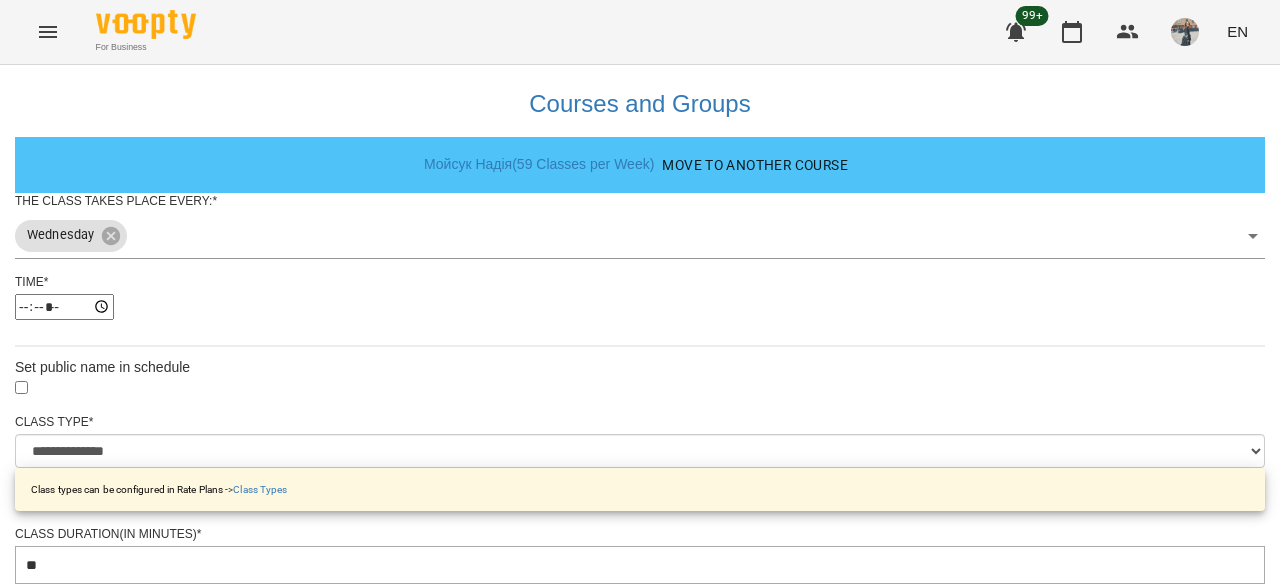 scroll, scrollTop: 871, scrollLeft: 0, axis: vertical 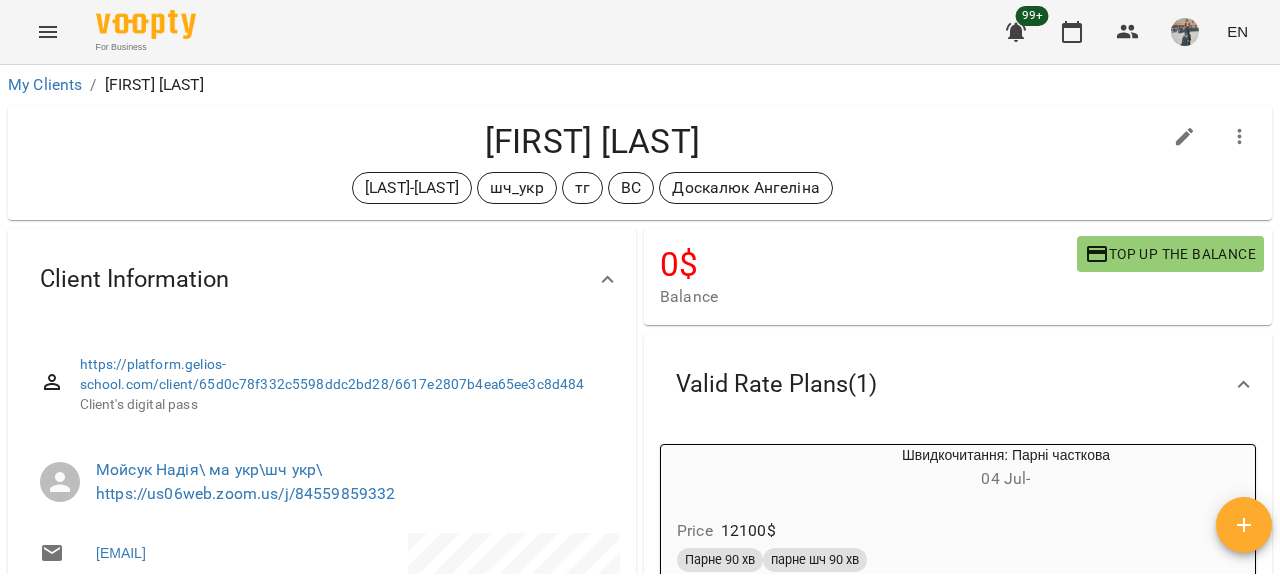 click on "My Clients / [NAME] [LAST]" at bounding box center [640, 85] 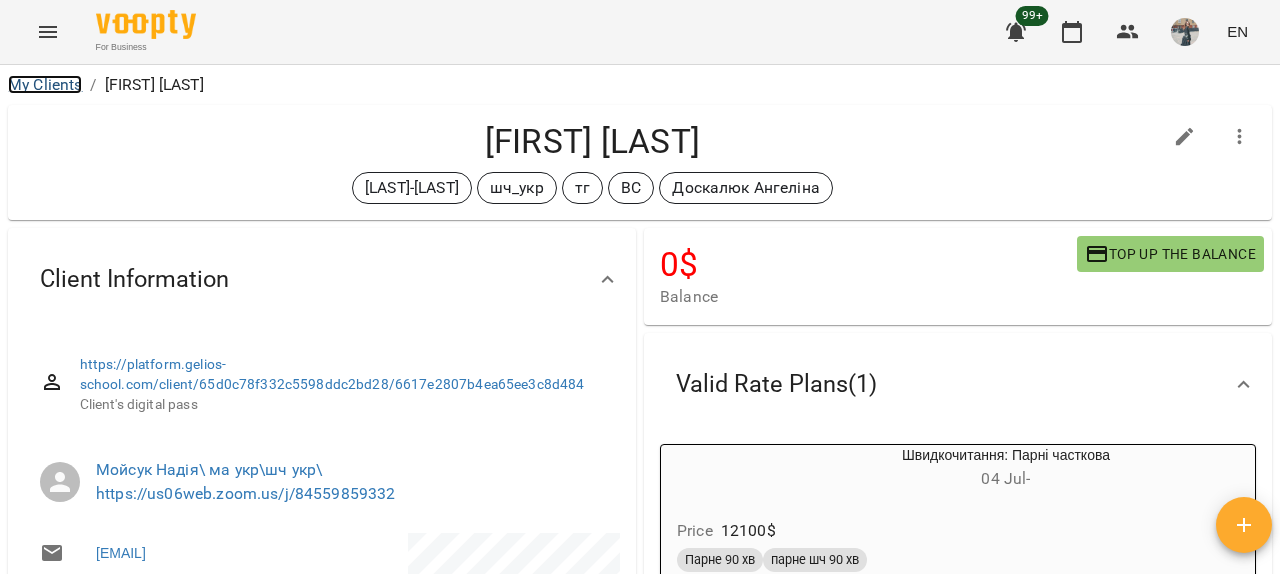 click on "My Clients" at bounding box center [45, 84] 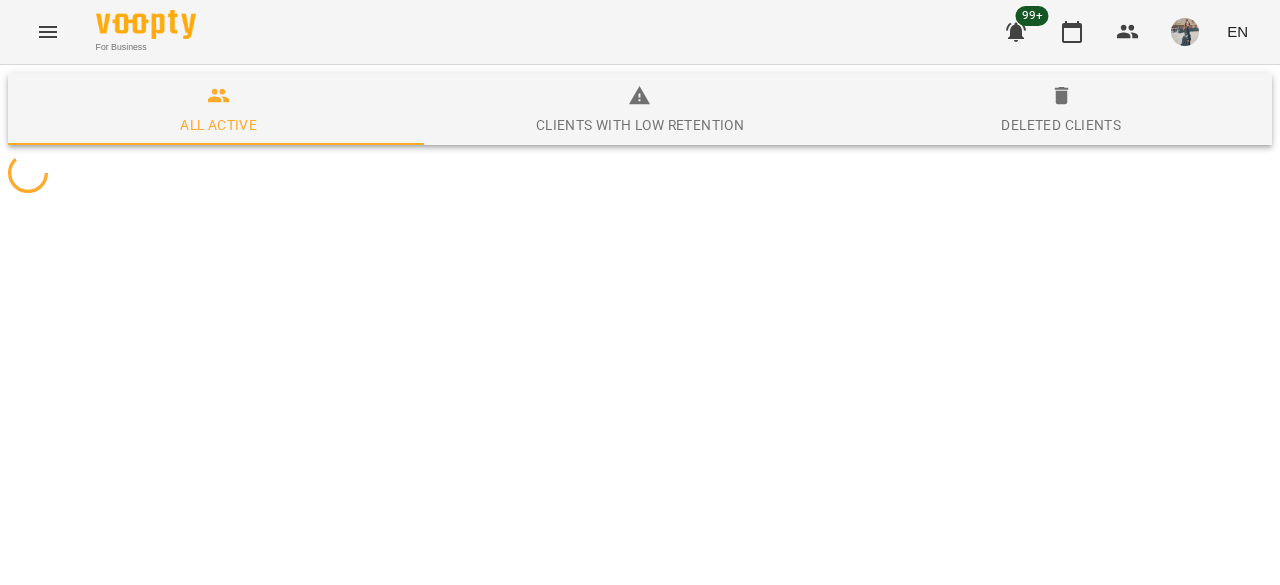 scroll, scrollTop: 0, scrollLeft: 0, axis: both 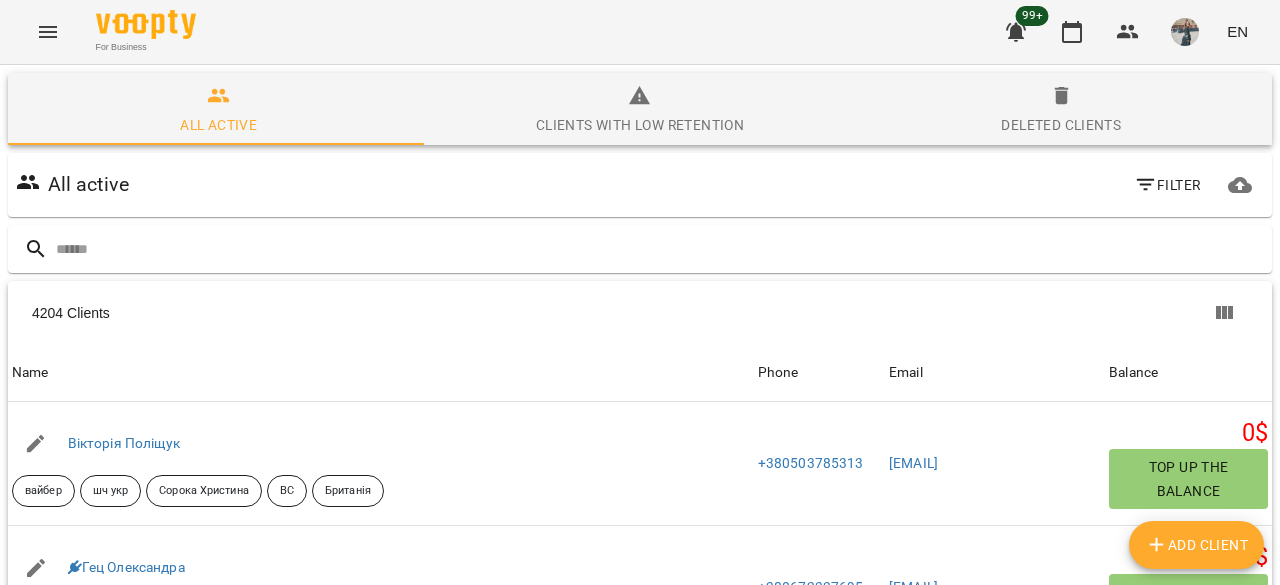 click on "For Business 99+ EN" at bounding box center [640, 32] 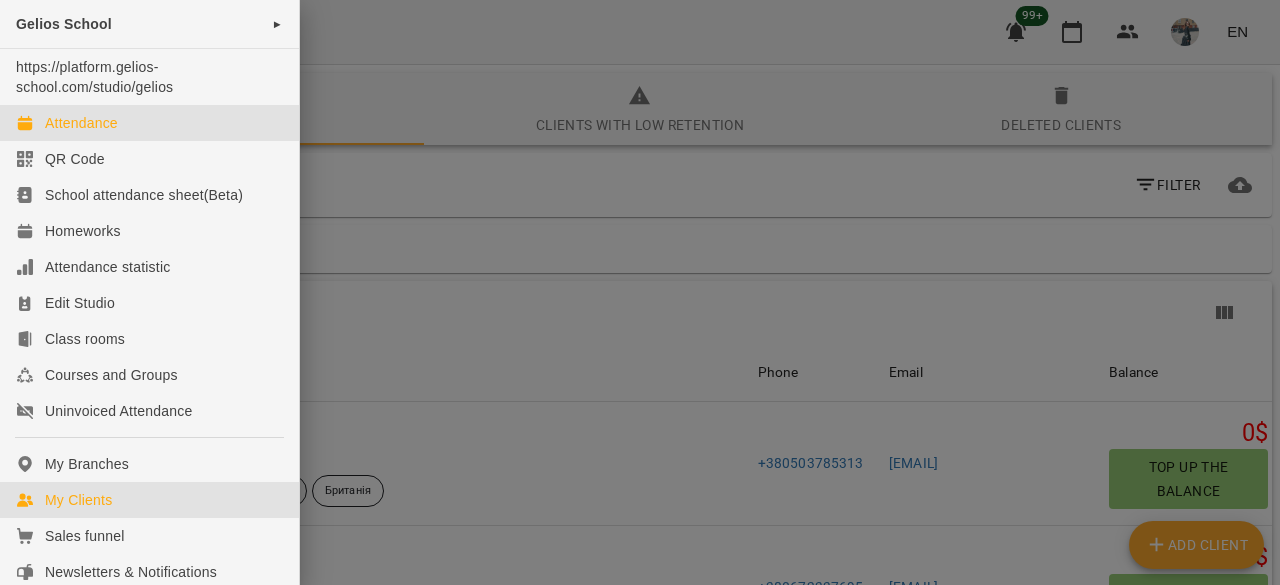 click on "Attendance" at bounding box center [81, 123] 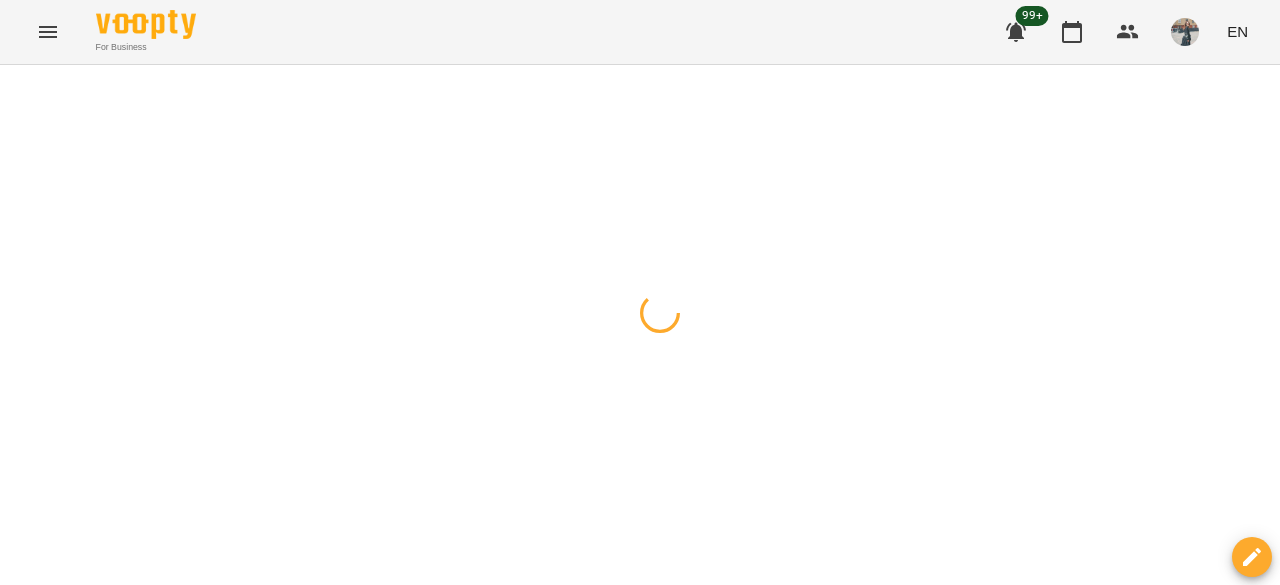 drag, startPoint x: 40, startPoint y: 97, endPoint x: 26, endPoint y: 97, distance: 14 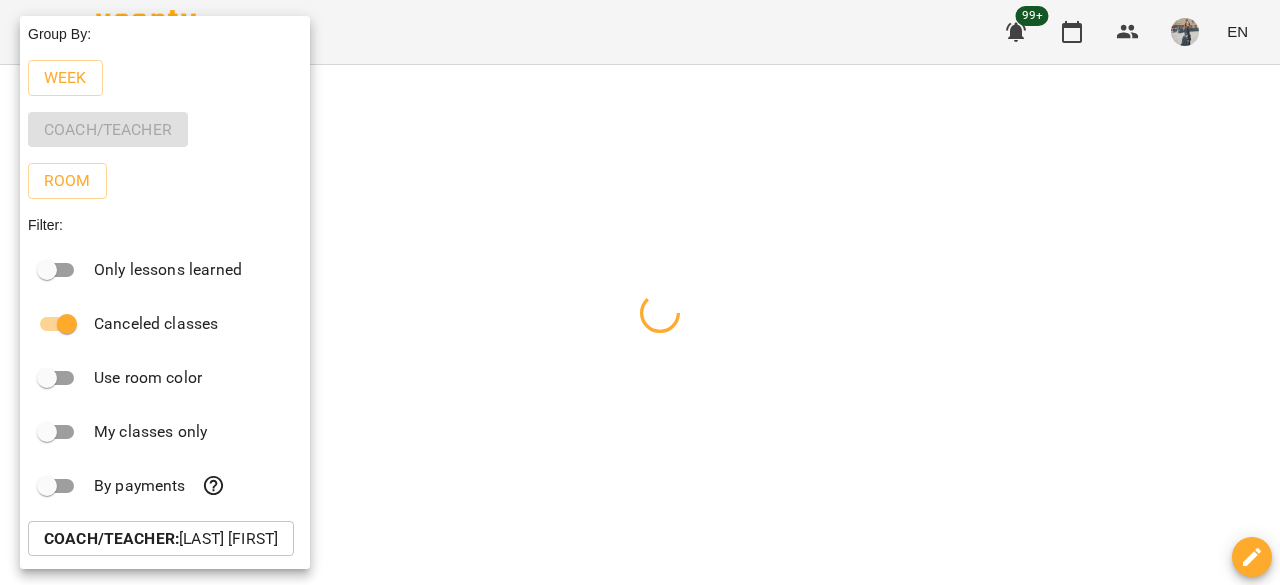 click on "Coach/Teacher :  [LAST] [FIRST]" at bounding box center [161, 539] 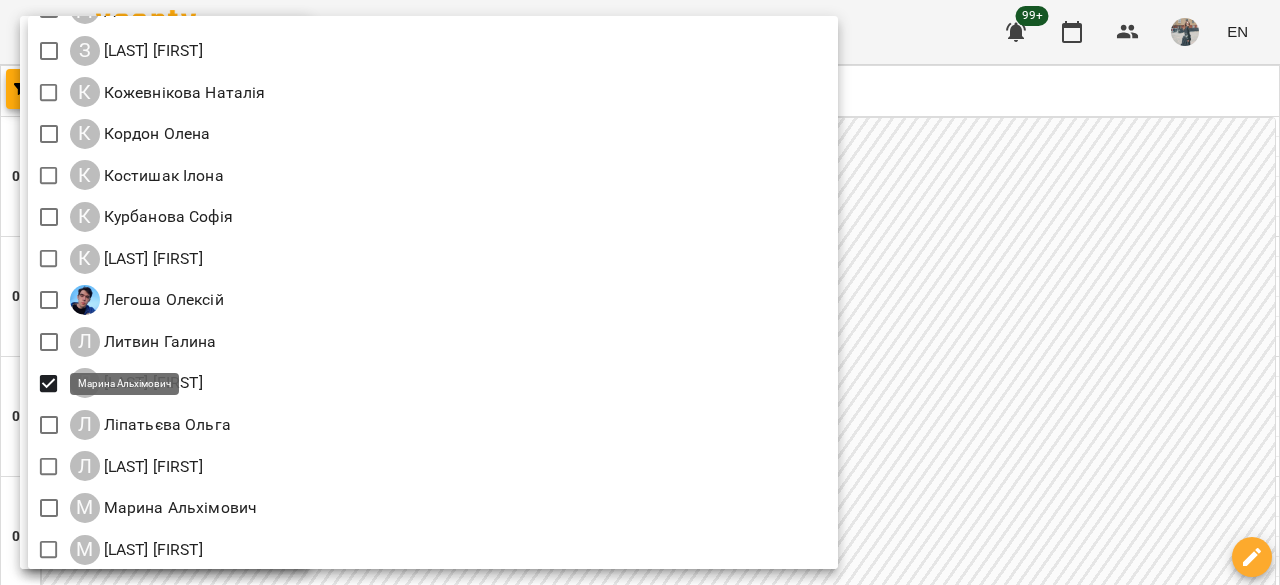 scroll, scrollTop: 1400, scrollLeft: 0, axis: vertical 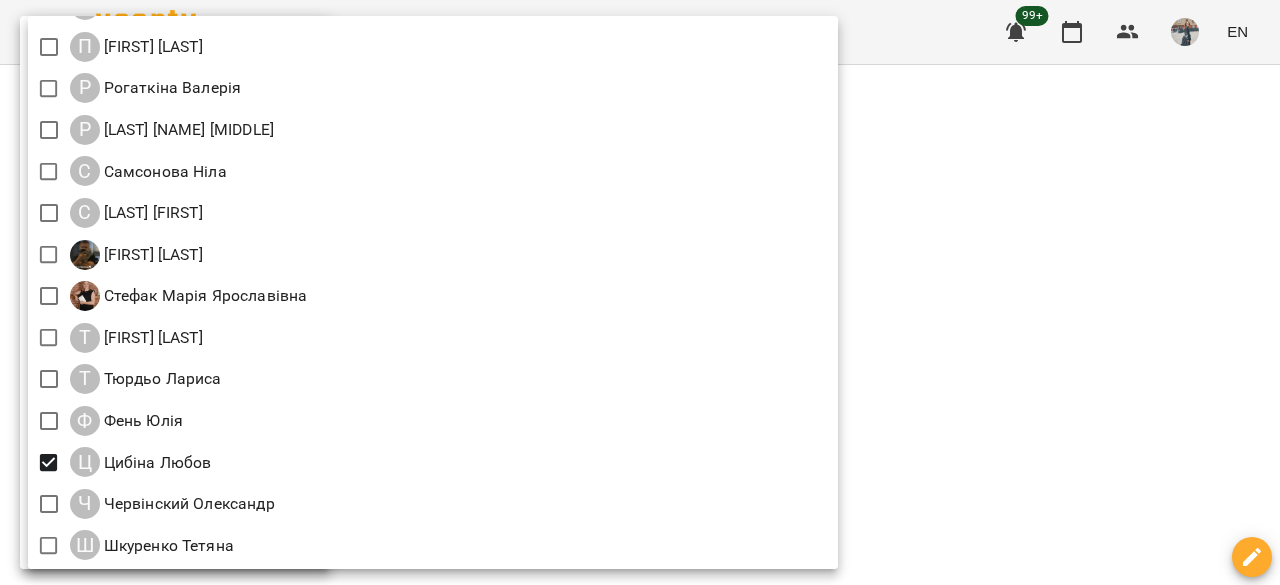 click at bounding box center [640, 292] 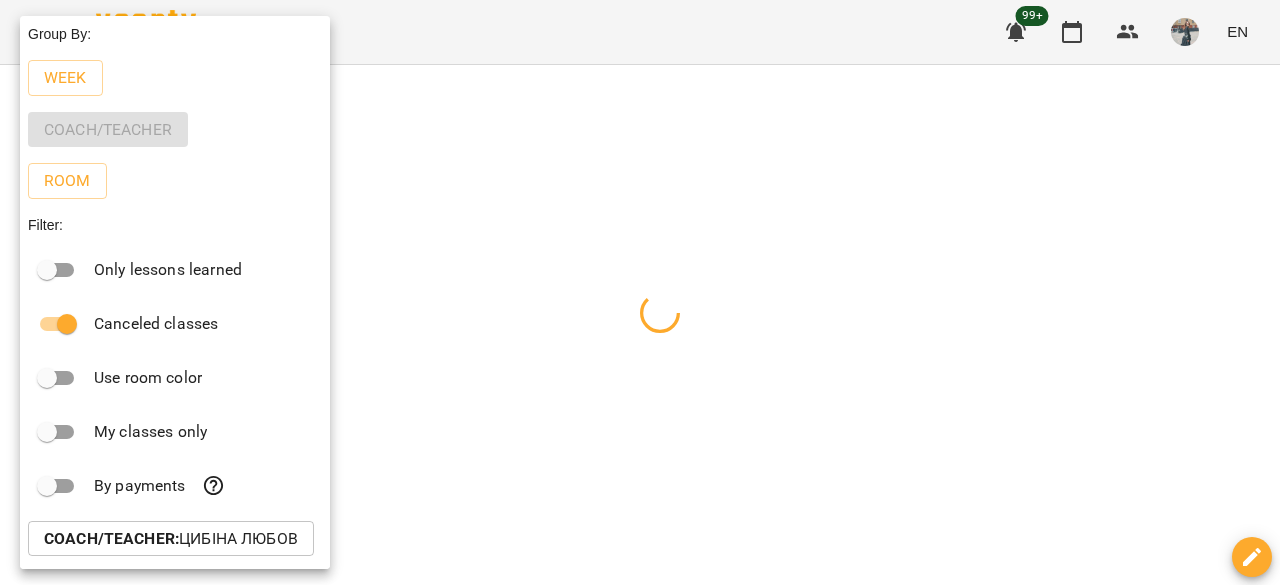 click at bounding box center (640, 292) 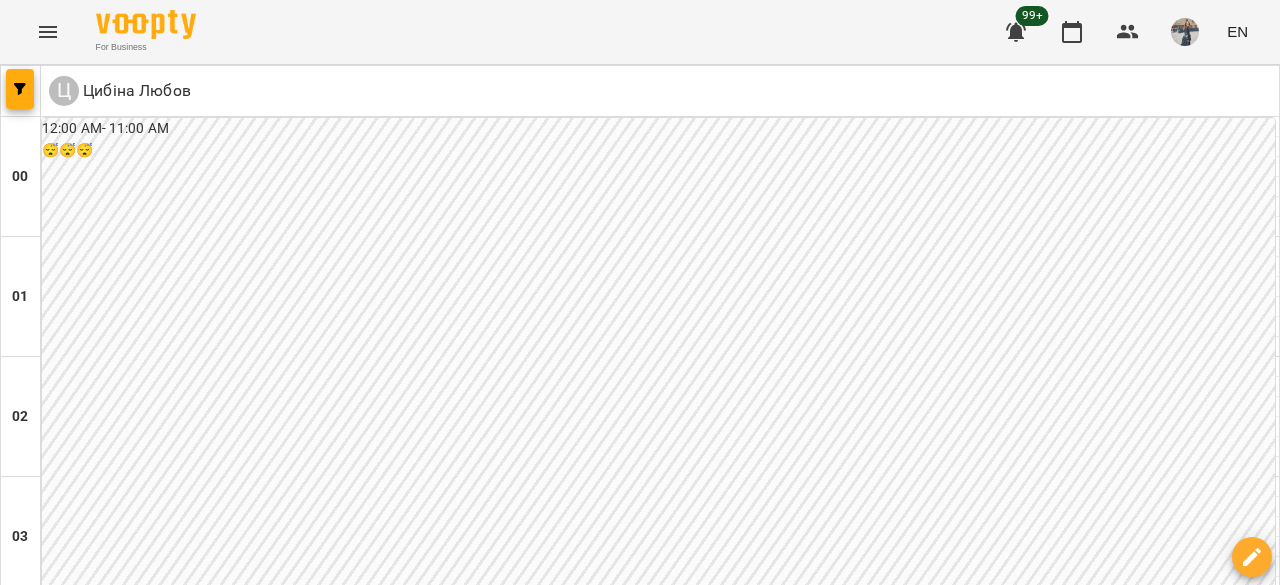 scroll, scrollTop: 1400, scrollLeft: 0, axis: vertical 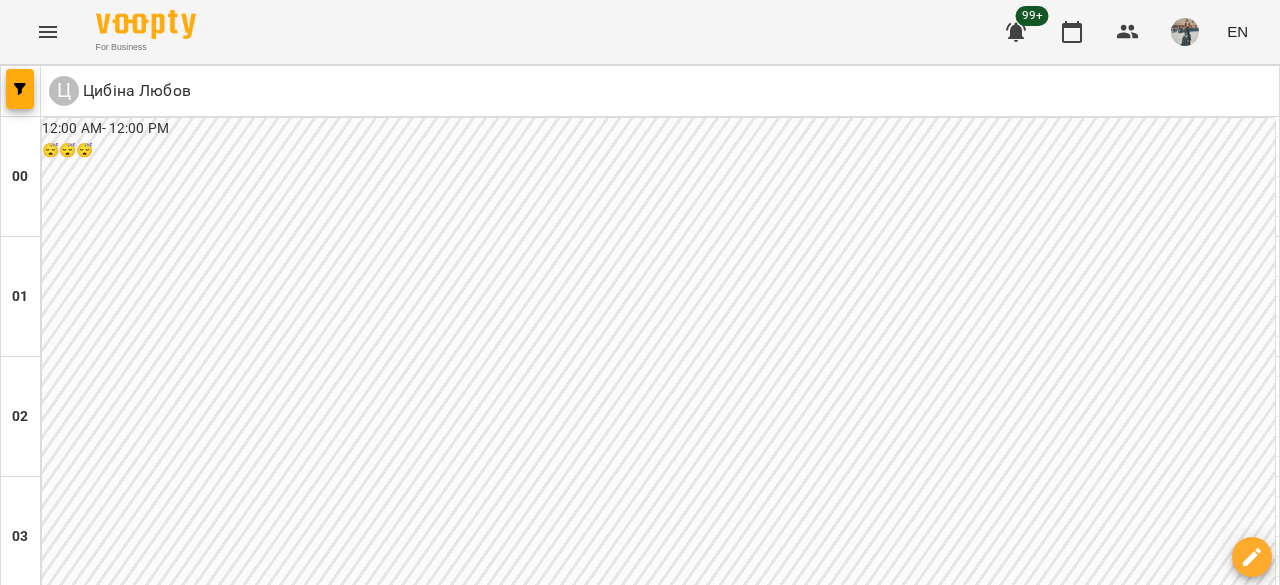 click on "[TIME] - [TIME] 😴😴😴" at bounding box center [658, 837] 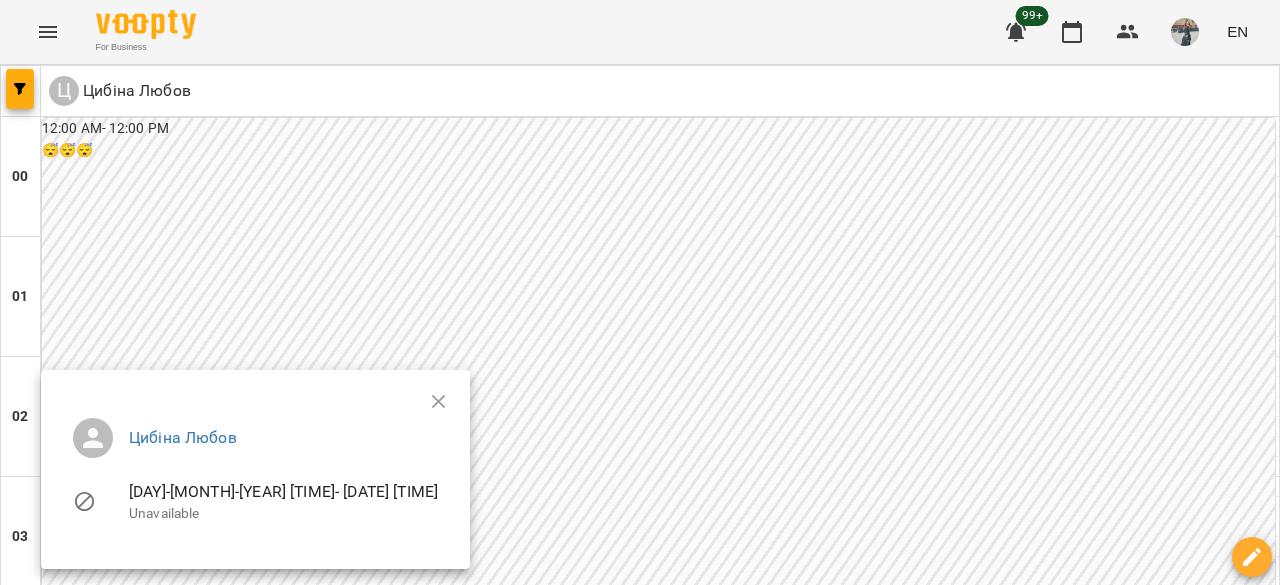 click at bounding box center (640, 292) 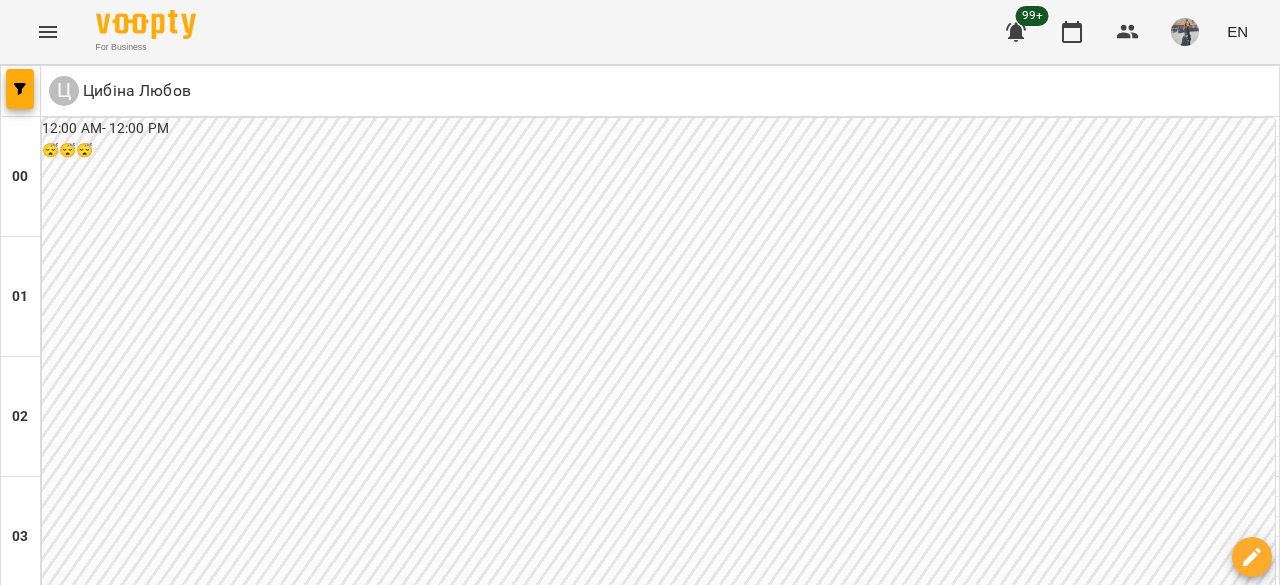 scroll, scrollTop: 2300, scrollLeft: 0, axis: vertical 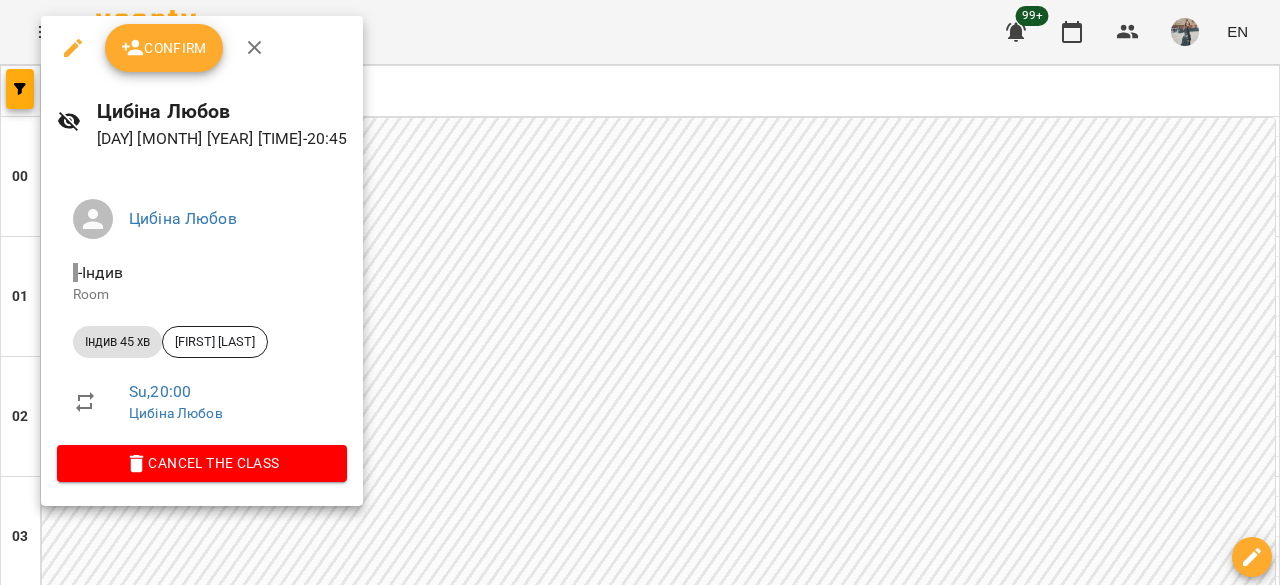 click 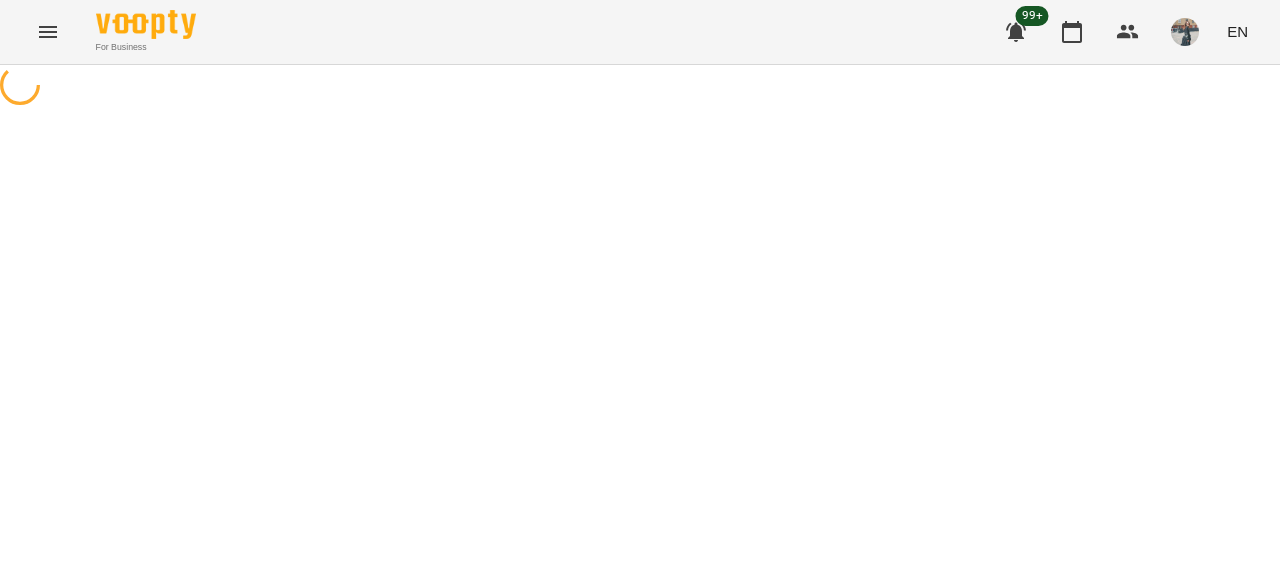 select on "**********" 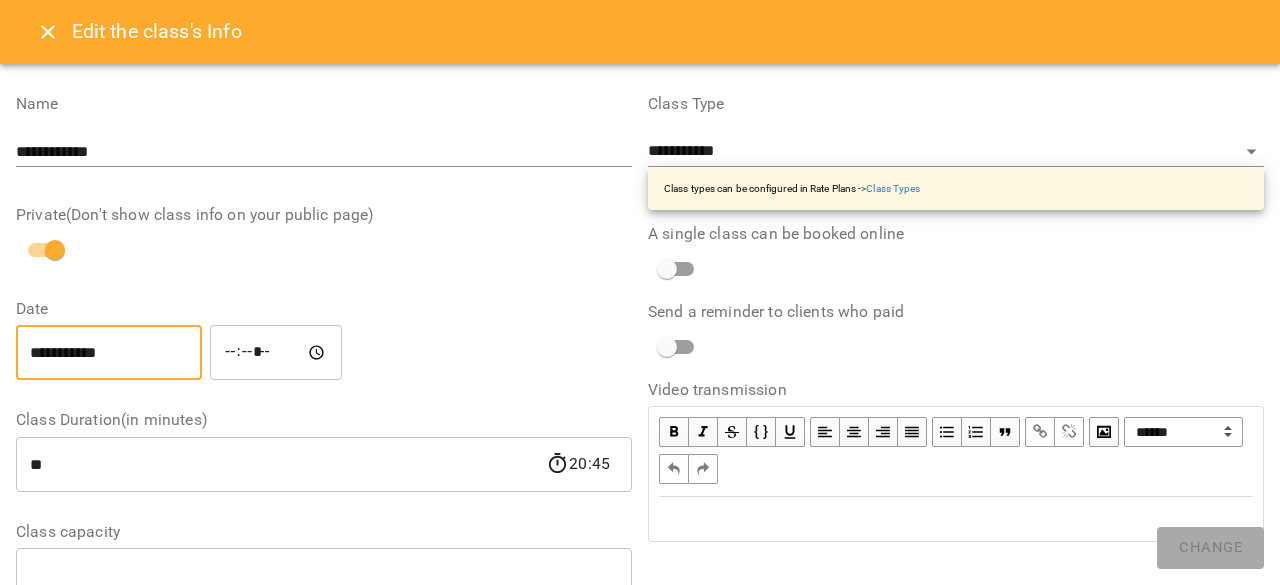 click on "**********" at bounding box center (109, 353) 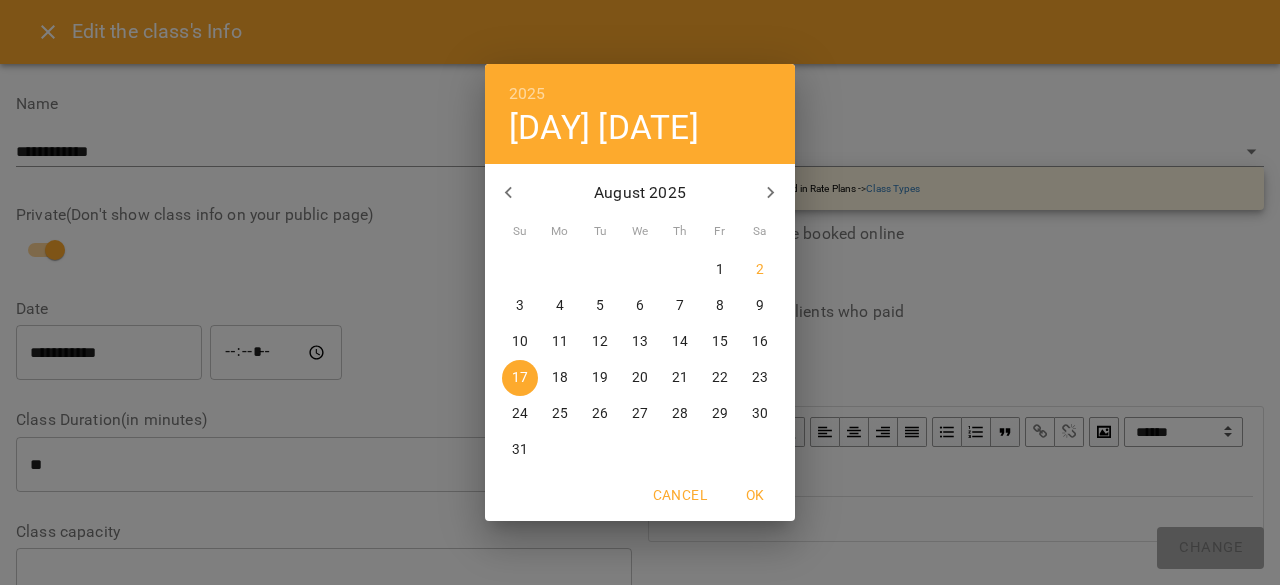 click on "20" at bounding box center [640, 378] 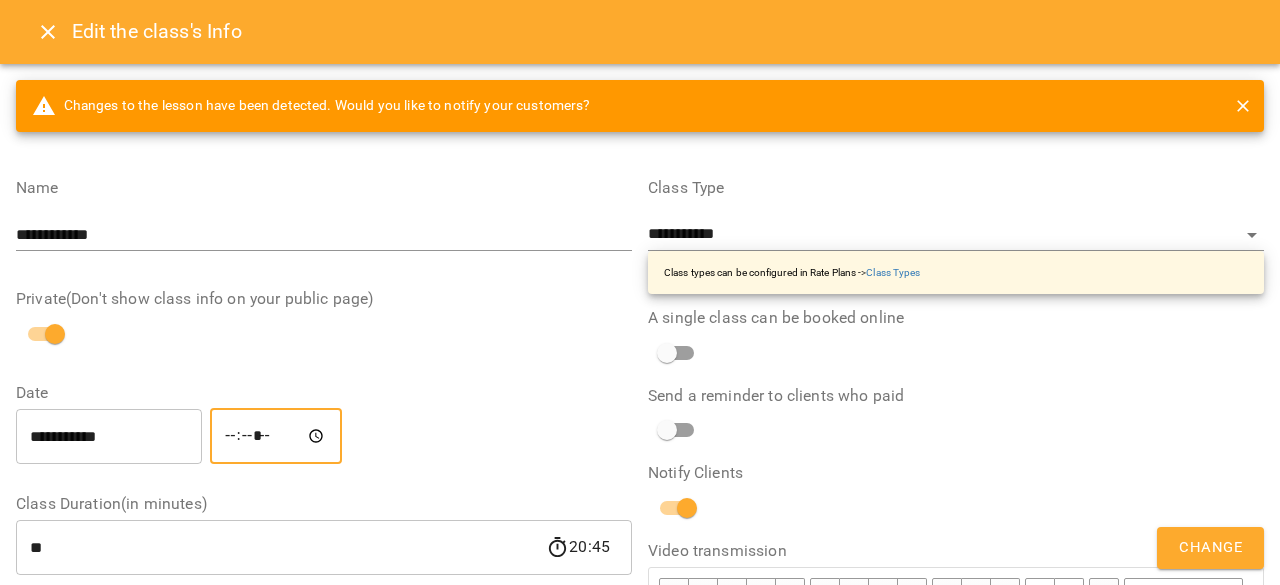click on "*****" at bounding box center [276, 436] 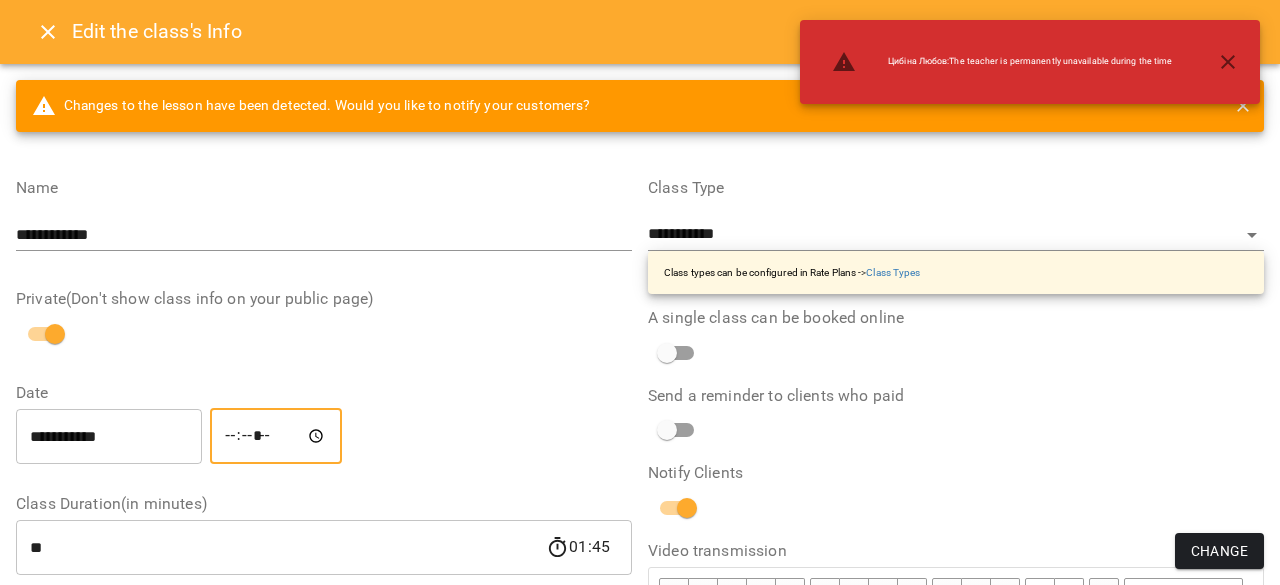 type on "*****" 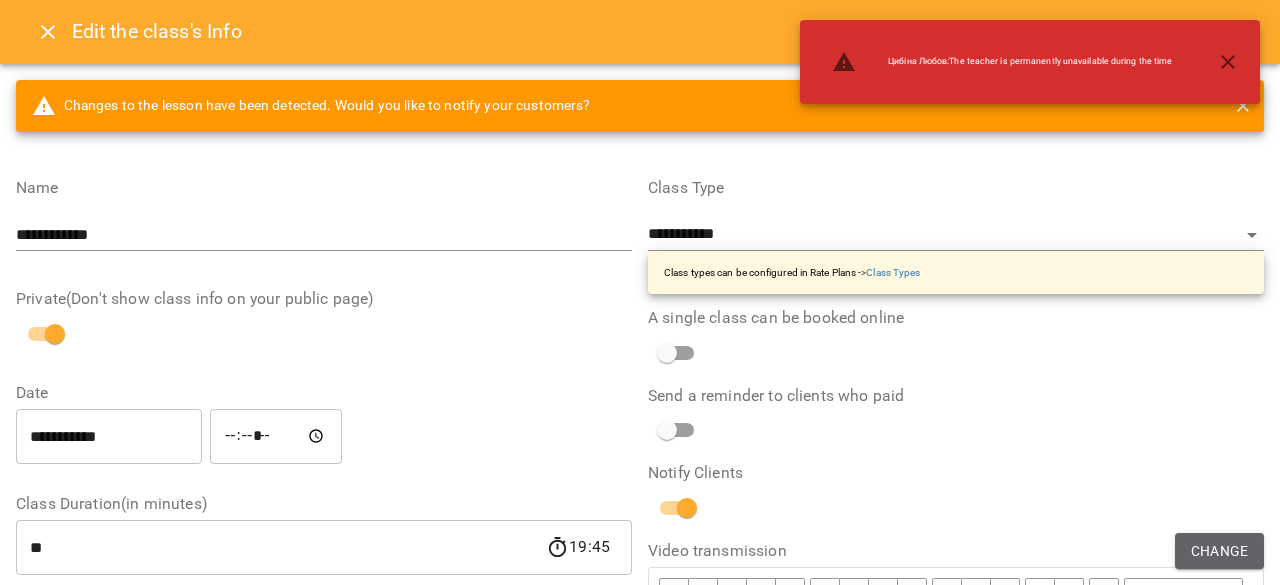 click on "Change" at bounding box center (1219, 551) 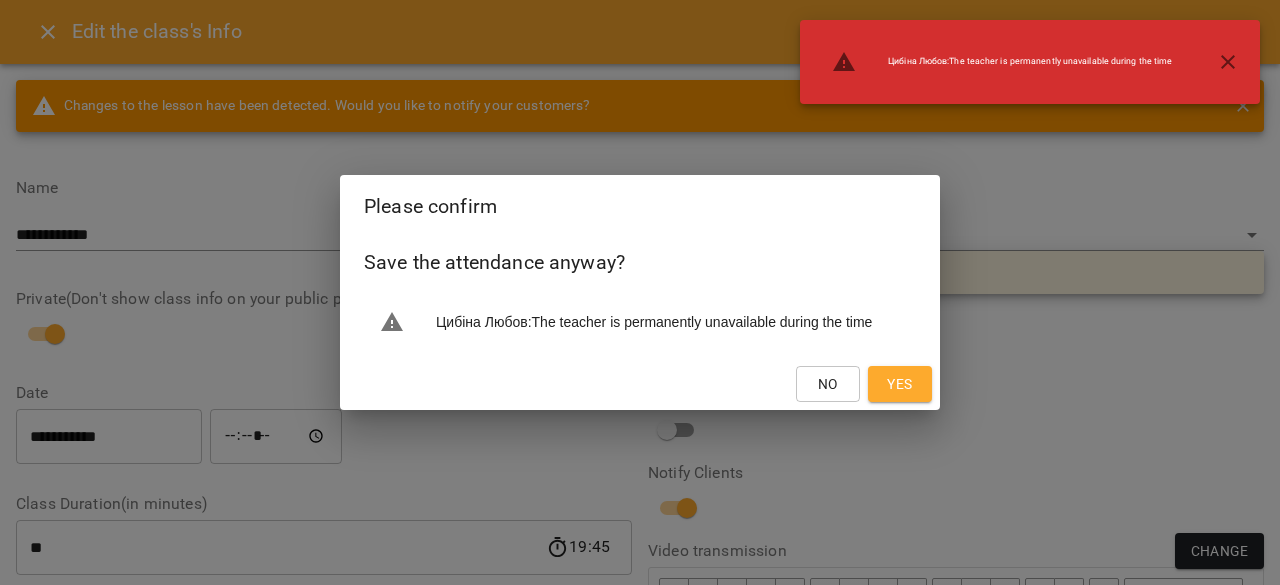 click on "Yes" at bounding box center [900, 384] 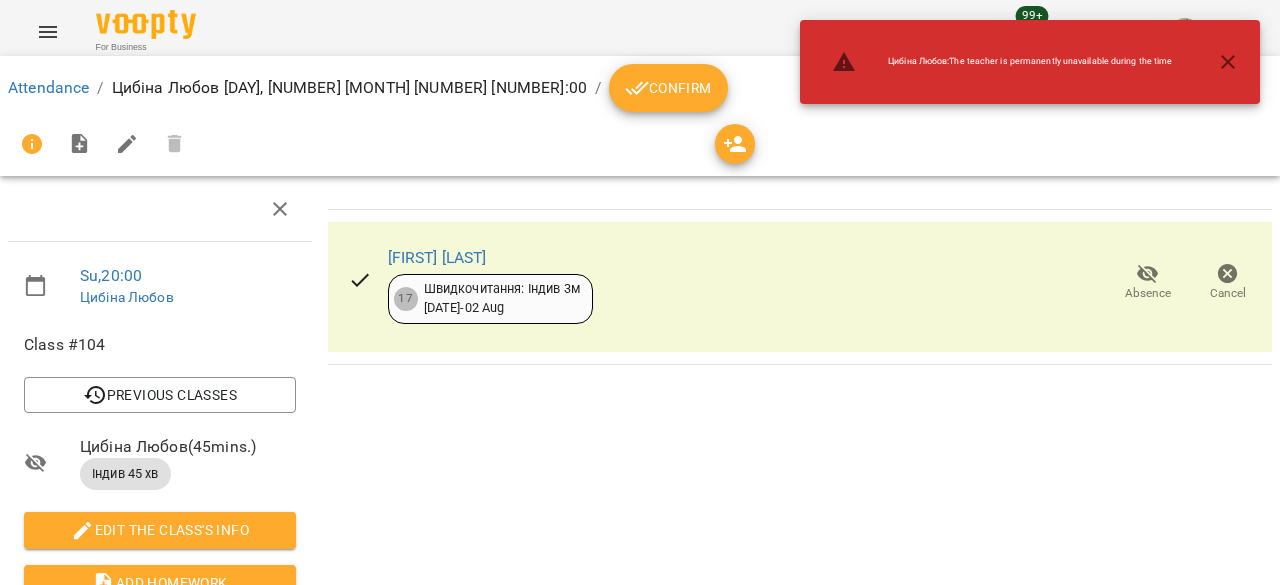 click 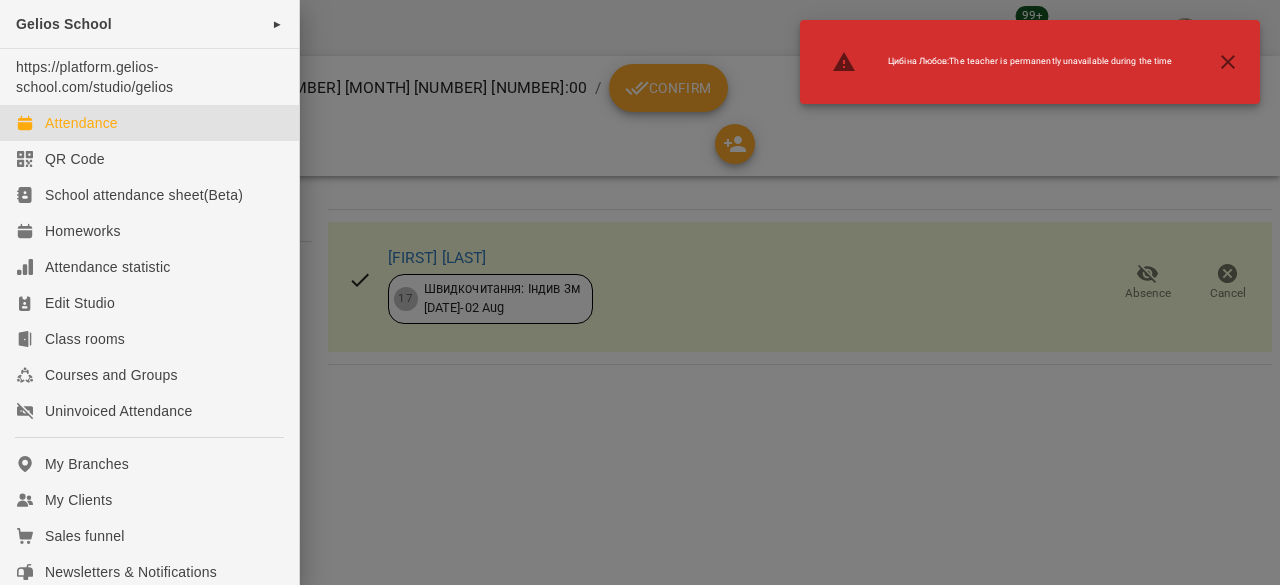 click on "Attendance" at bounding box center [81, 123] 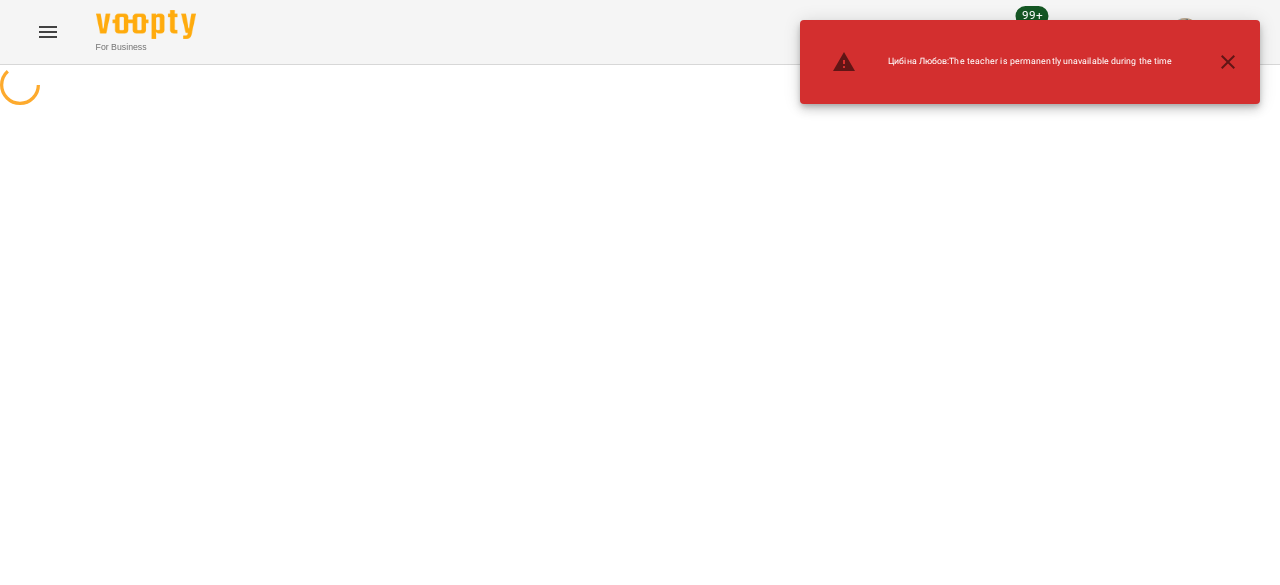 select on "**********" 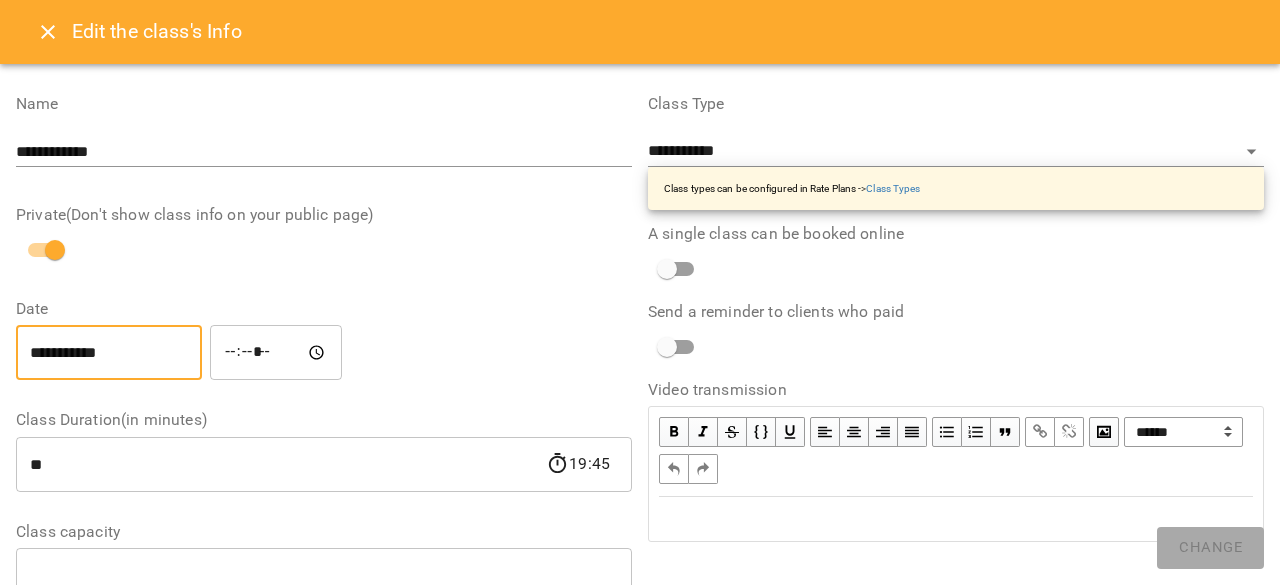 click on "**********" at bounding box center (109, 353) 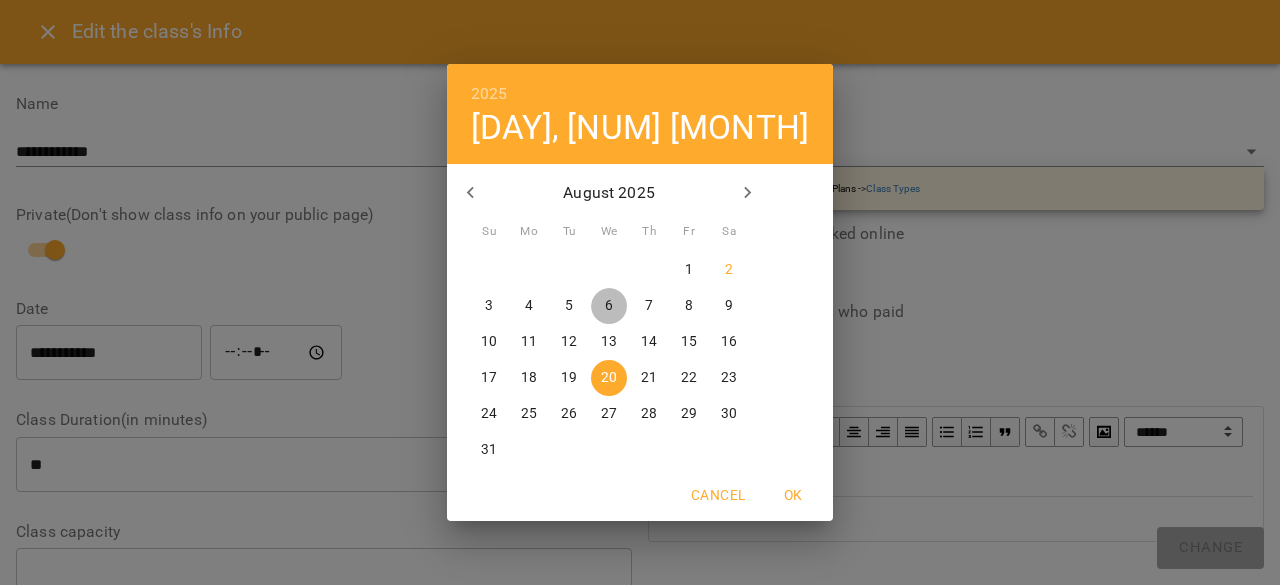 click on "6" at bounding box center [609, 306] 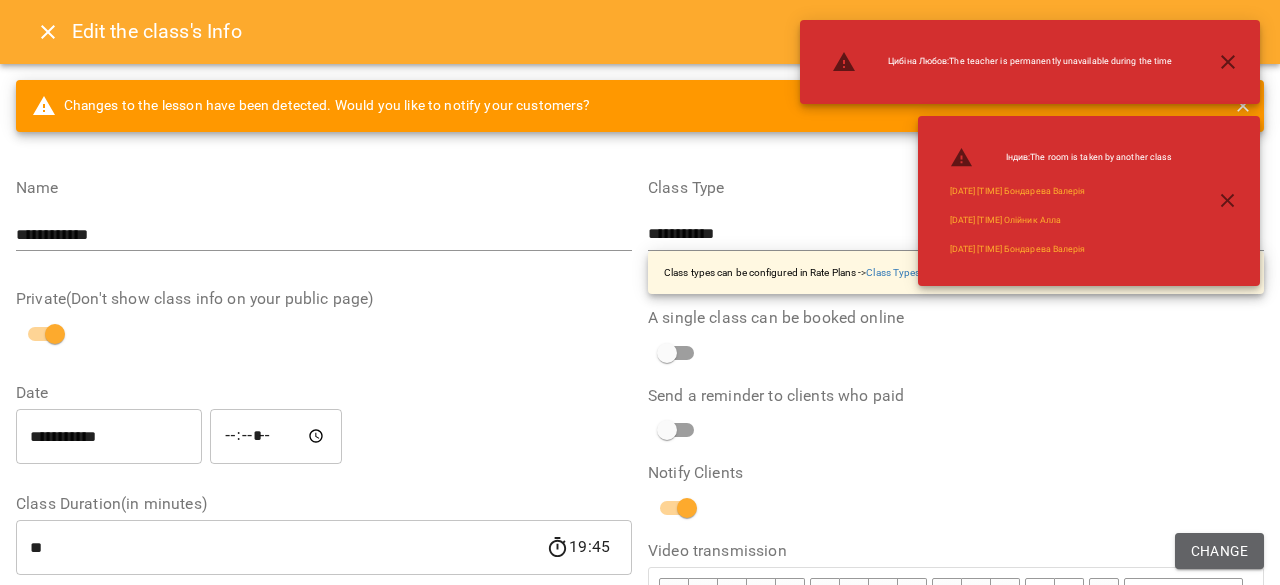 click on "Change" at bounding box center [1219, 551] 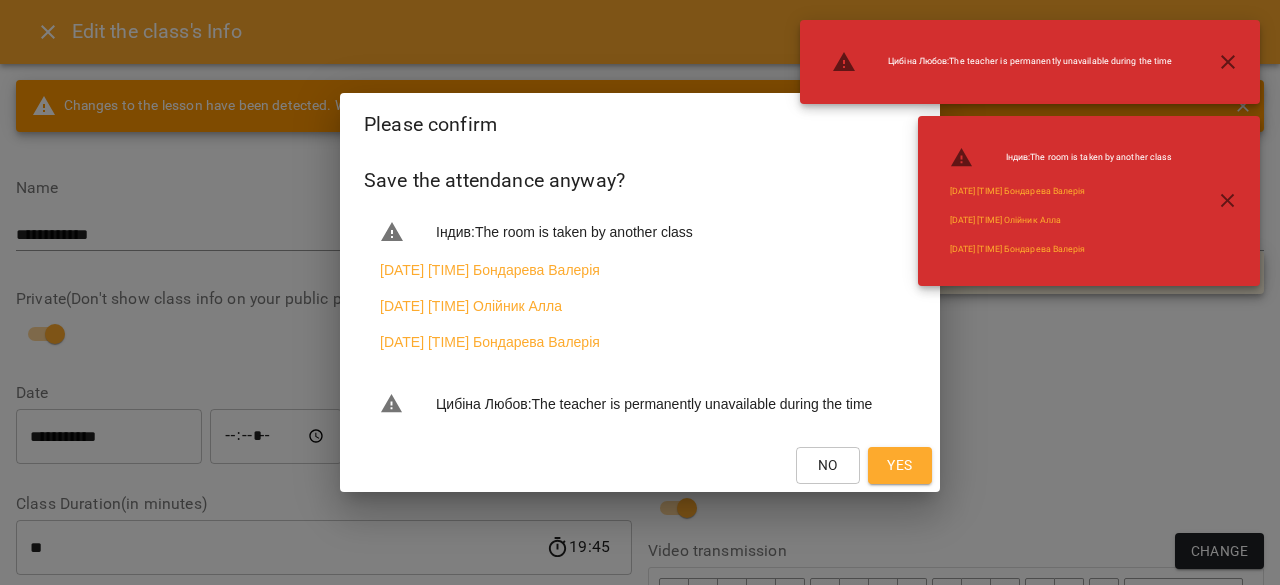 click on "Yes" at bounding box center (900, 465) 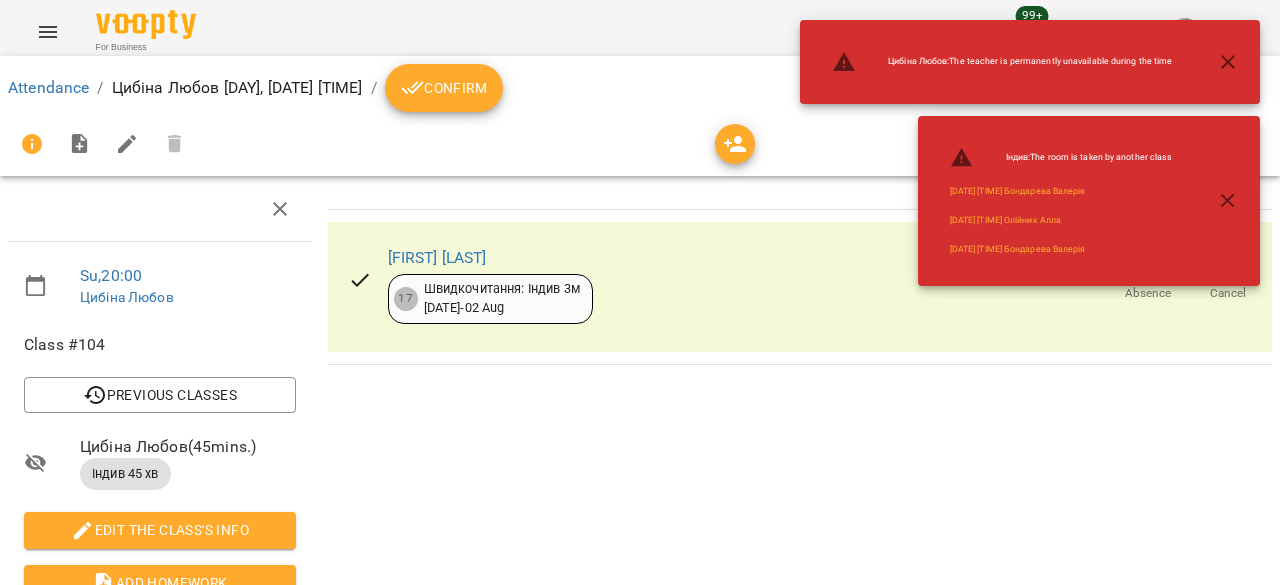 click at bounding box center [48, 32] 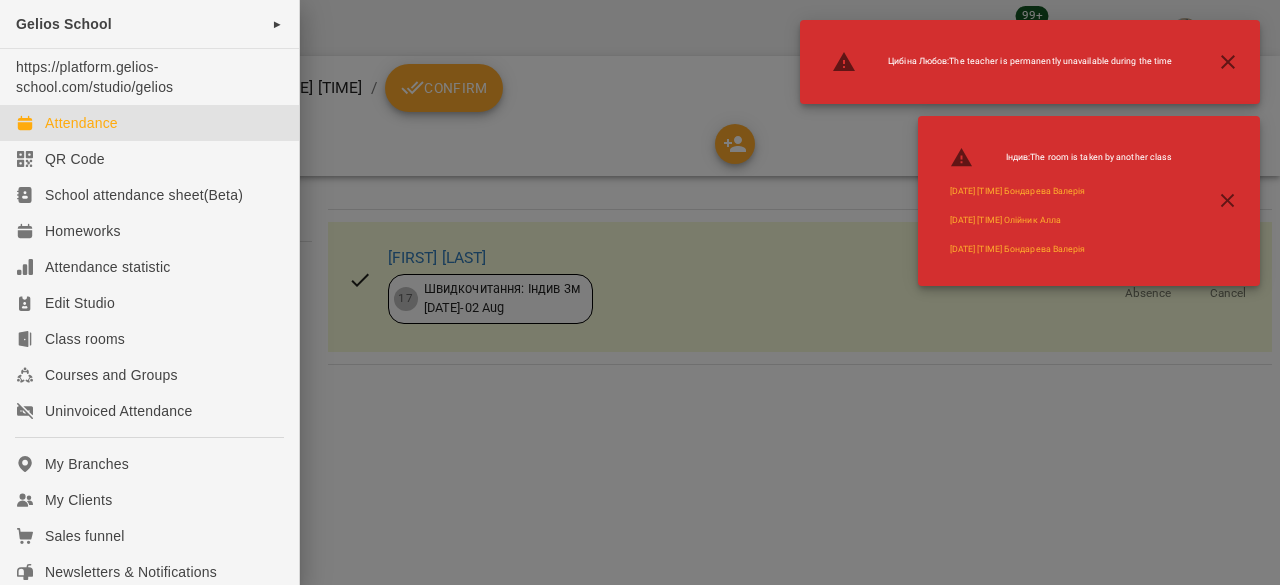 click on "Attendance" at bounding box center [149, 123] 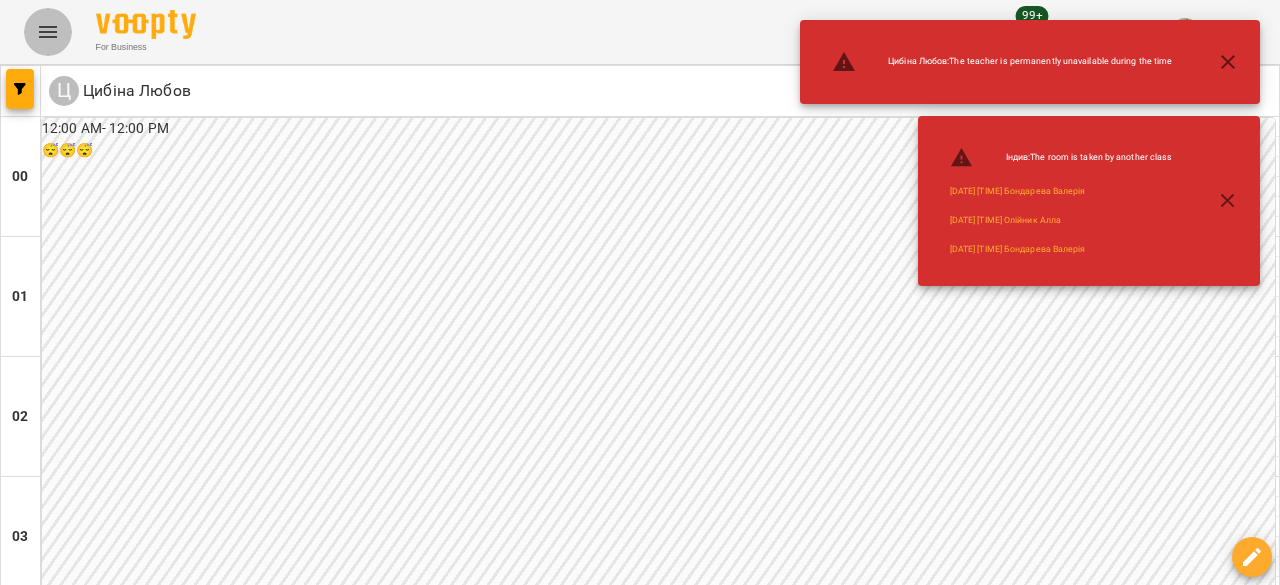 click at bounding box center [48, 32] 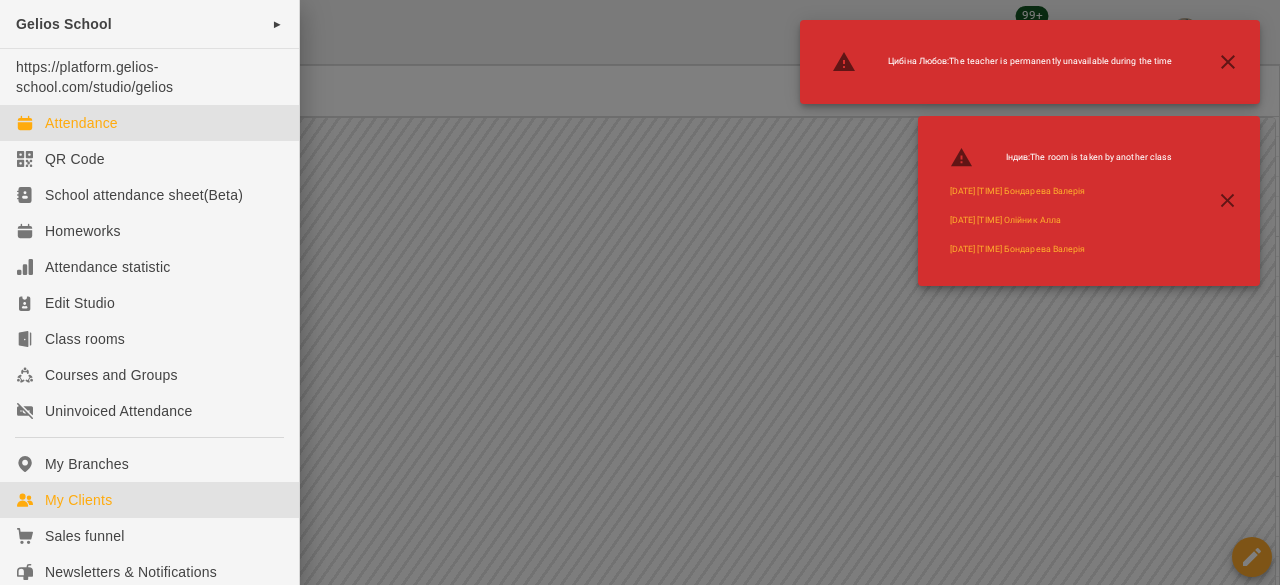 click on "My Clients" at bounding box center (149, 500) 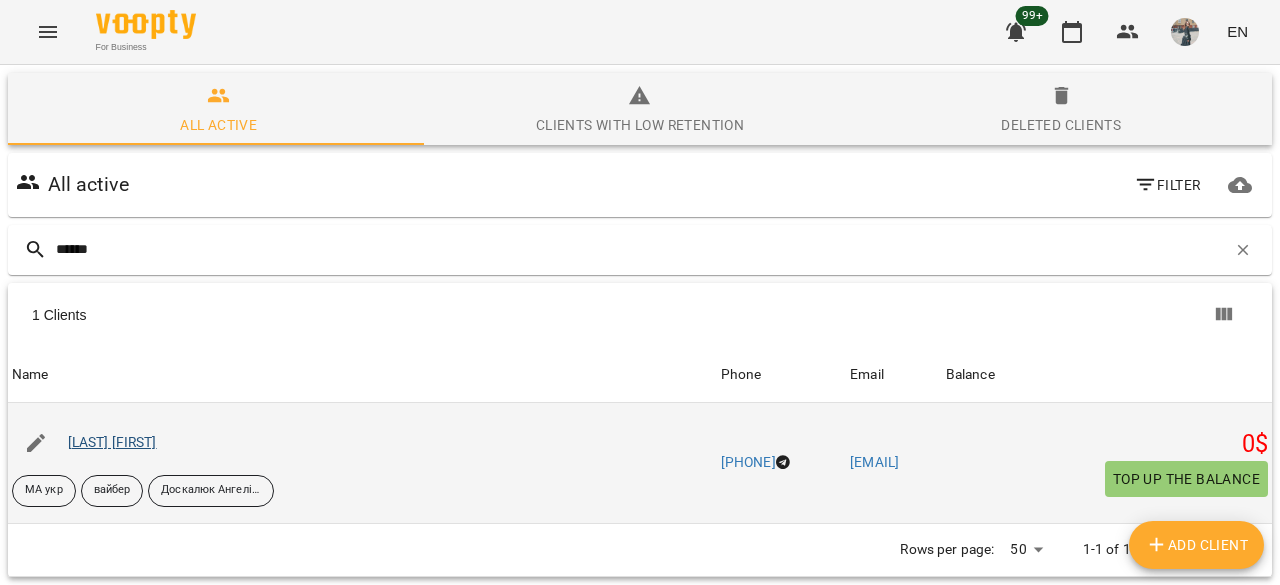 type on "******" 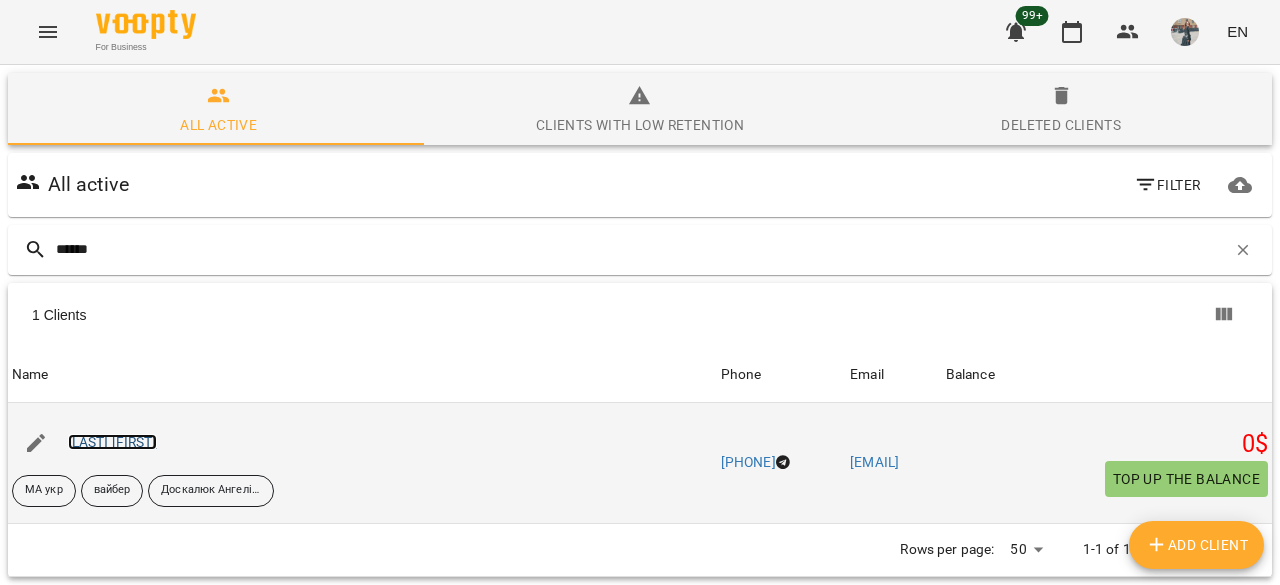 click on "[LAST] [FIRST]" at bounding box center (112, 442) 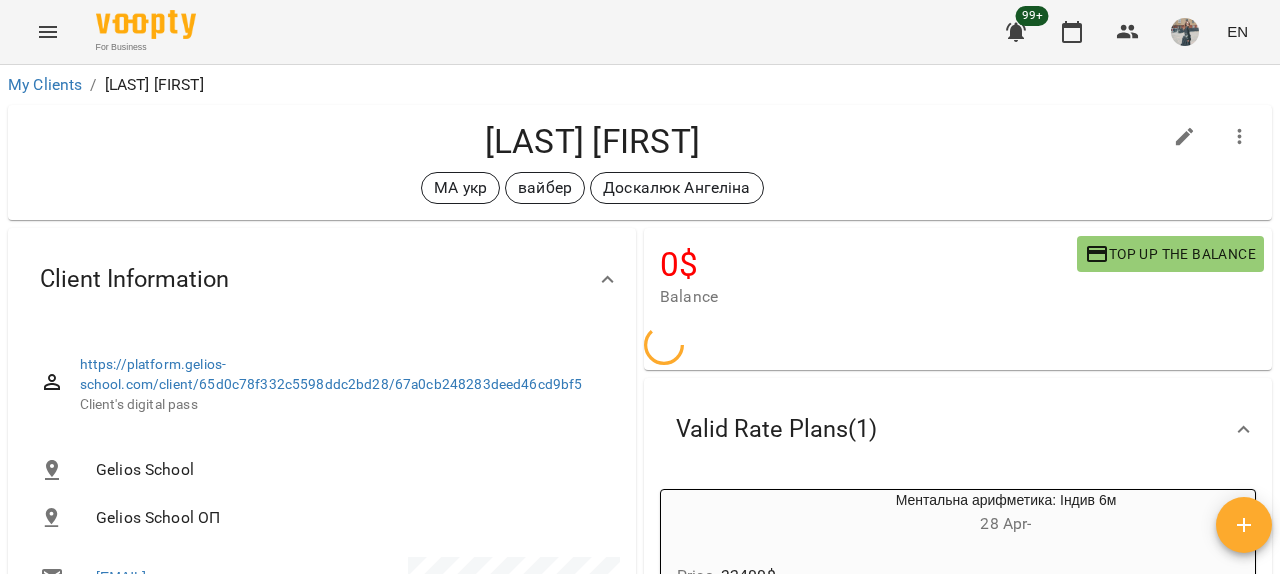 click 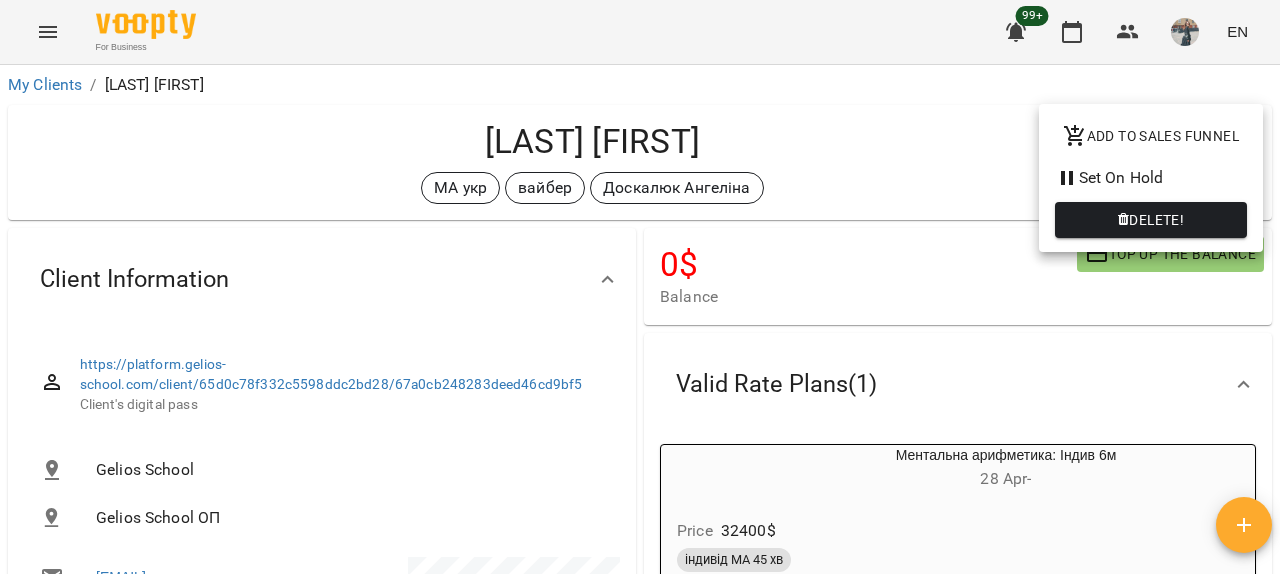 click on "Set On Hold" at bounding box center (1151, 178) 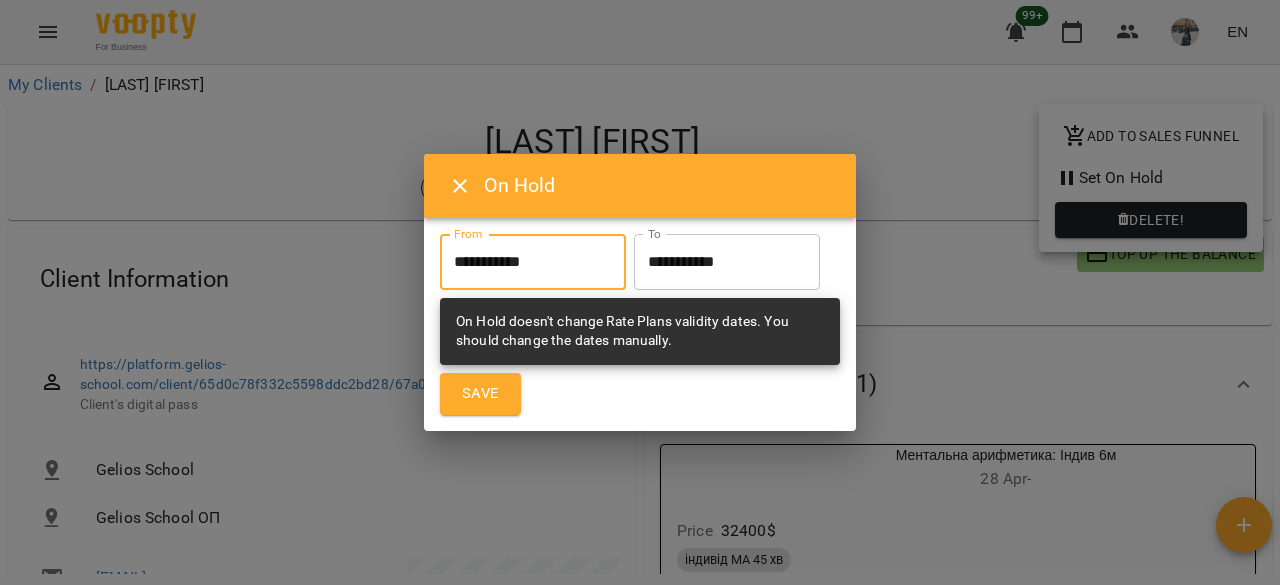 click on "**********" at bounding box center [533, 262] 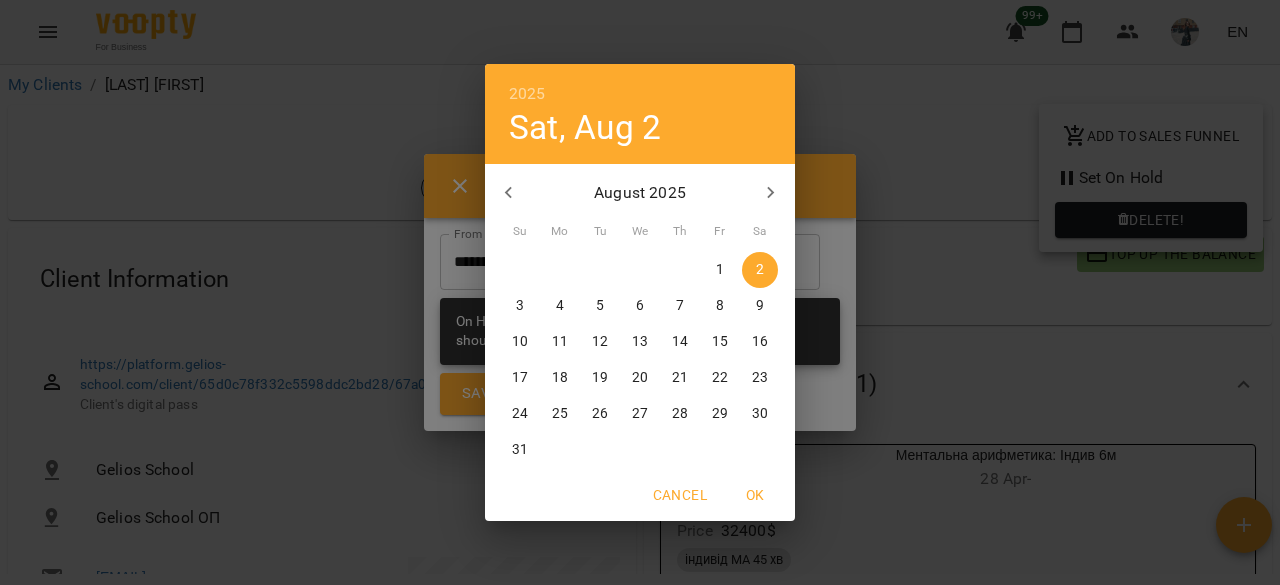 click on "[DATE] [DAY], [MONTH] [YEAR] [MONTH] [YEAR] Su Mo Tu We Th Fr Sa 27 28 29 30 31 1 2 3 4 5 6 7 8 9 10 11 12 13 14 15 16 17 18 19 20 21 22 23 24 25 26 27 28 29 30 31 1 2 3 4 5 6 Cancel OK" at bounding box center [640, 292] 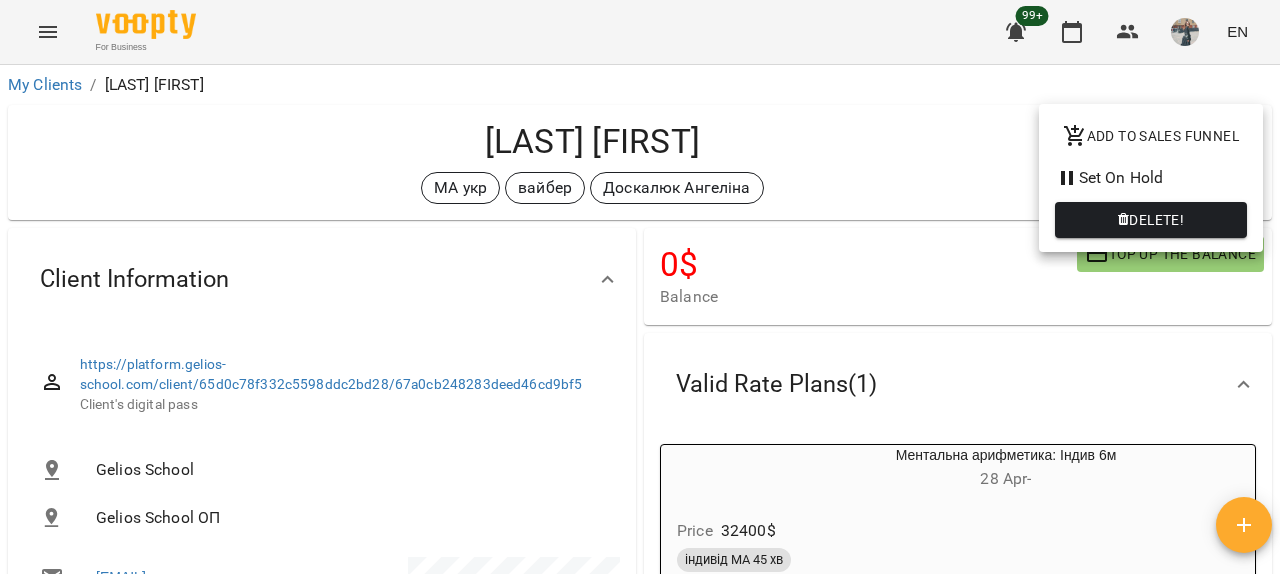 click at bounding box center [640, 292] 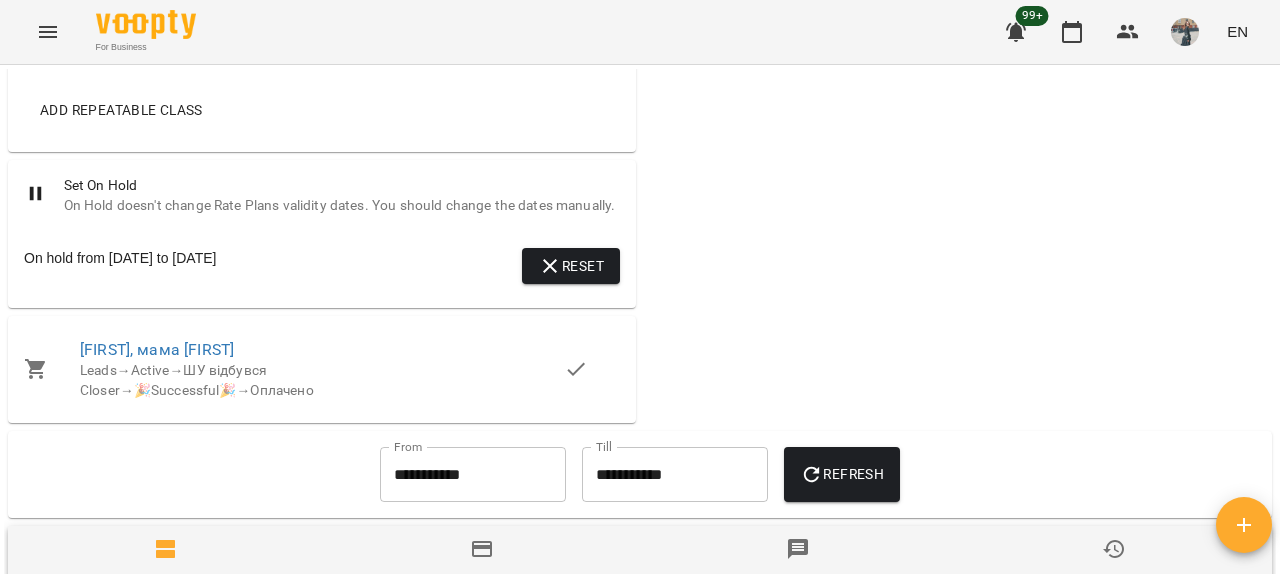 scroll, scrollTop: 2200, scrollLeft: 0, axis: vertical 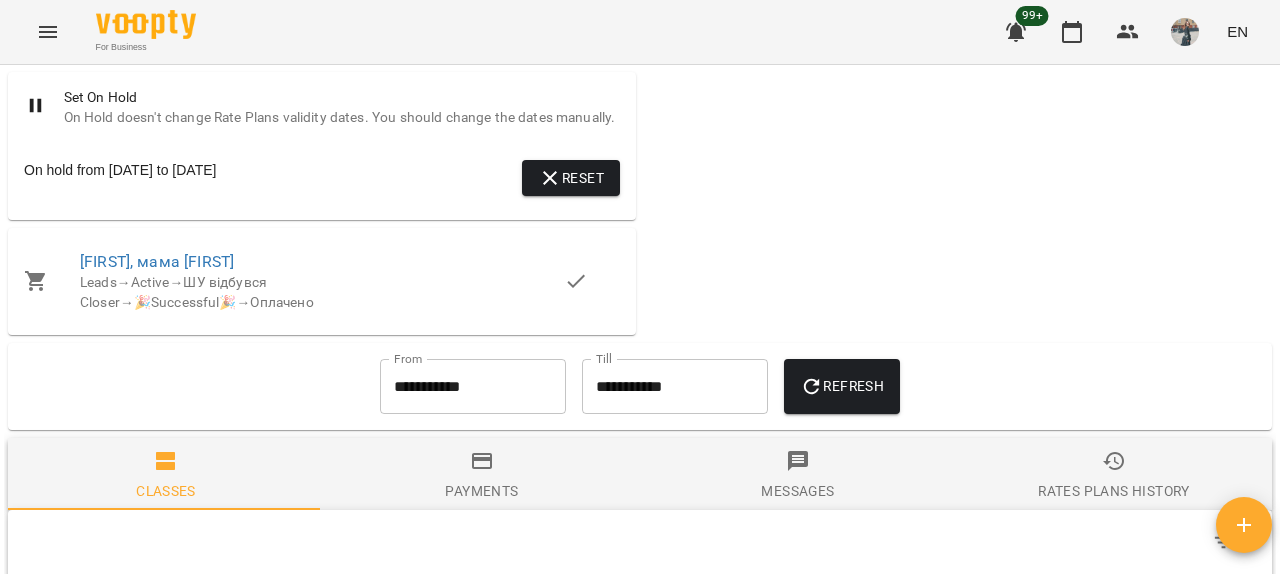 click on "Reset" at bounding box center [571, 178] 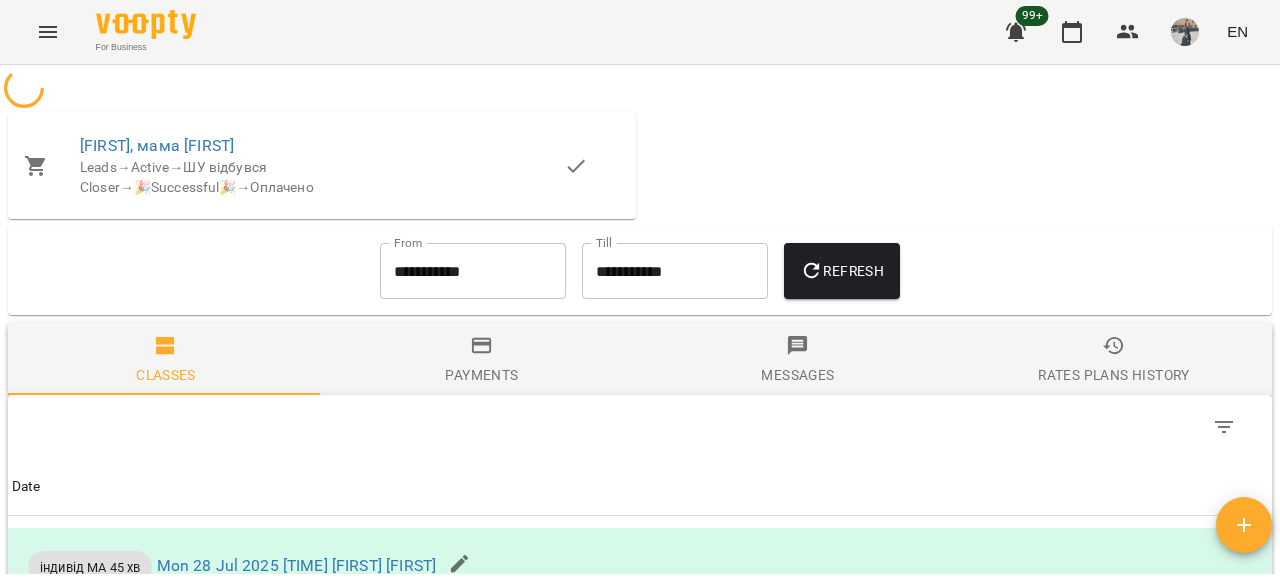 click on "[FIRST], мама [FIRST] Leads  →  Active  →  ШУ відбувся Closer  →  🎉Successful🎉  →  Оплачено" at bounding box center (322, 165) 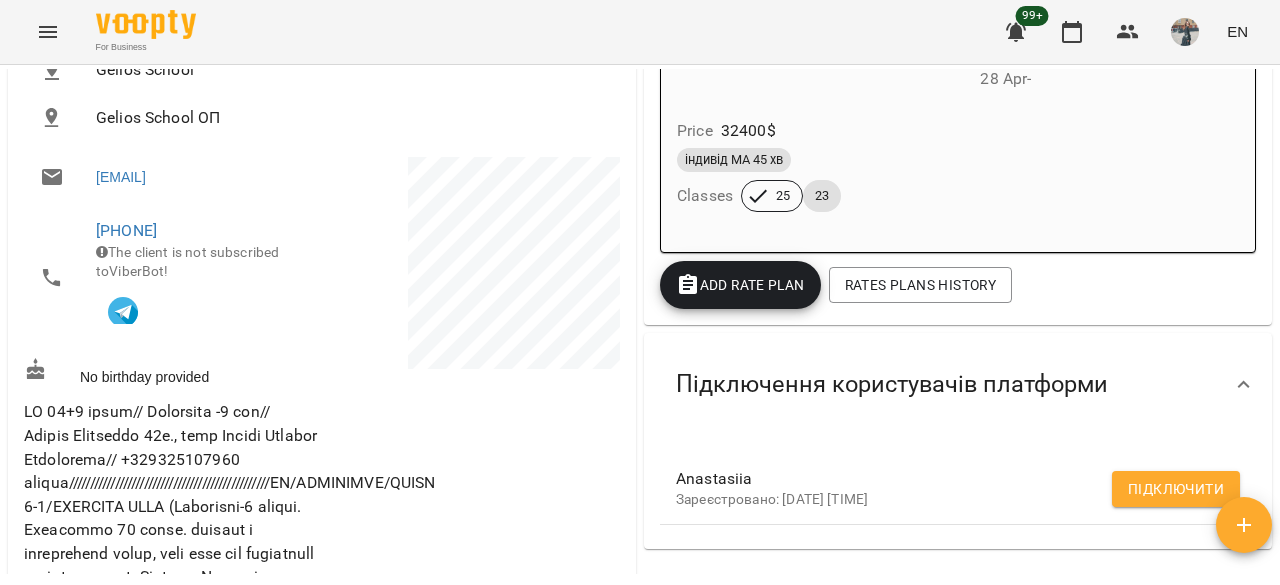 scroll, scrollTop: 600, scrollLeft: 0, axis: vertical 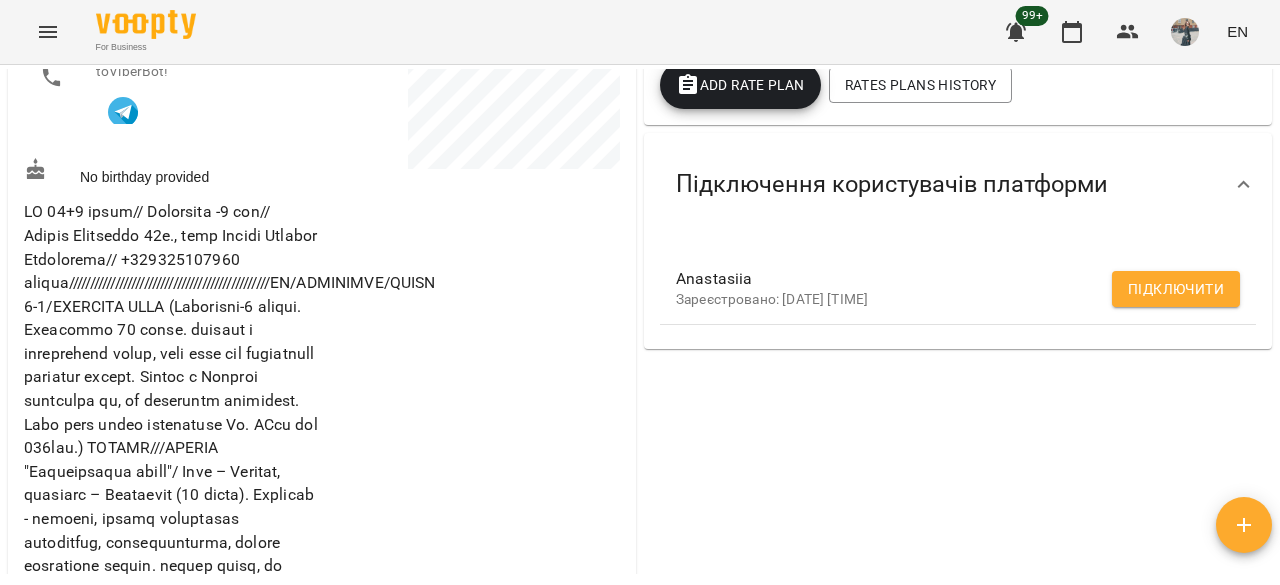 click on "Підключити" at bounding box center [1176, 289] 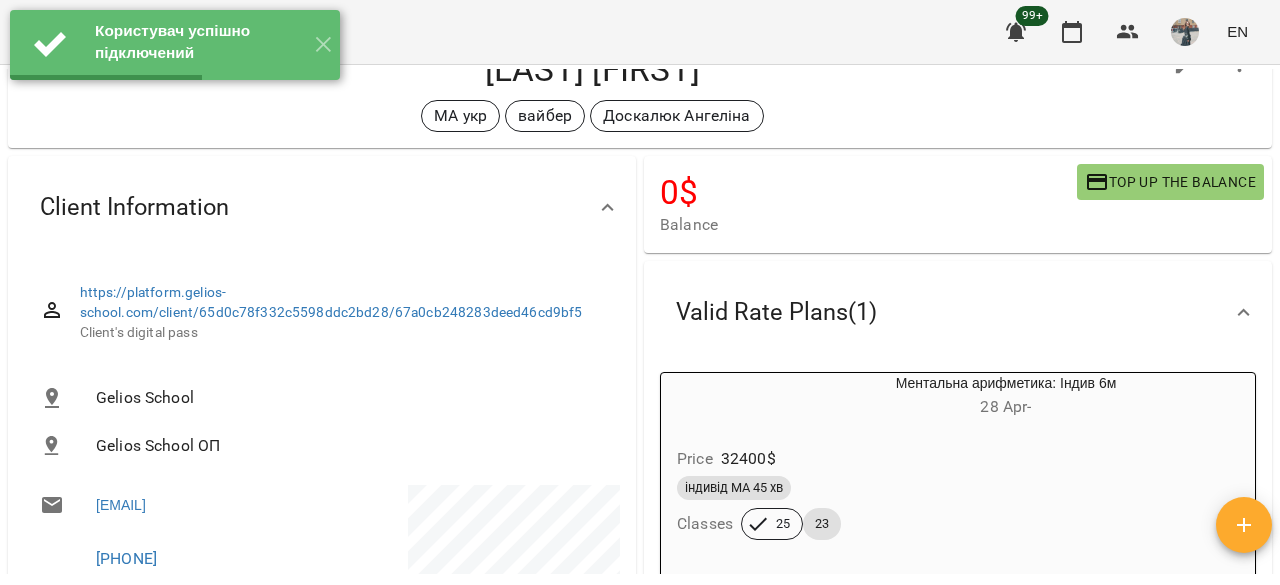 scroll, scrollTop: 0, scrollLeft: 0, axis: both 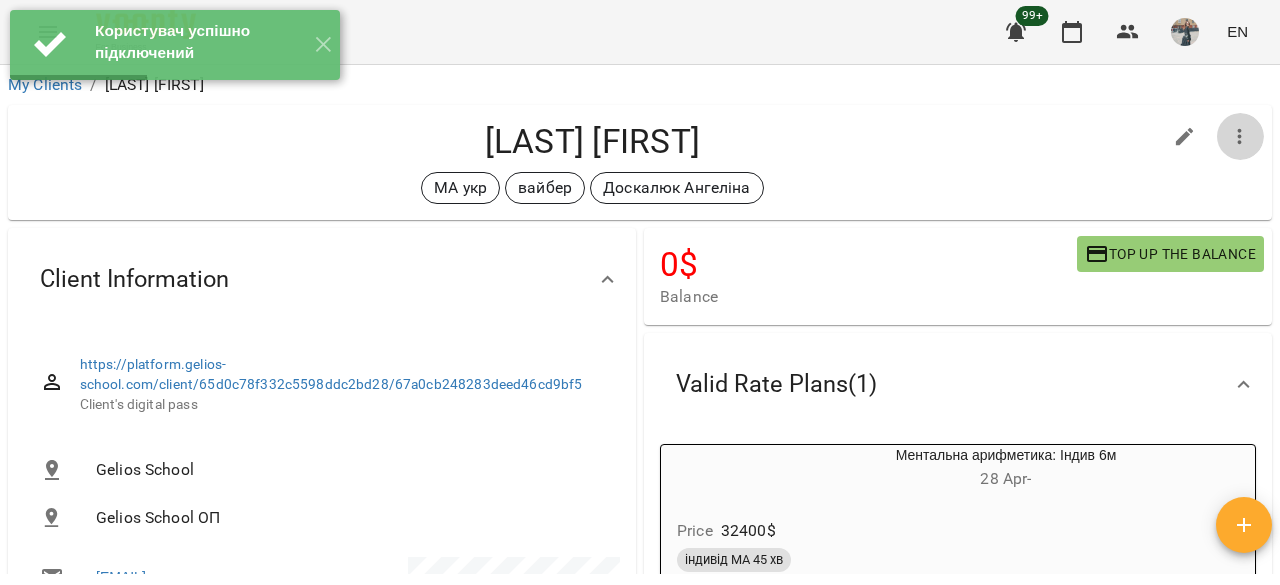 click 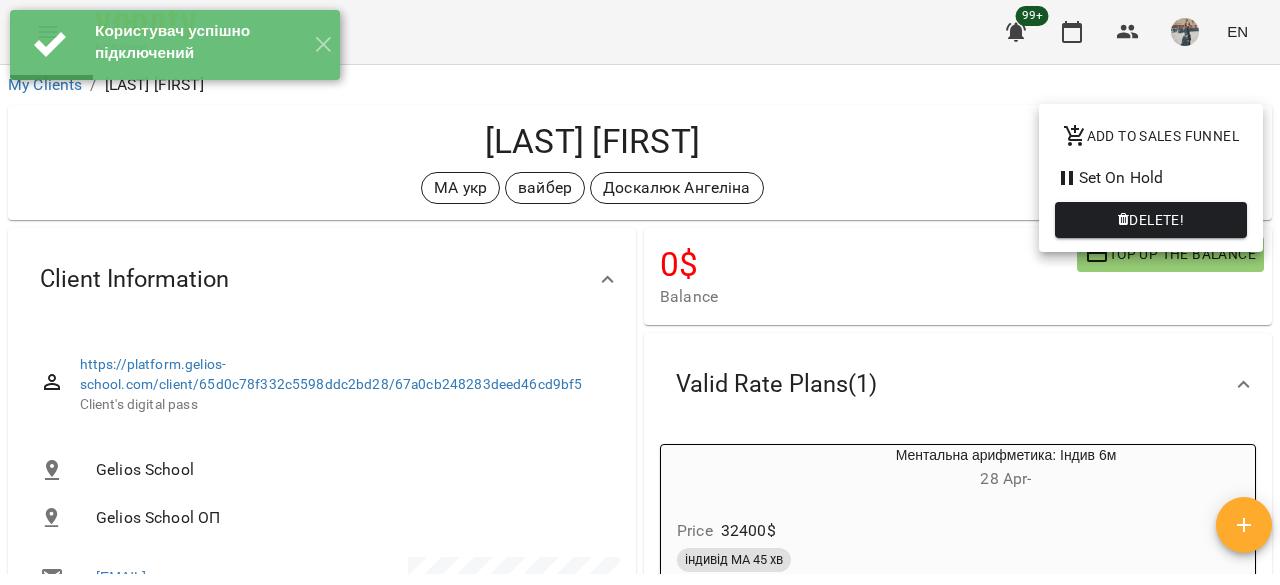 click on "Set On Hold" at bounding box center [1151, 178] 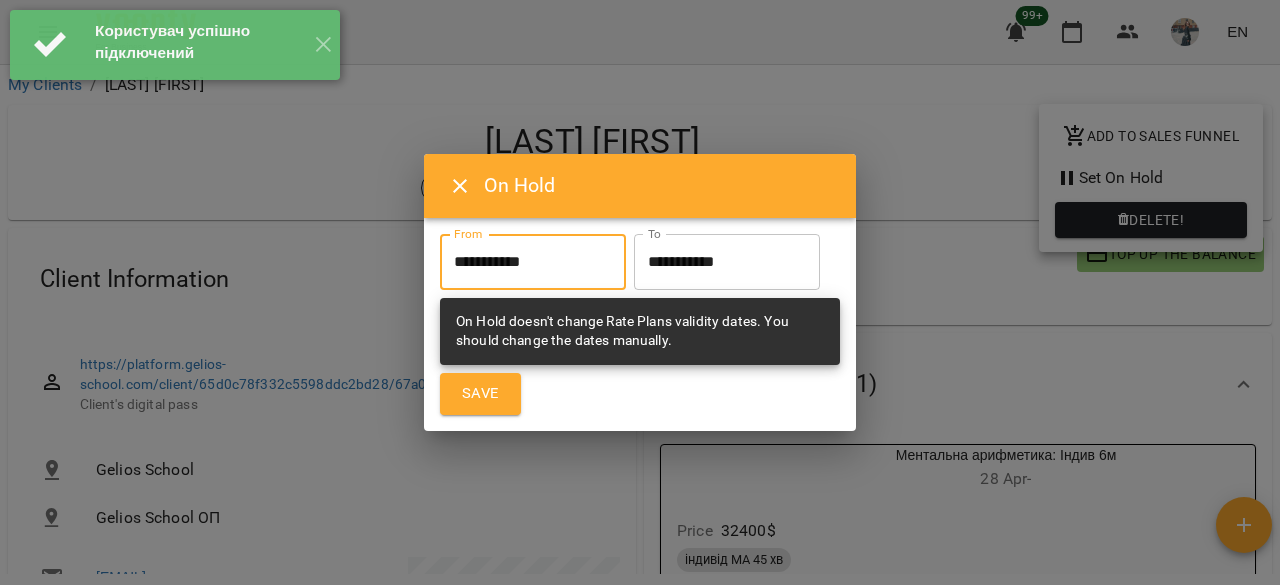 click on "**********" at bounding box center [533, 262] 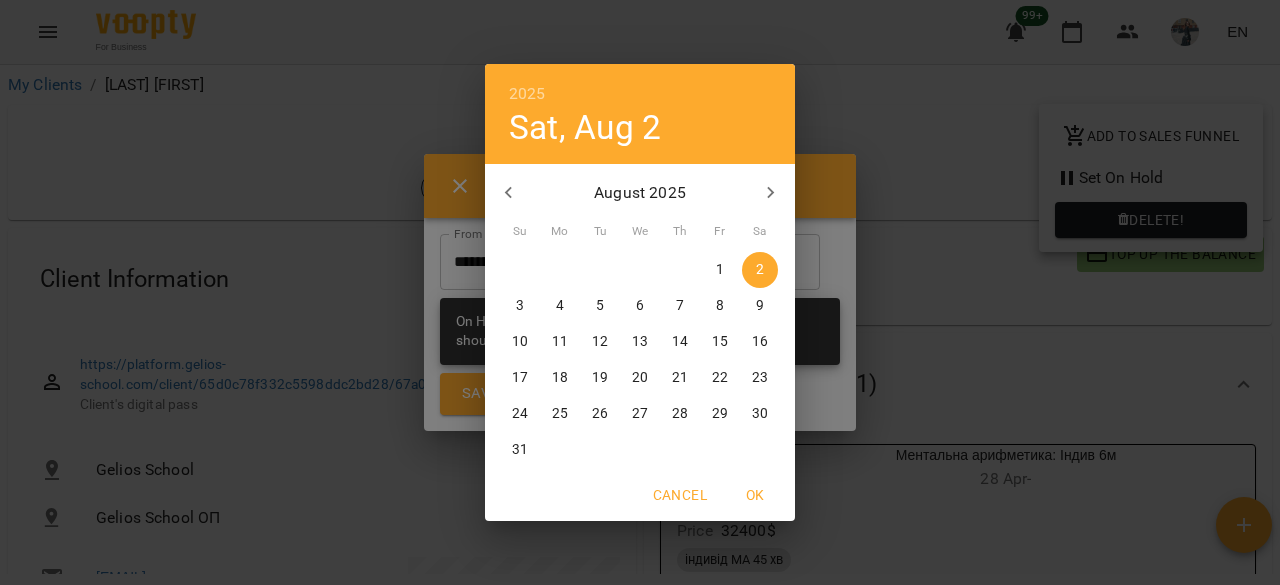 click on "10" at bounding box center (520, 342) 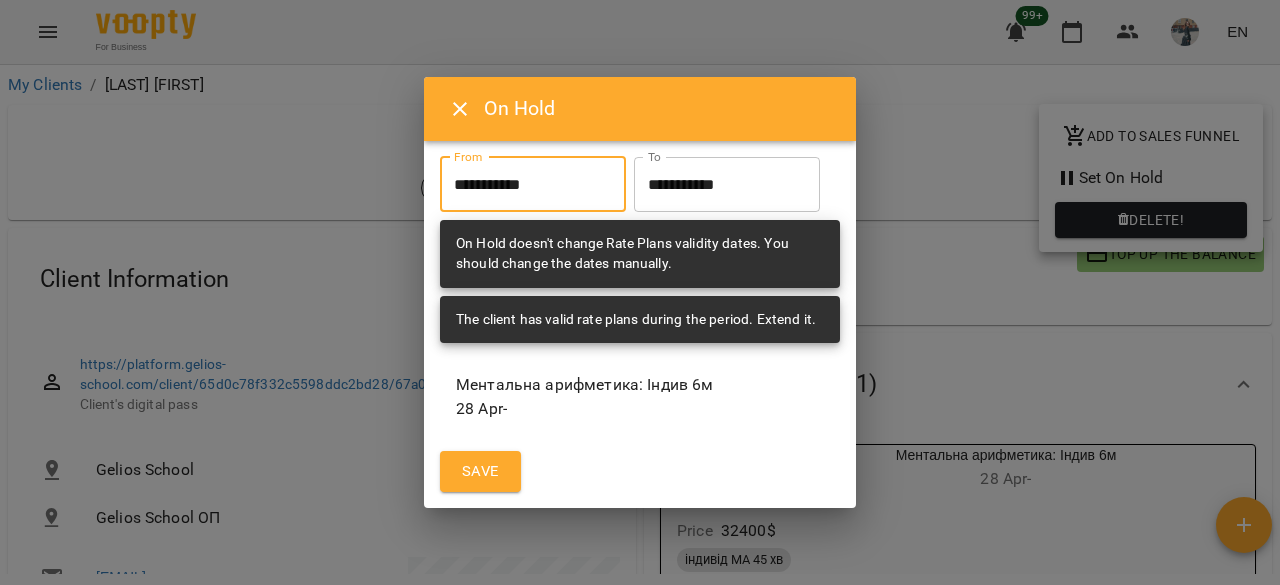 click on "**********" at bounding box center [727, 185] 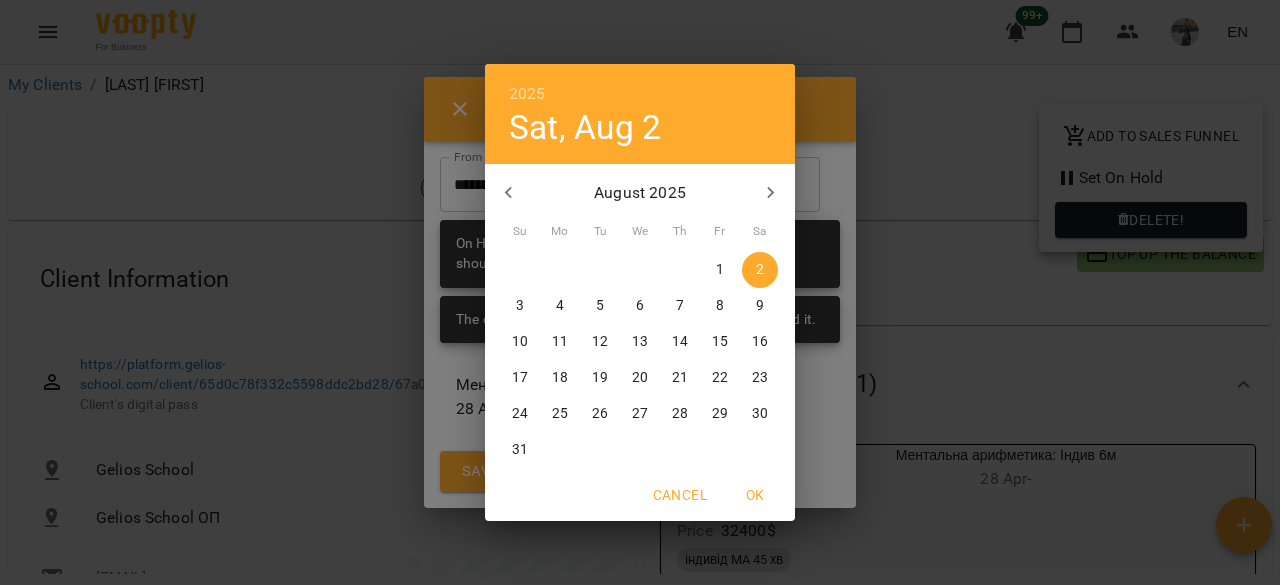 click 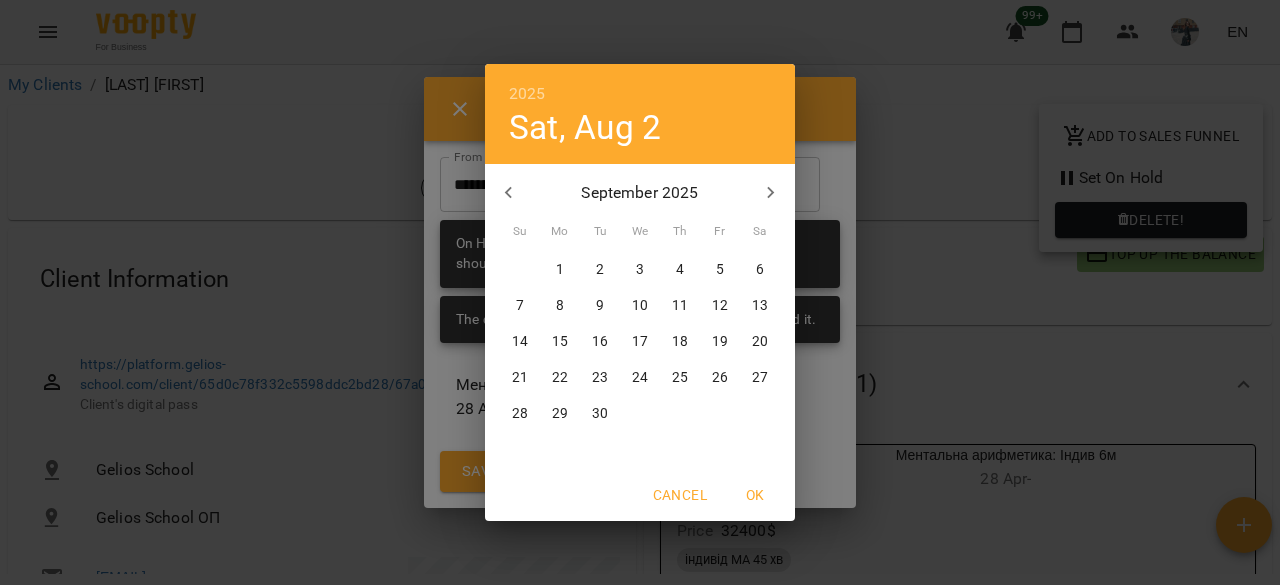 click on "14" at bounding box center [520, 342] 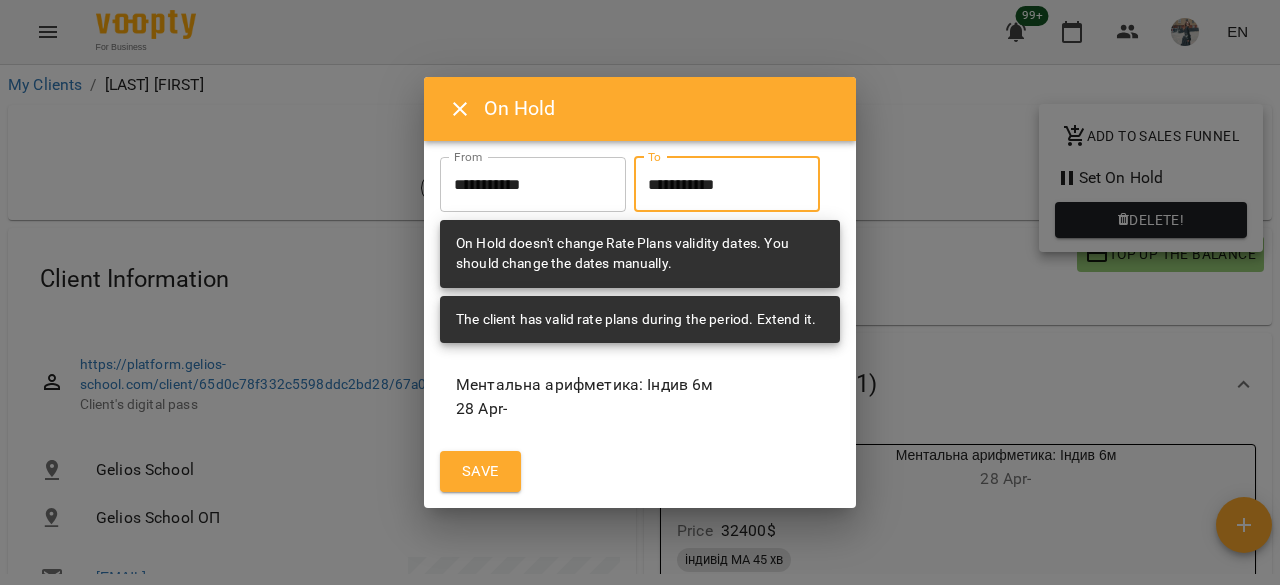 click on "Save" at bounding box center [480, 472] 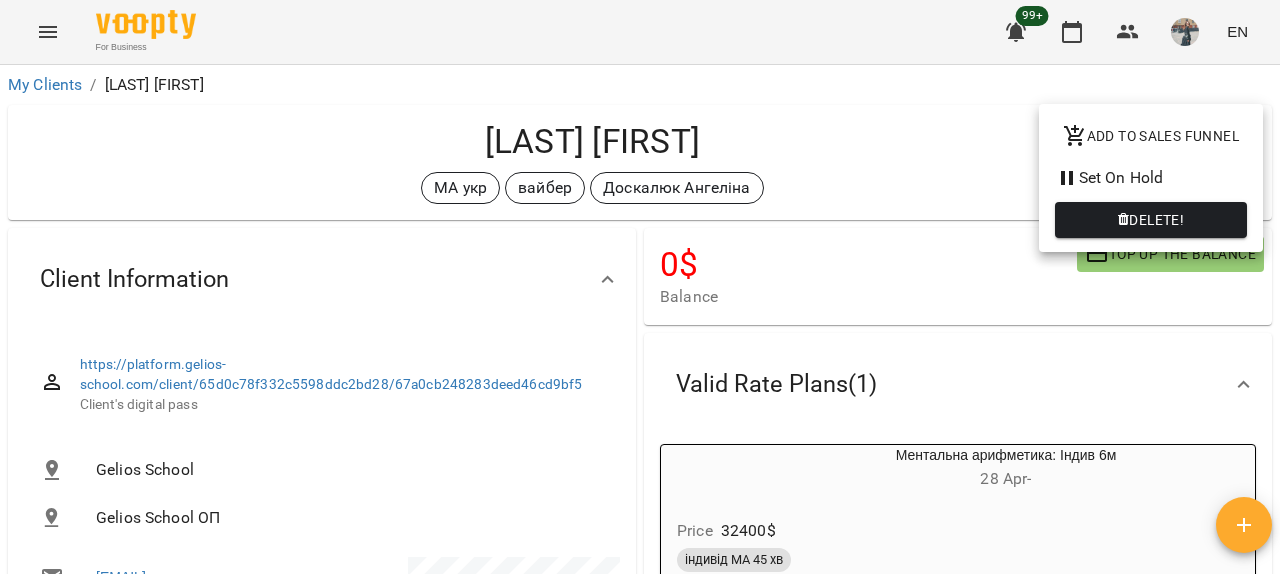 click at bounding box center [640, 292] 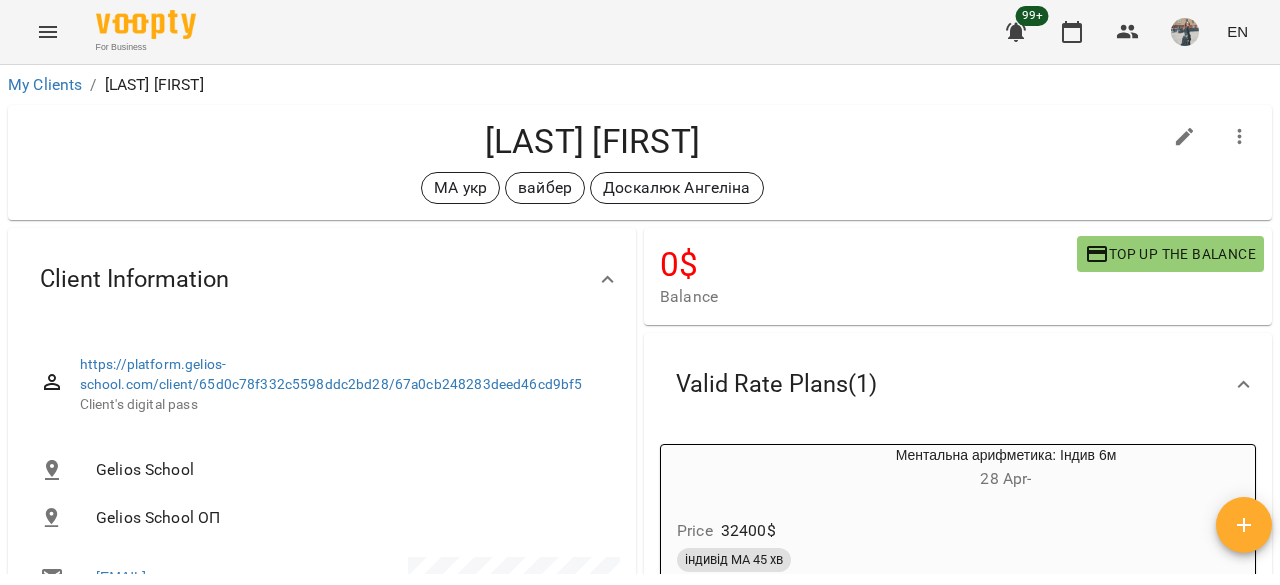 click at bounding box center (48, 32) 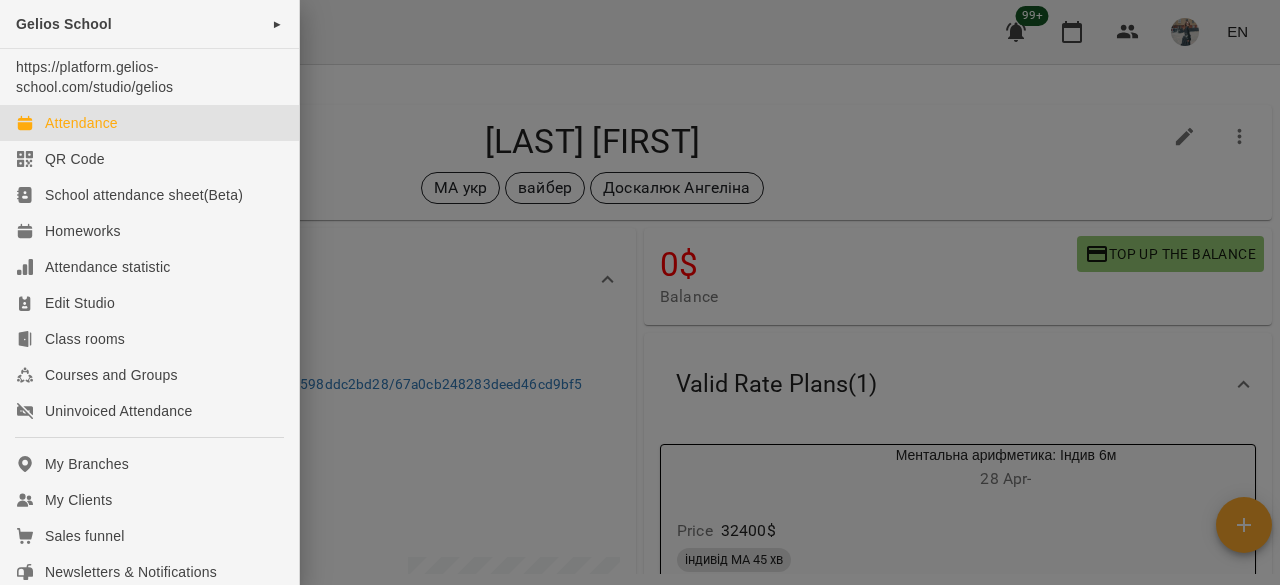 click on "Attendance" at bounding box center [81, 123] 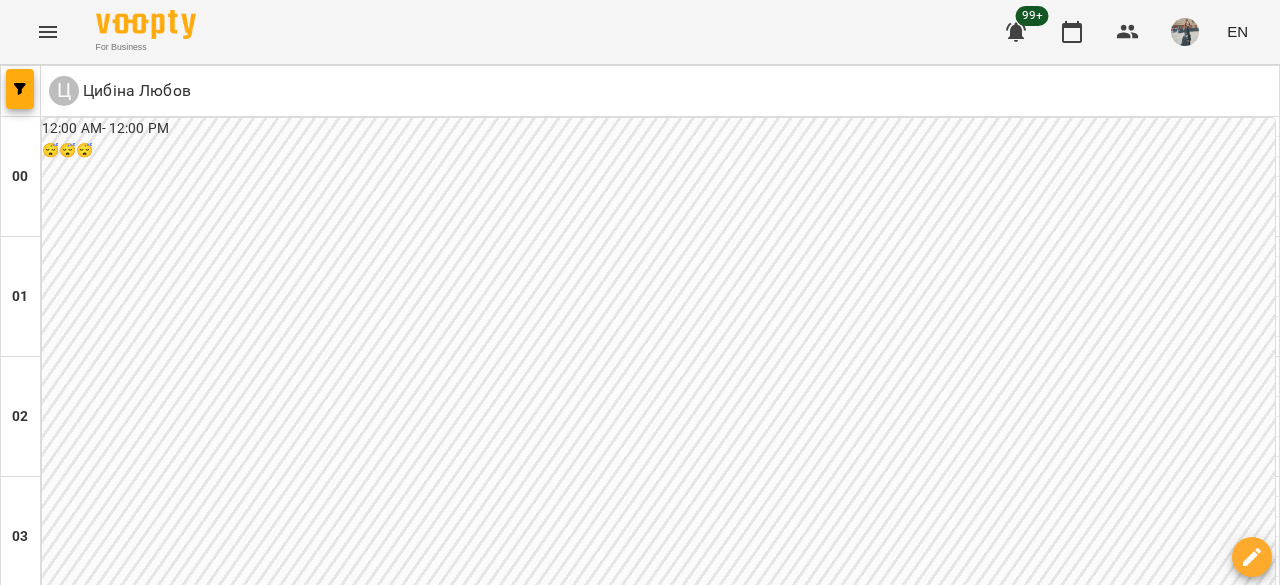 click at bounding box center [540, 3088] 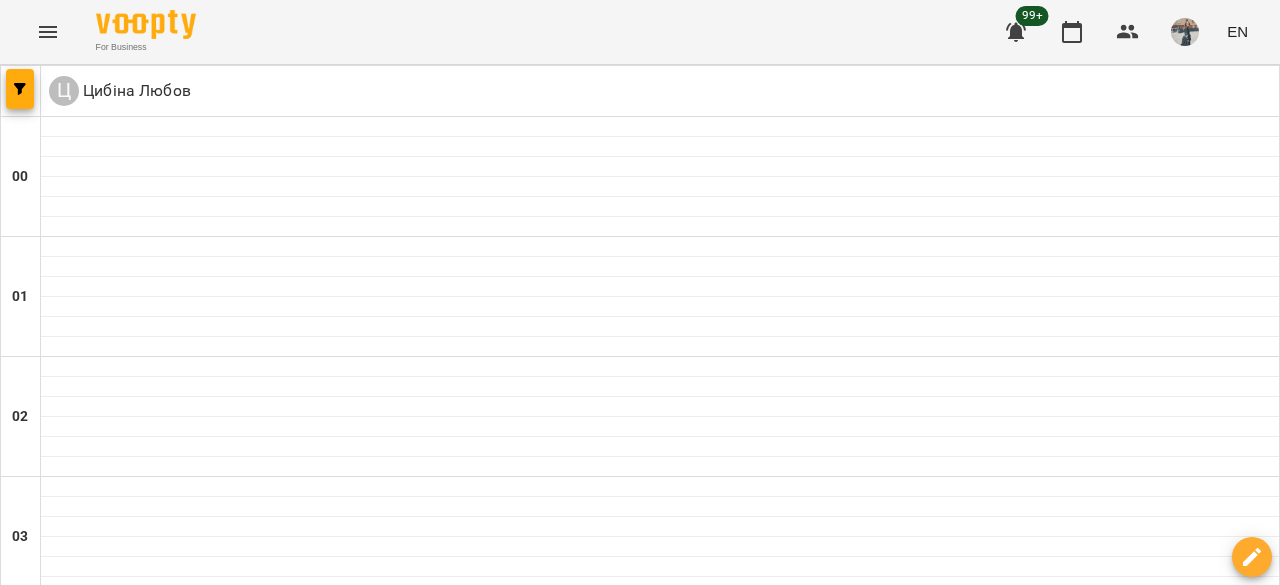 click on "**********" at bounding box center [640, 1597] 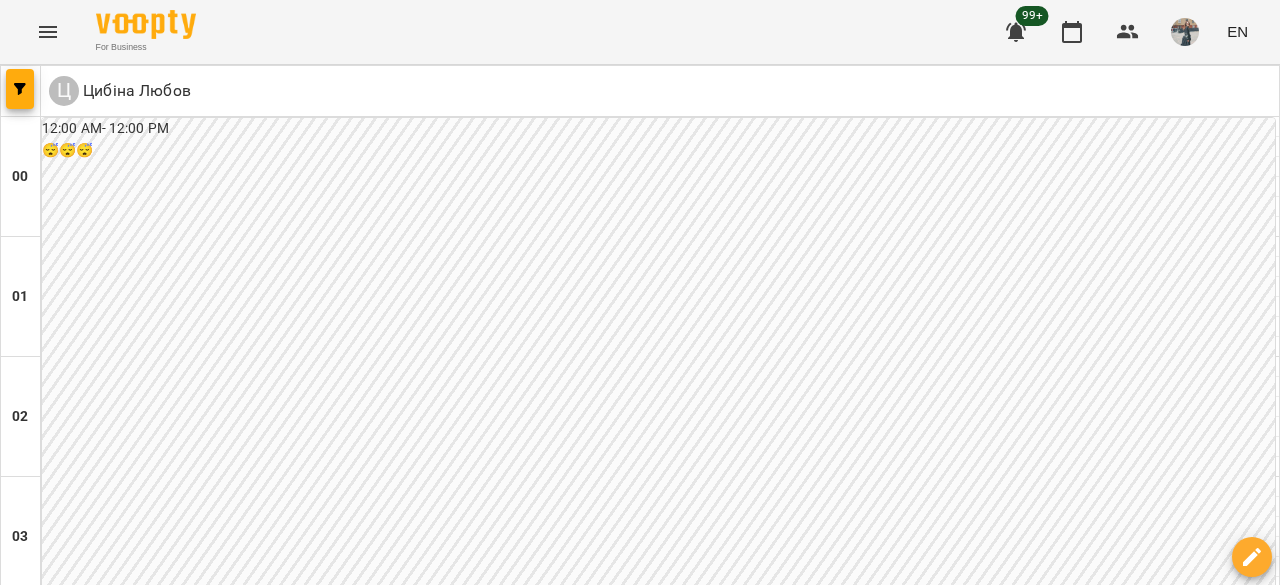 scroll, scrollTop: 1600, scrollLeft: 0, axis: vertical 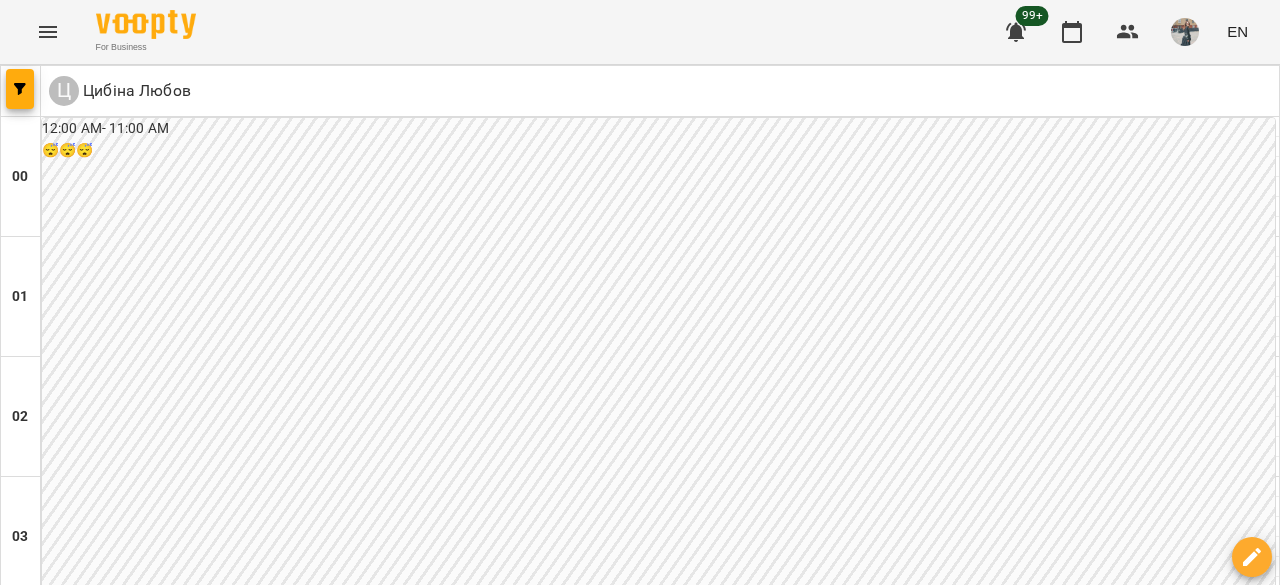 click at bounding box center (660, 2407) 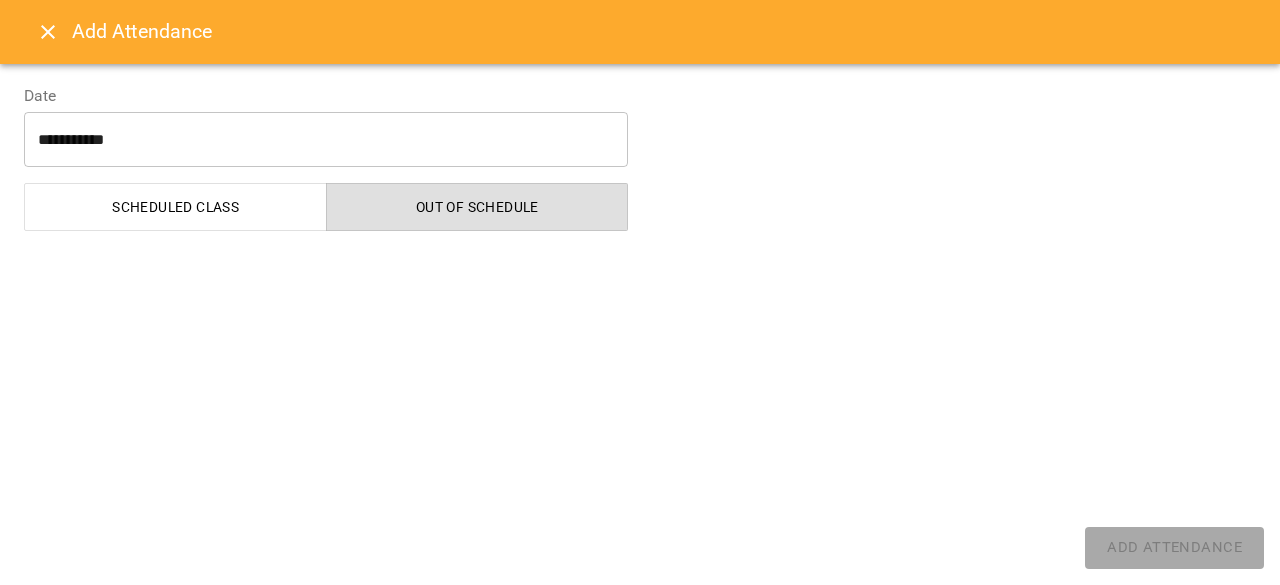 select 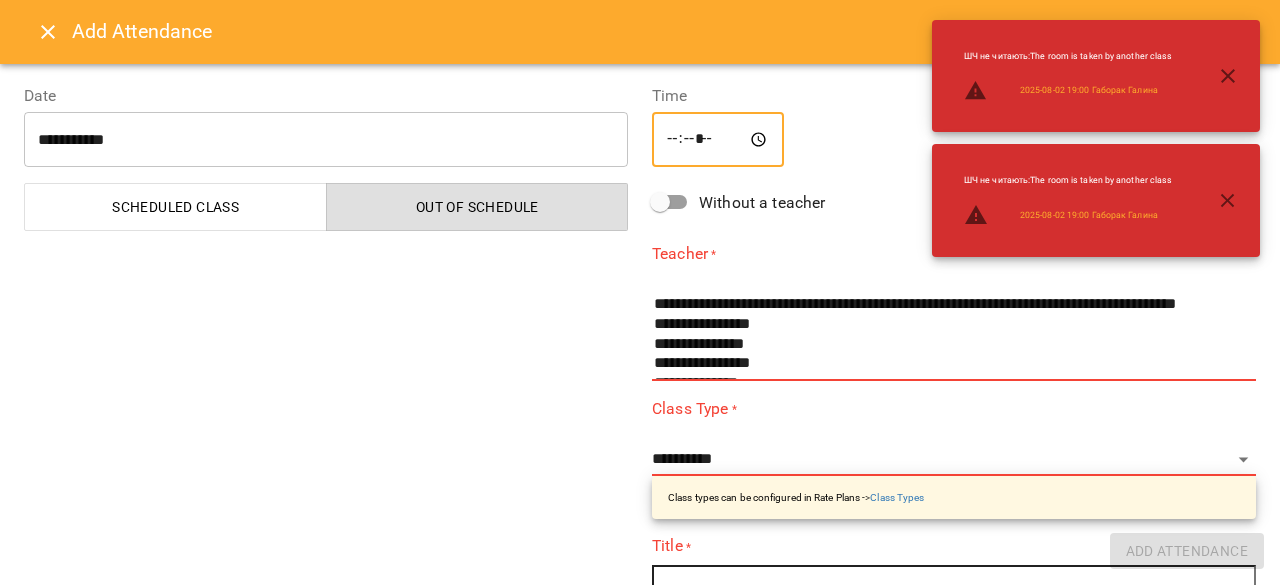 click on "*****" at bounding box center [718, 140] 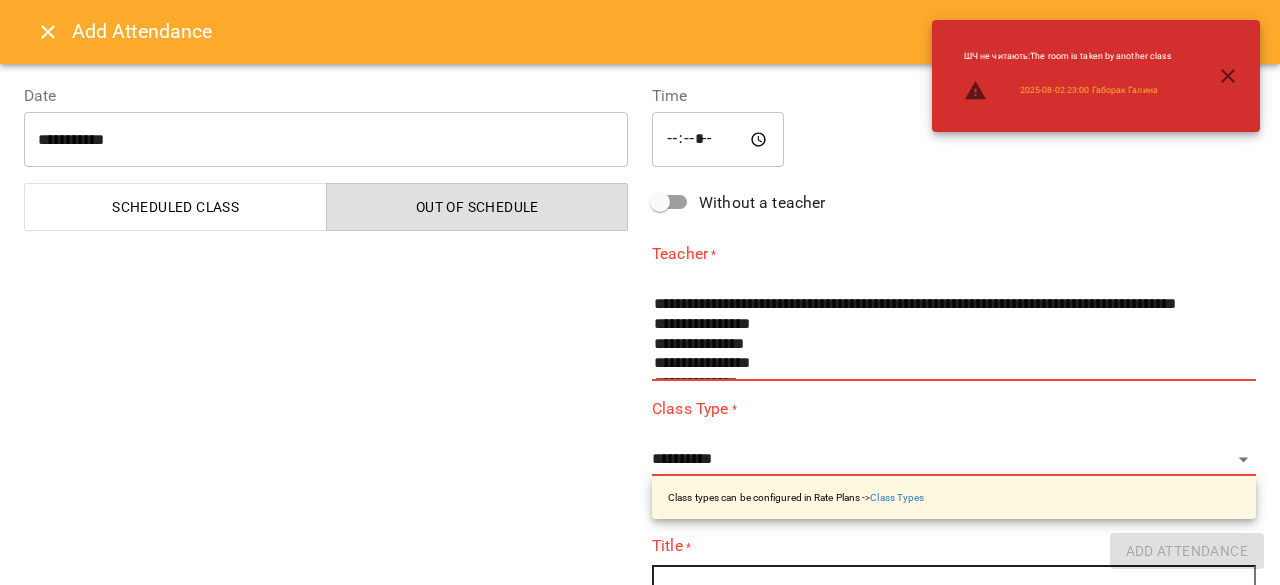 scroll, scrollTop: 862, scrollLeft: 0, axis: vertical 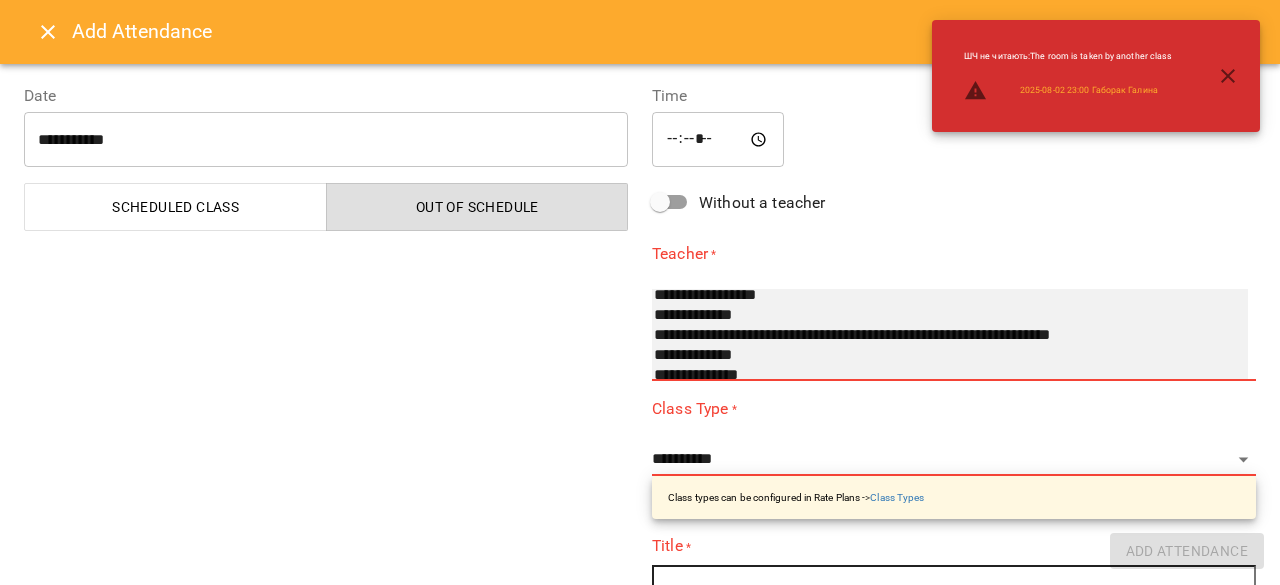 select on "**********" 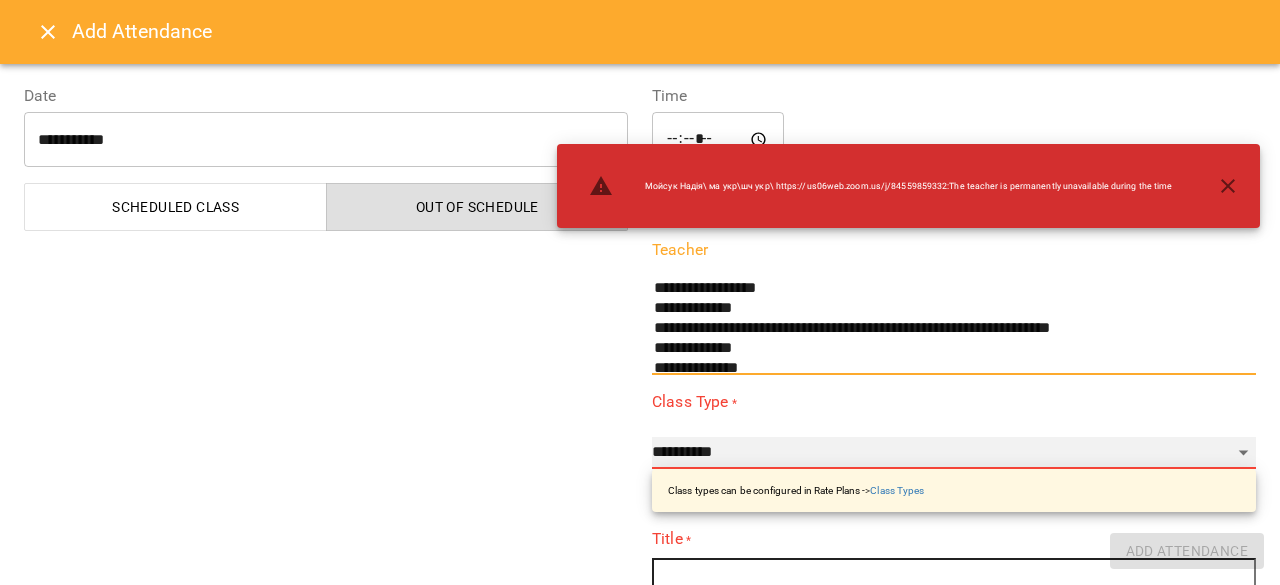 click on "**********" at bounding box center (954, 453) 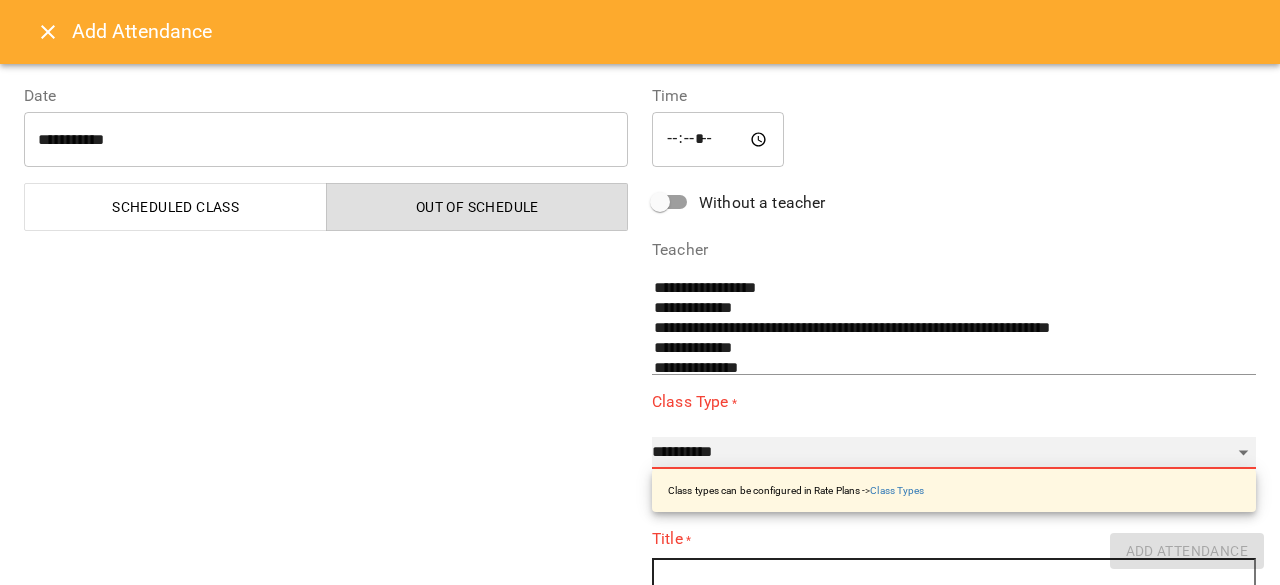 select on "**********" 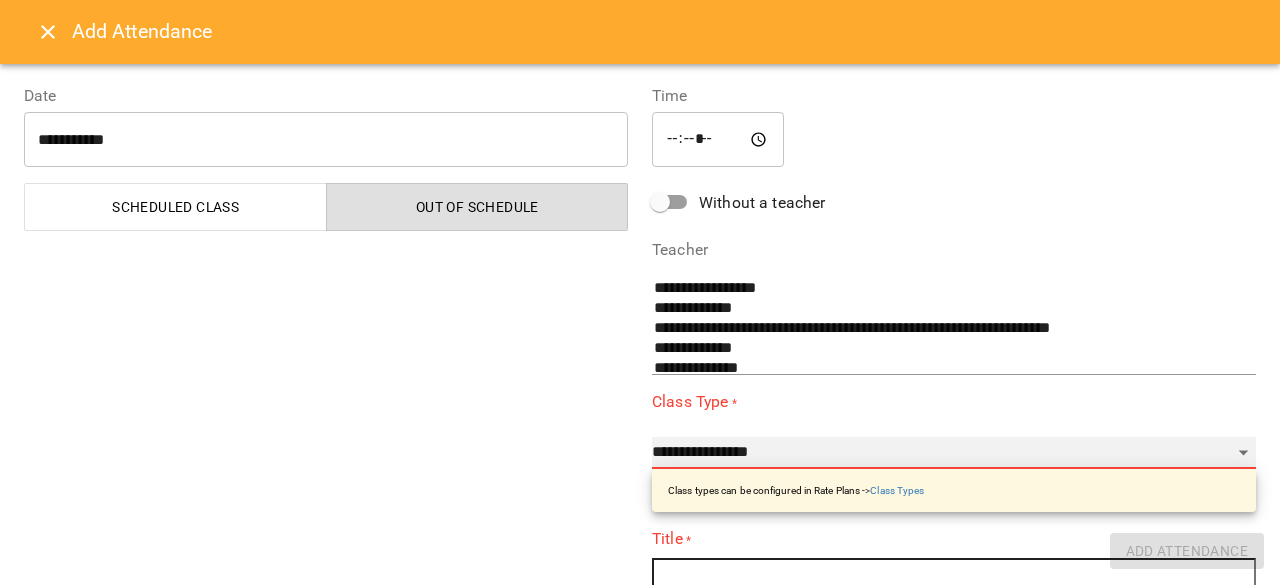 click on "**********" at bounding box center [954, 453] 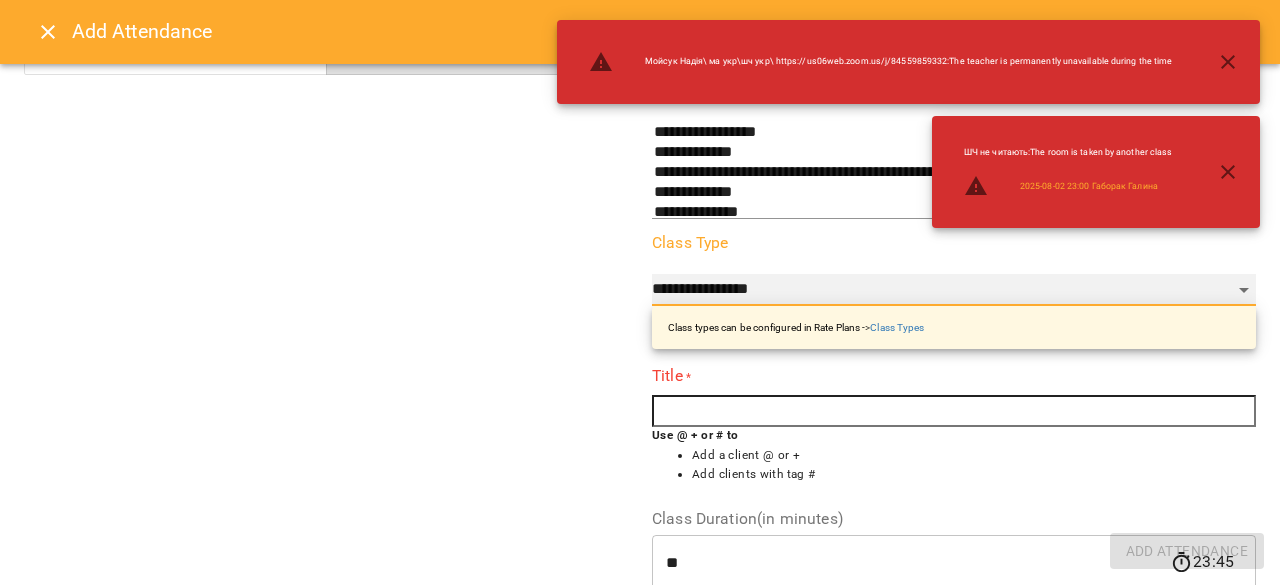 scroll, scrollTop: 300, scrollLeft: 0, axis: vertical 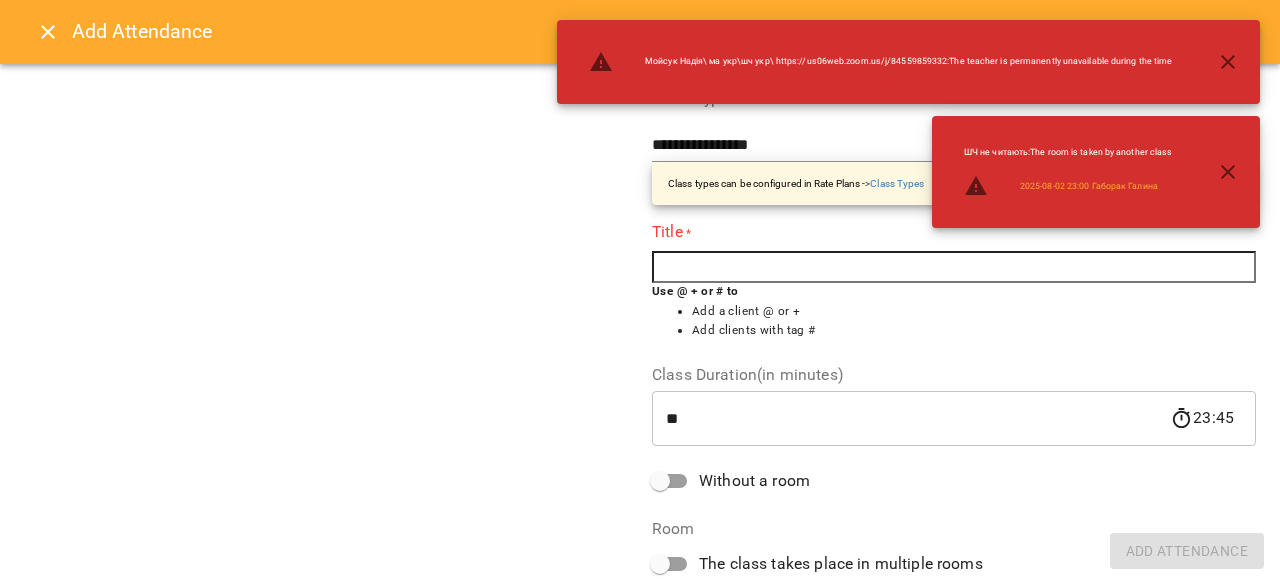 click at bounding box center [954, 267] 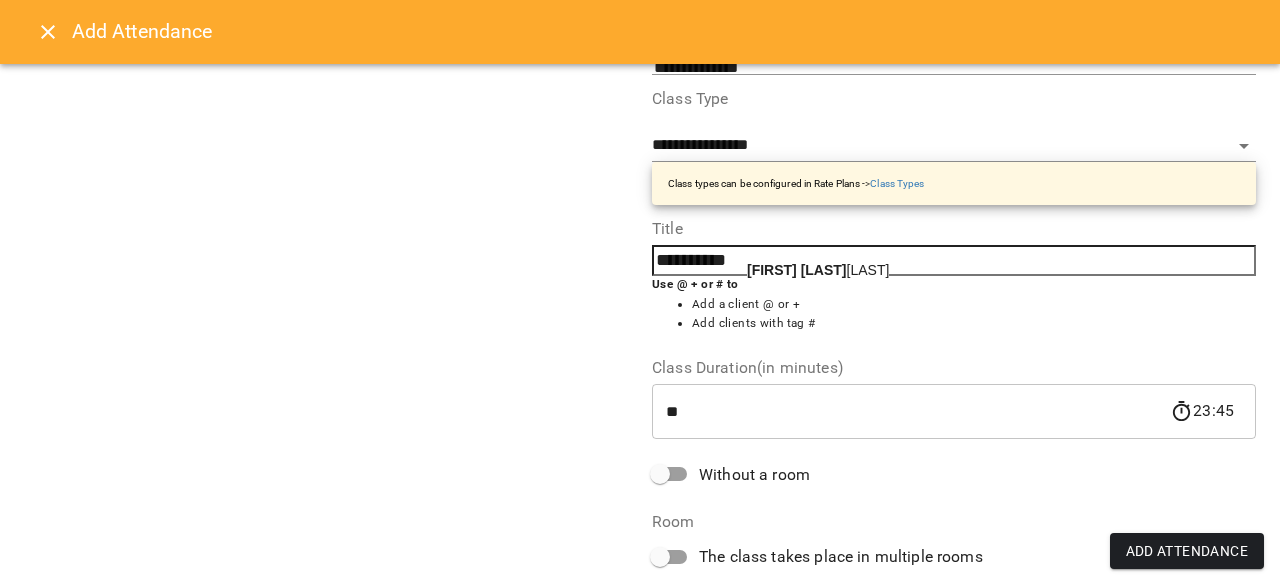 click on "[FIRST] [LAST]" 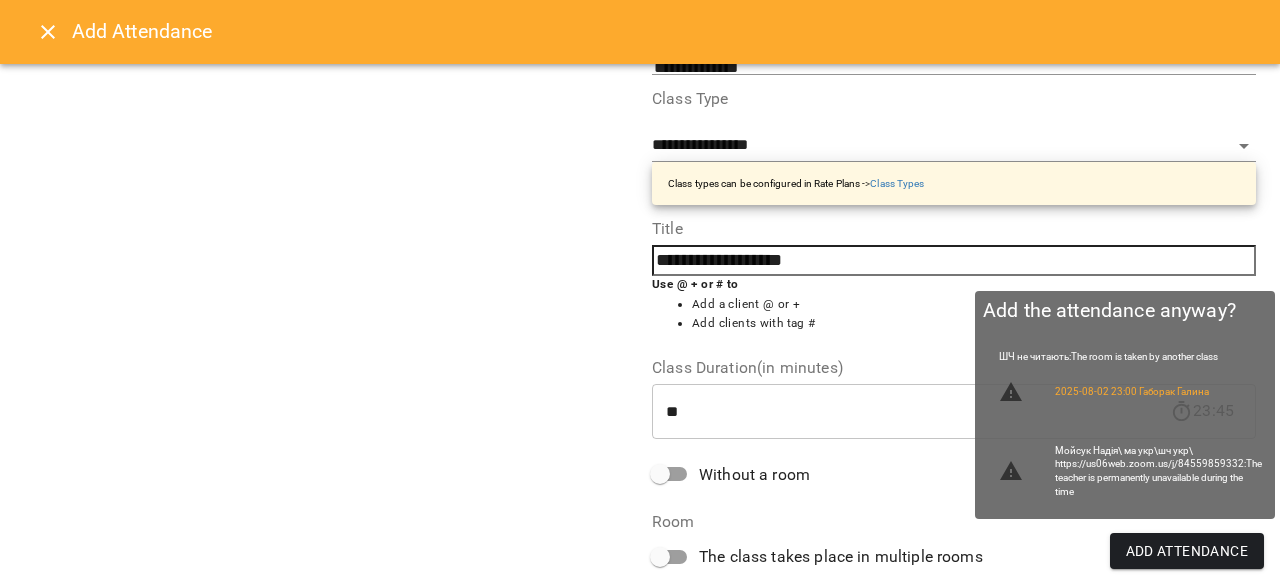 click on "Add Attendance" at bounding box center [1187, 551] 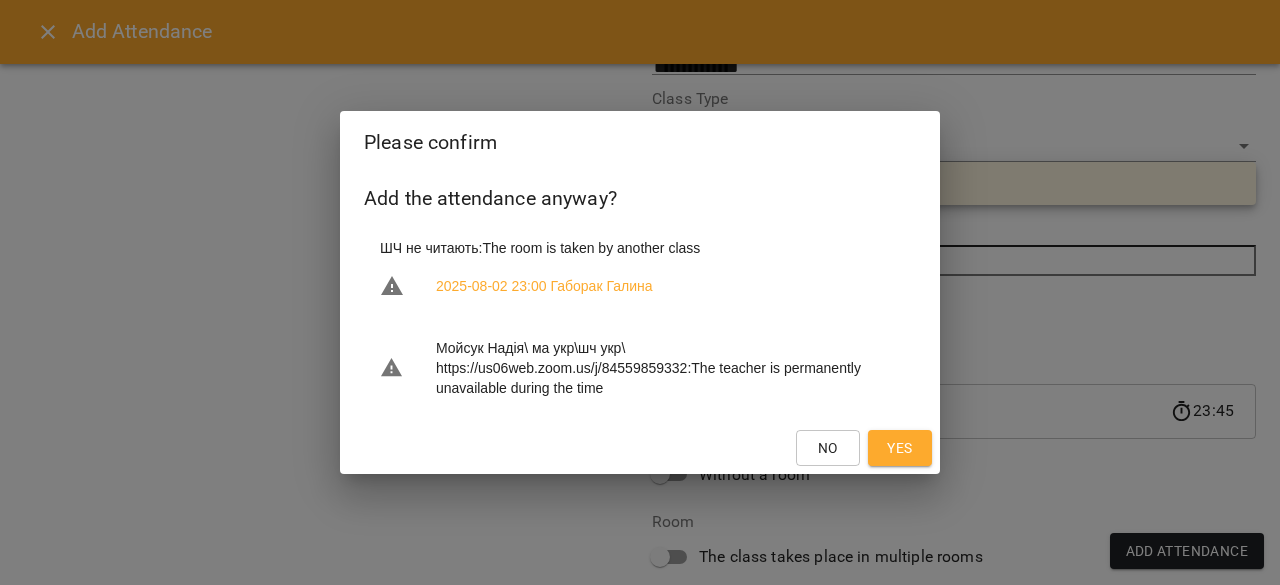 click on "Yes" at bounding box center [899, 448] 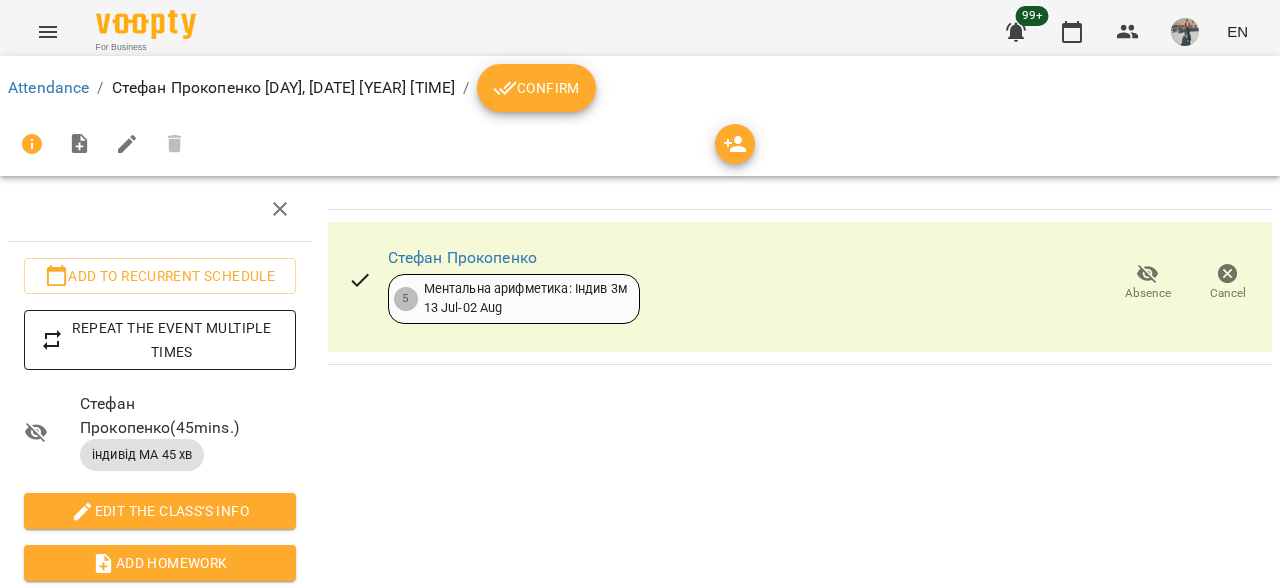 click on "Repeat the event multiple times" at bounding box center [160, 340] 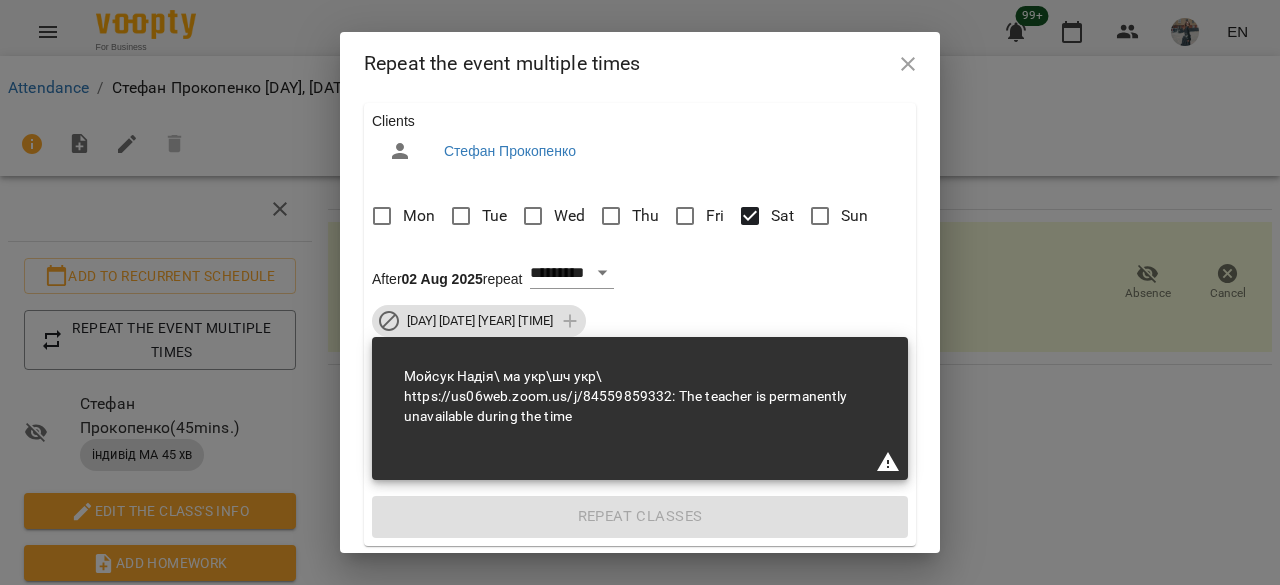 click on "Sun" at bounding box center (854, 216) 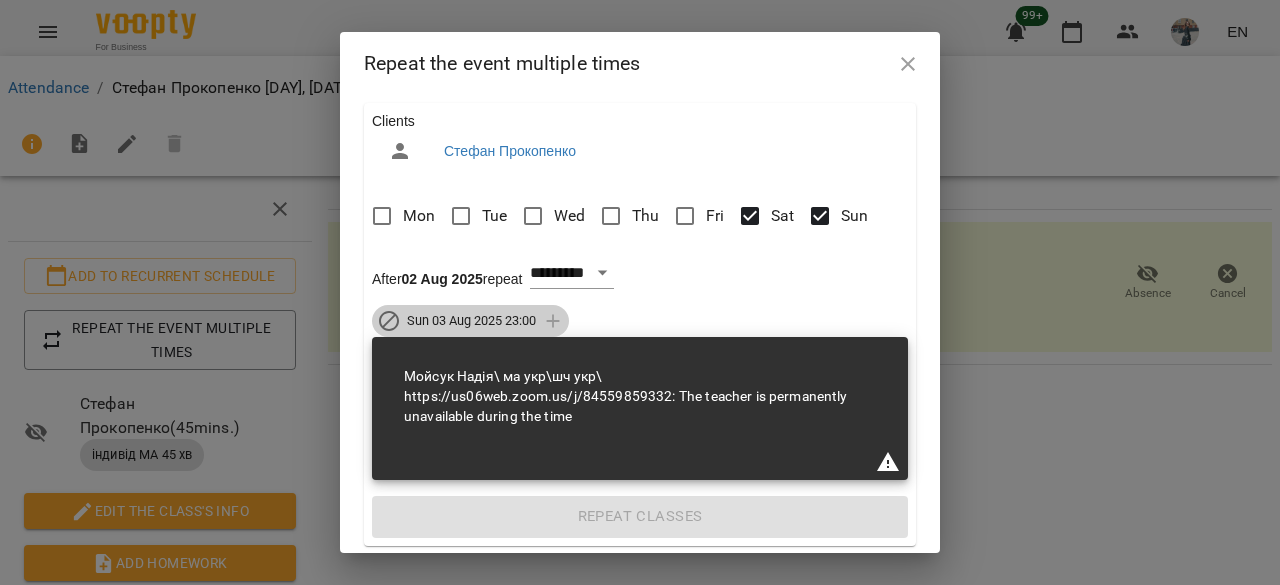 click on "Sun 03 Aug 2025 23:00" at bounding box center [470, 321] 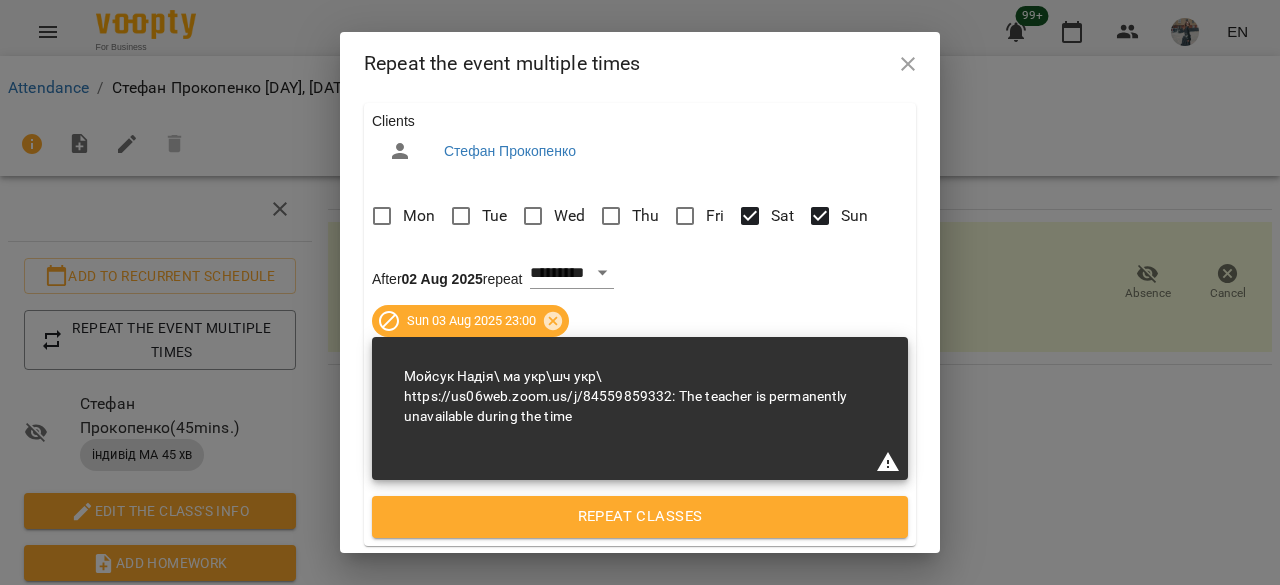 click on "Repeat classes" at bounding box center [640, 517] 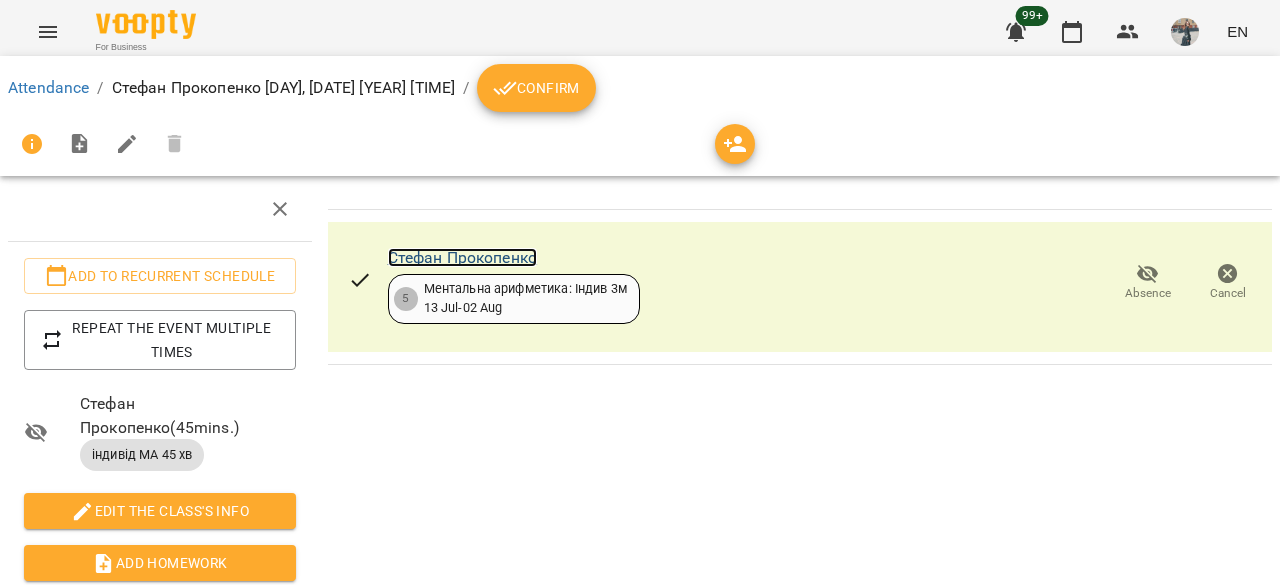click on "Стефан Прокопенко" at bounding box center [463, 257] 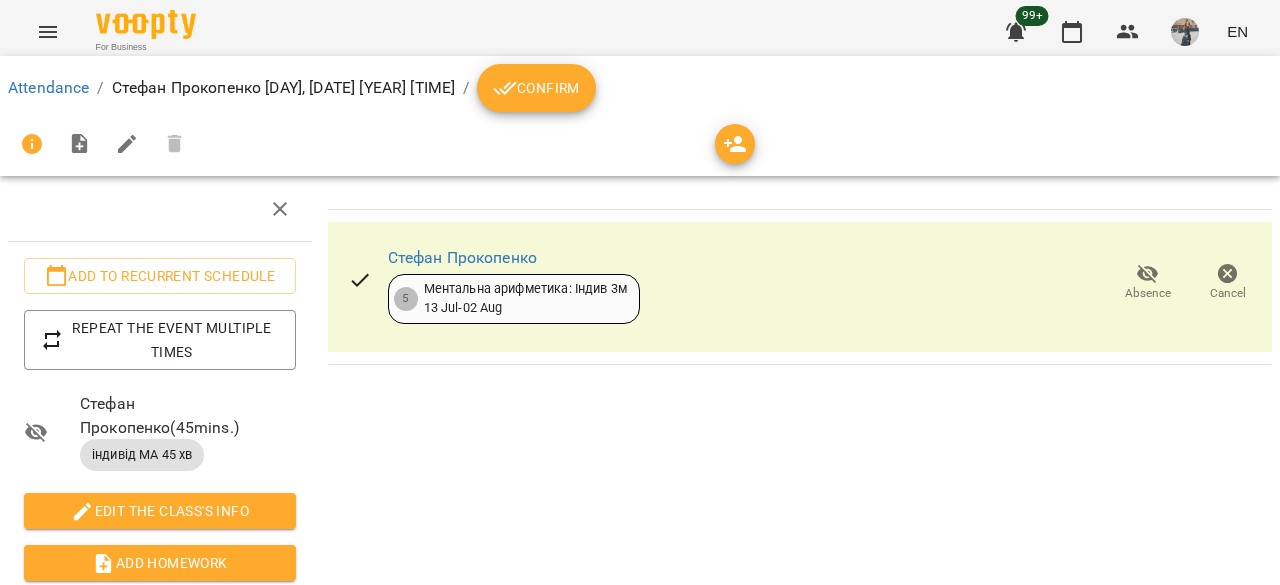 click 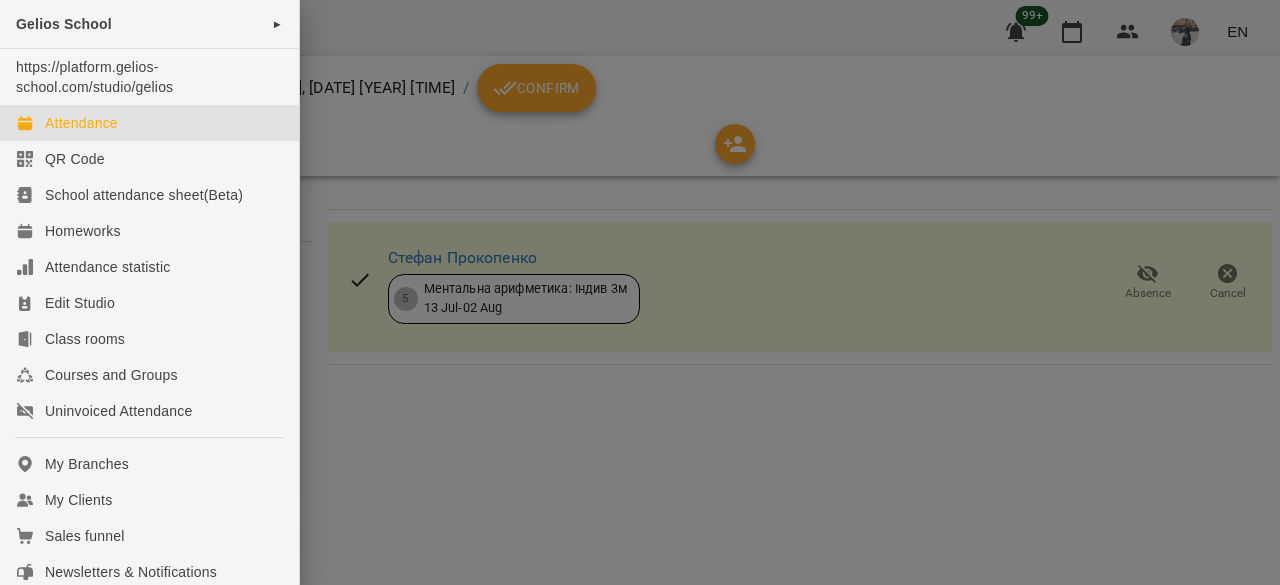 click on "Attendance" at bounding box center (149, 123) 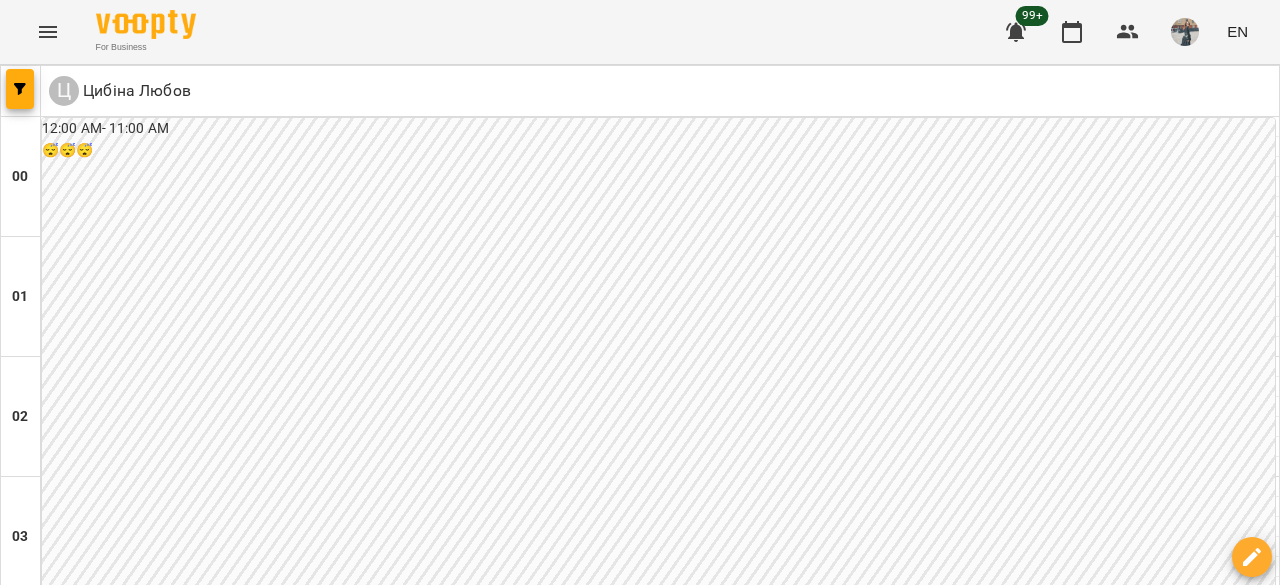 scroll, scrollTop: 1500, scrollLeft: 0, axis: vertical 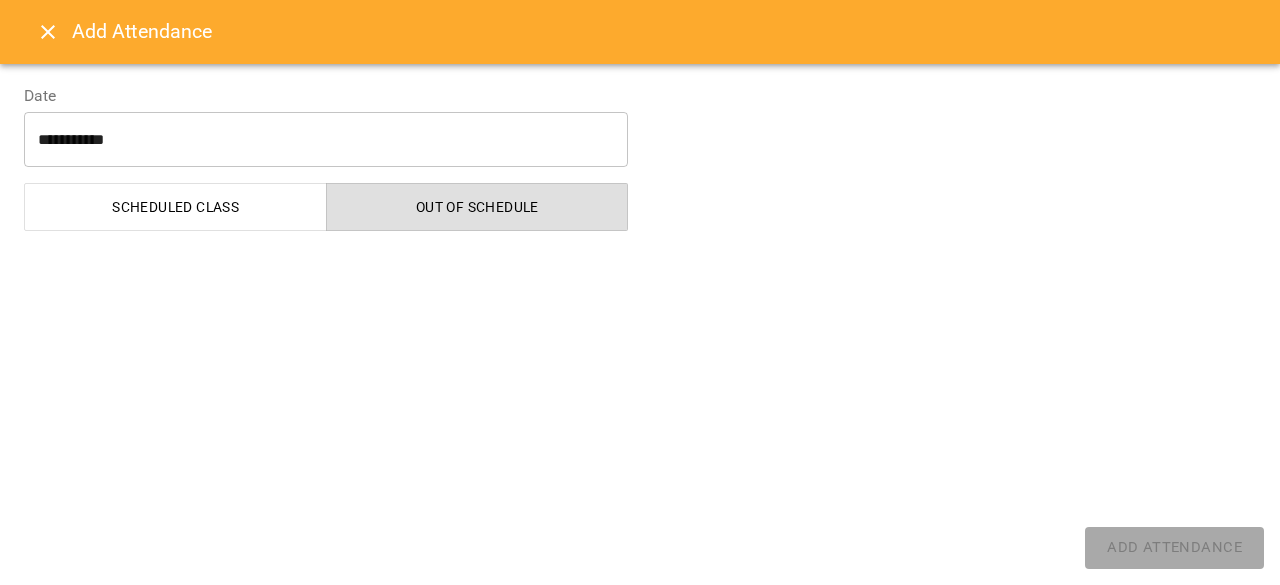click on "**********" at bounding box center [326, 140] 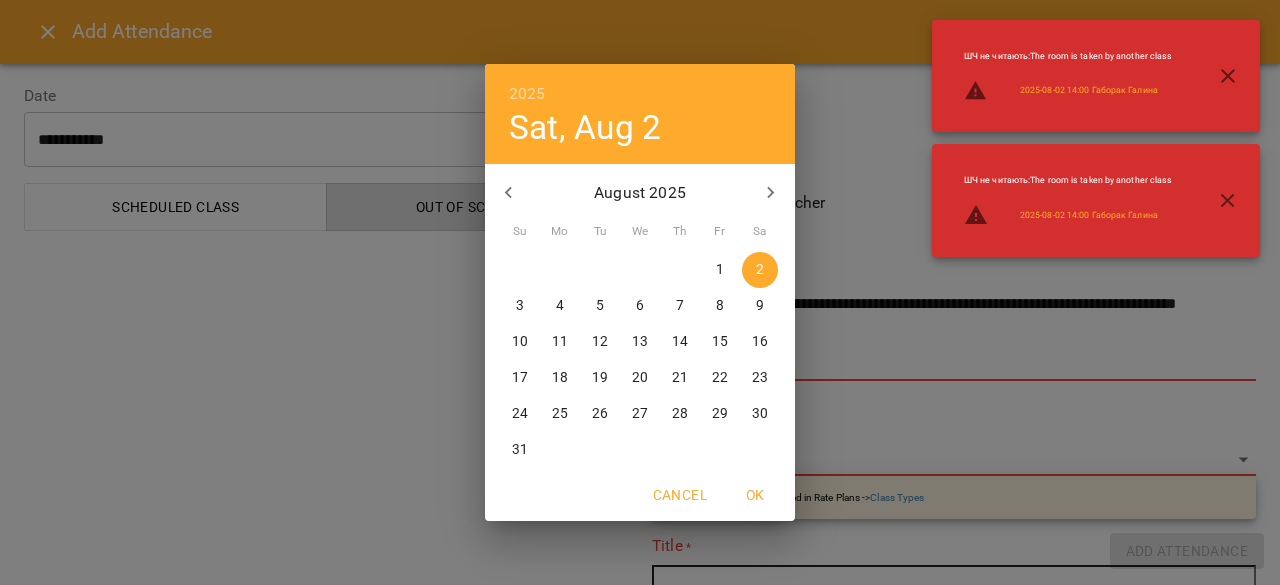 click on "3" at bounding box center [520, 306] 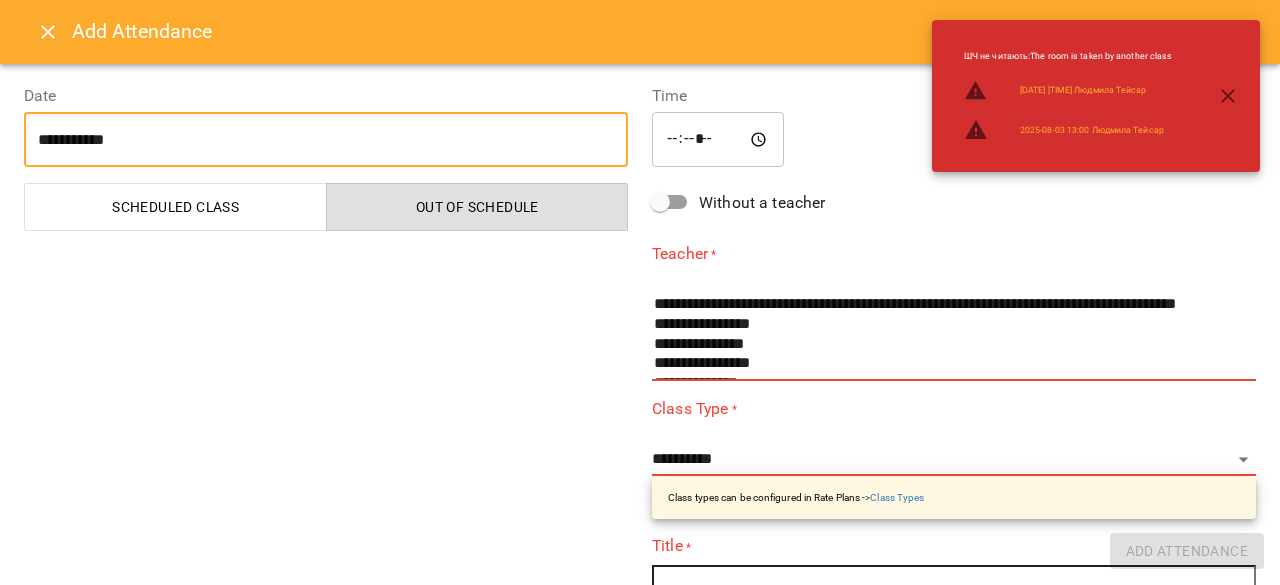 click on "**********" at bounding box center (326, 140) 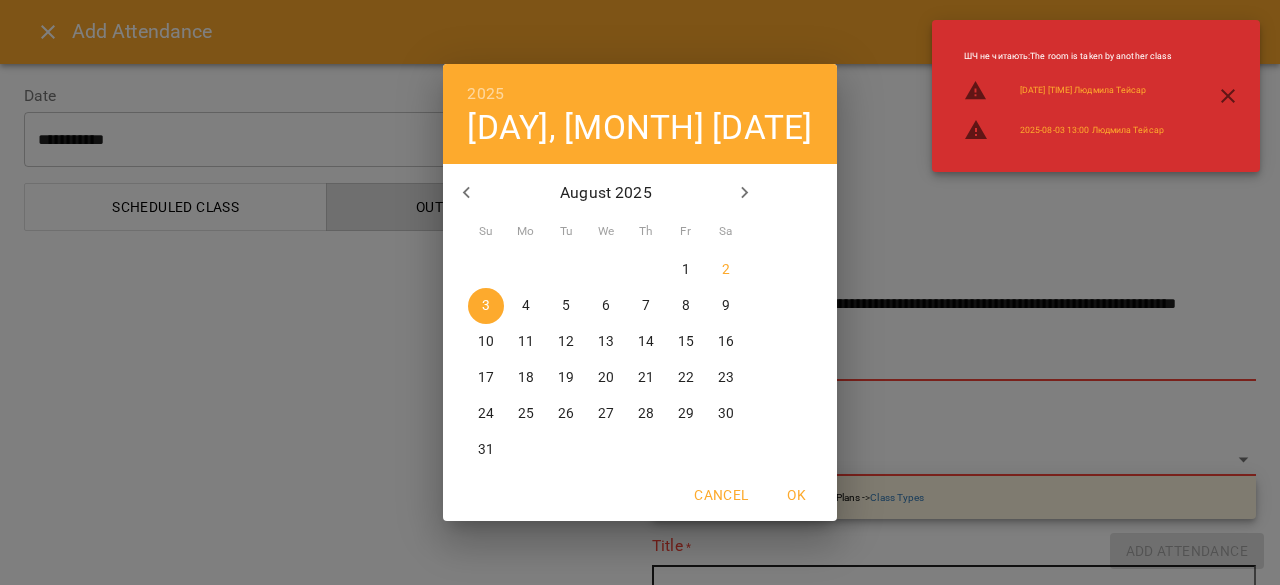click on "2" at bounding box center [726, 270] 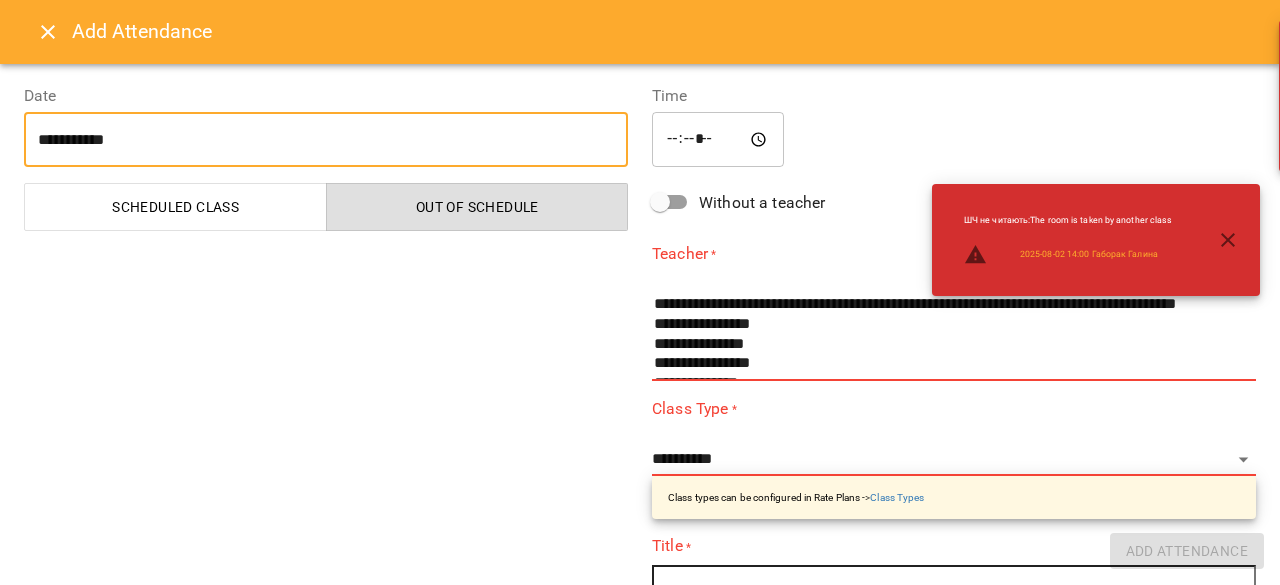 click on "*****" at bounding box center [718, 140] 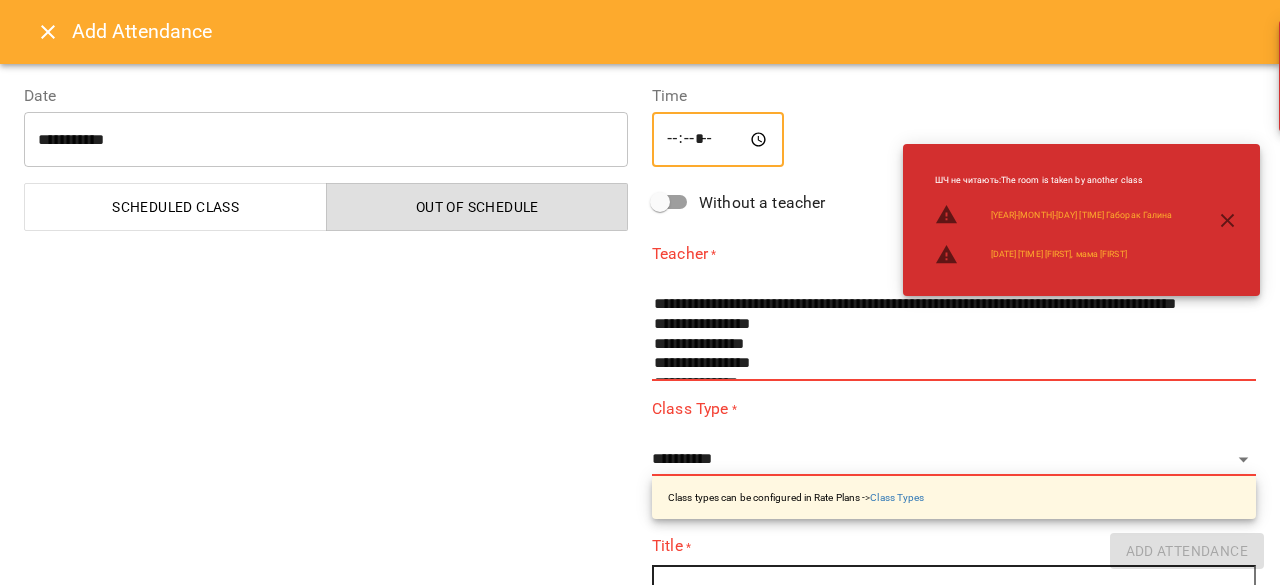 type on "*****" 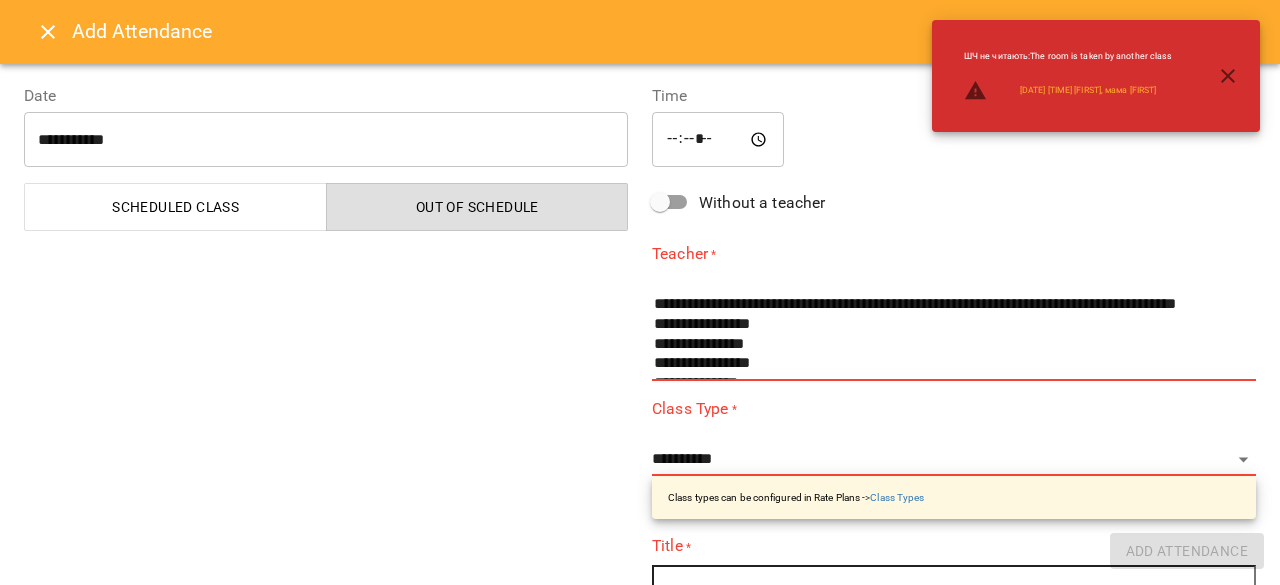 scroll, scrollTop: 326, scrollLeft: 0, axis: vertical 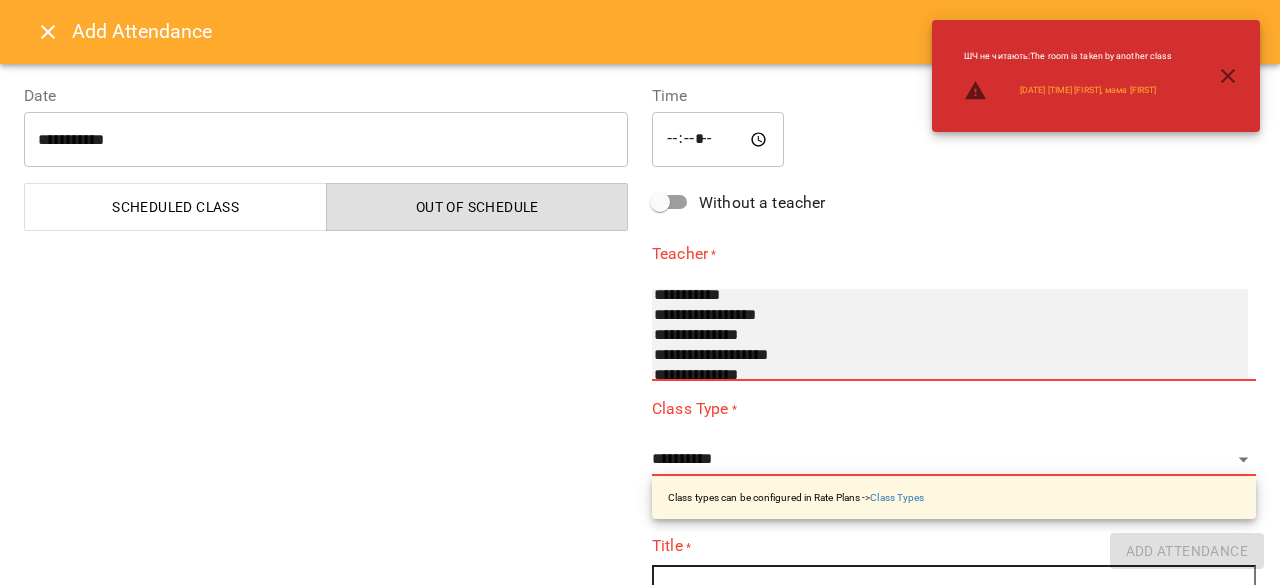 click on "**********" at bounding box center [930, 316] 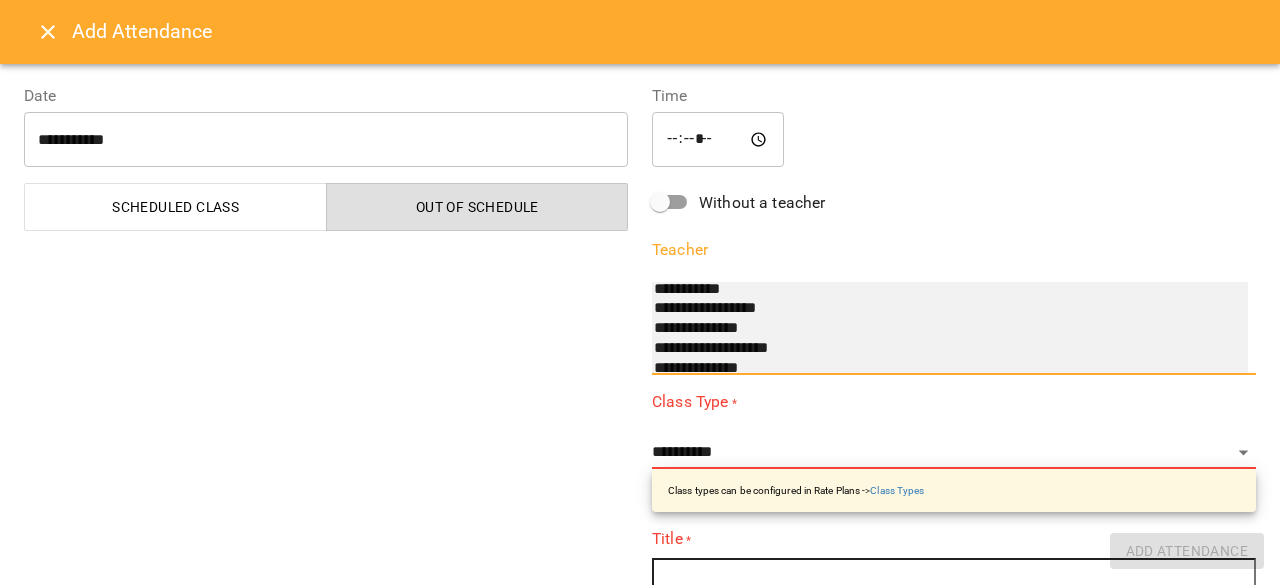 select on "**********" 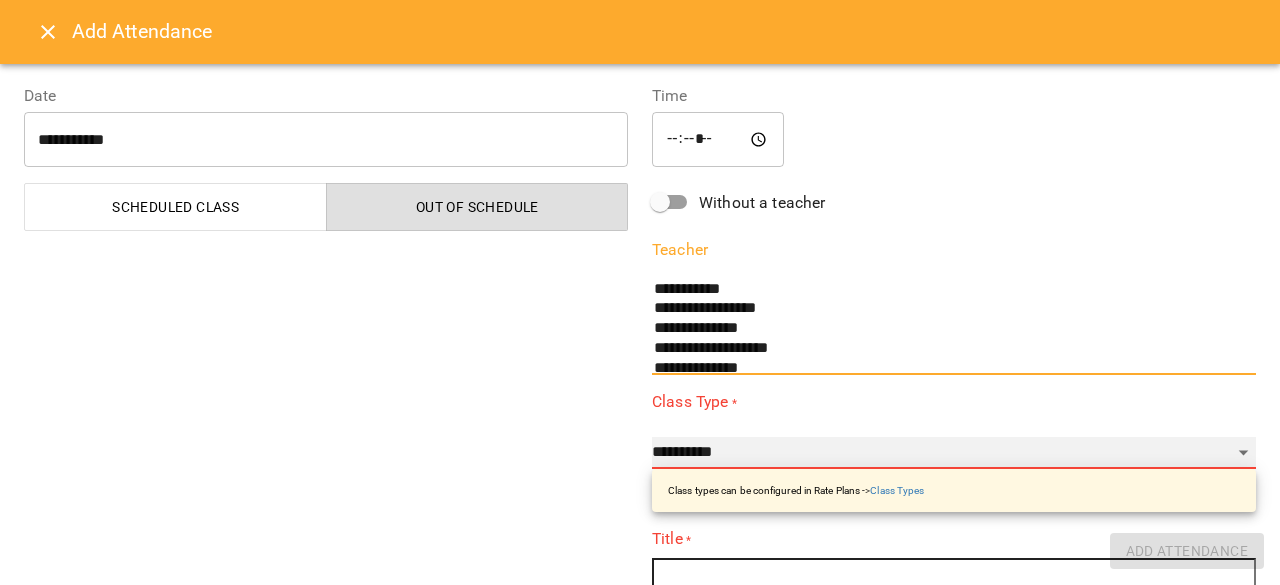 click on "**********" at bounding box center [954, 453] 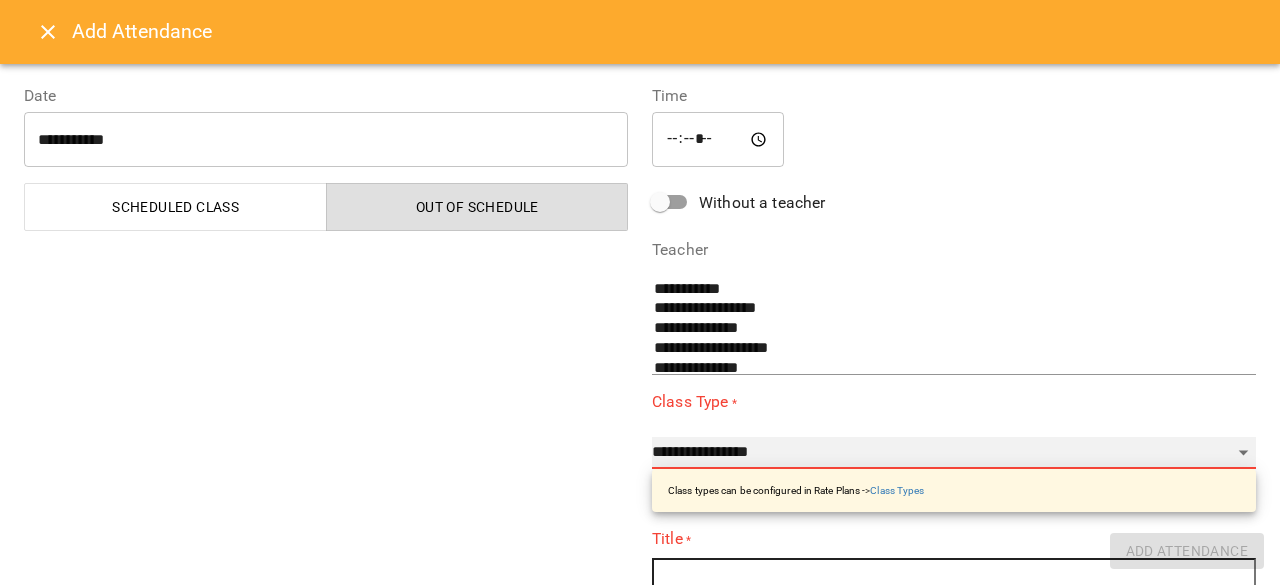 click on "**********" at bounding box center (954, 453) 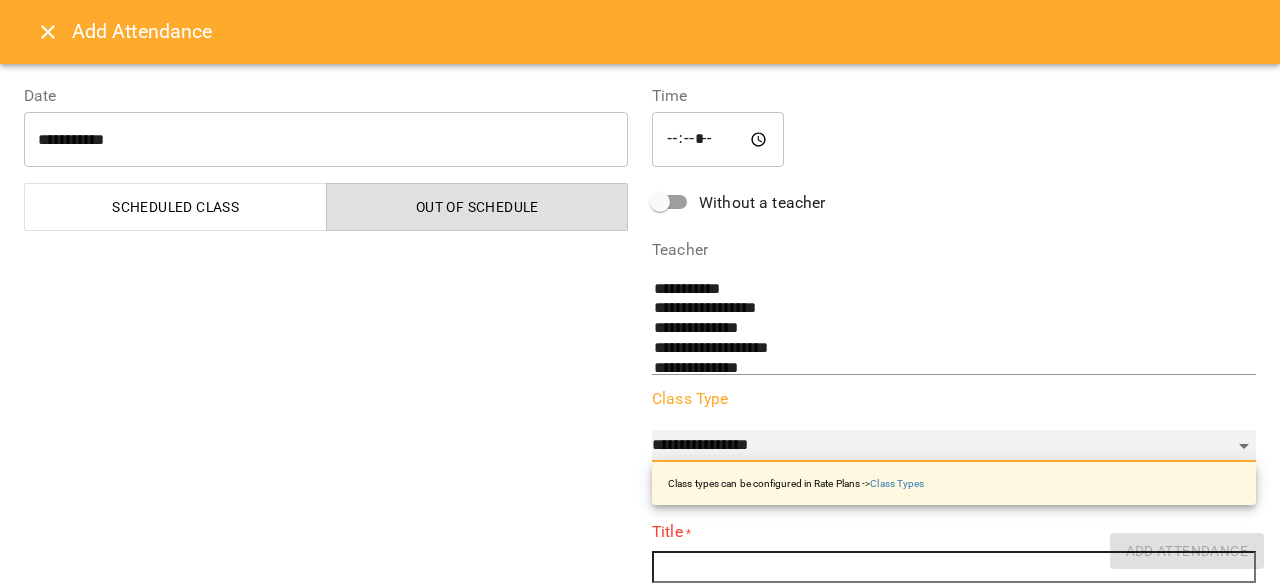 click on "**********" at bounding box center [954, 446] 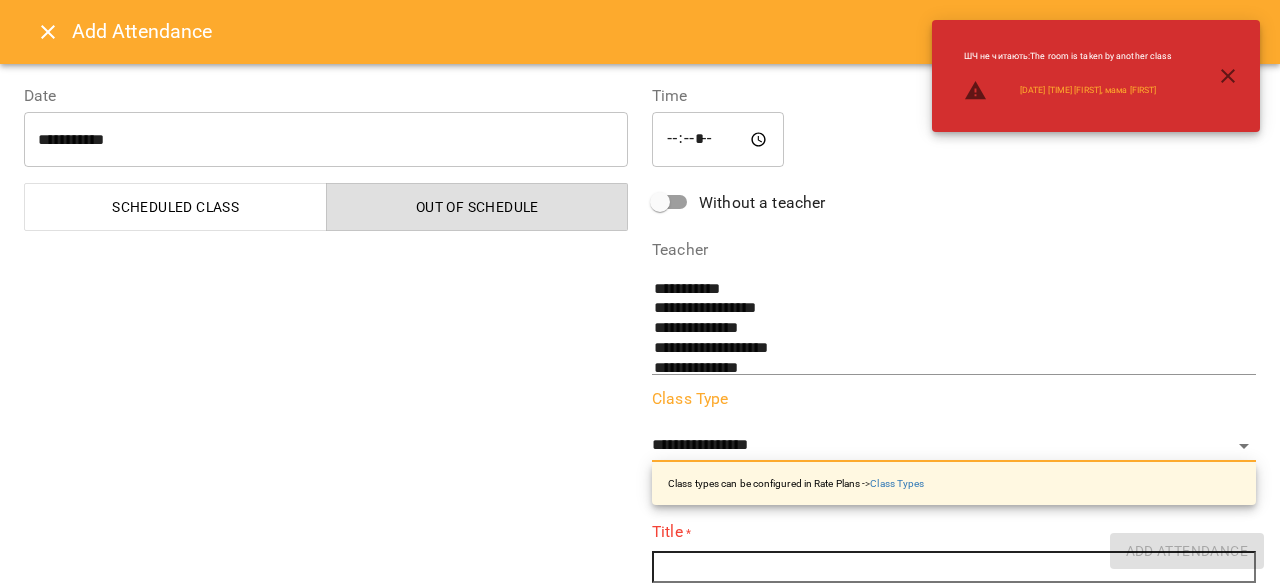 click at bounding box center (954, 567) 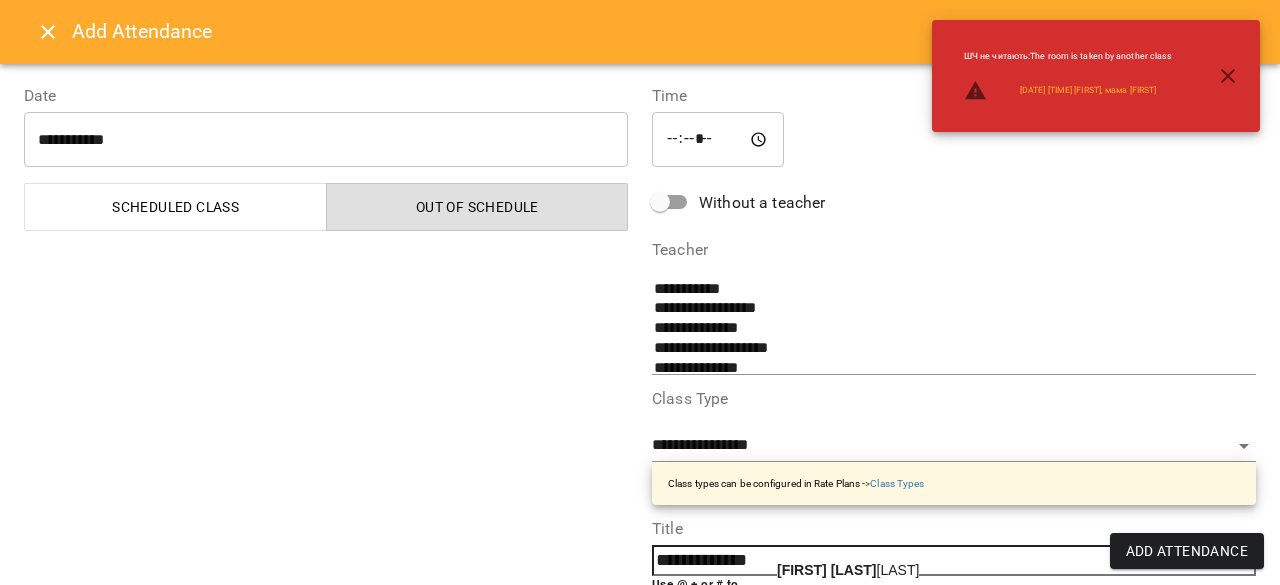 click on "[FIRST] [LAST]" 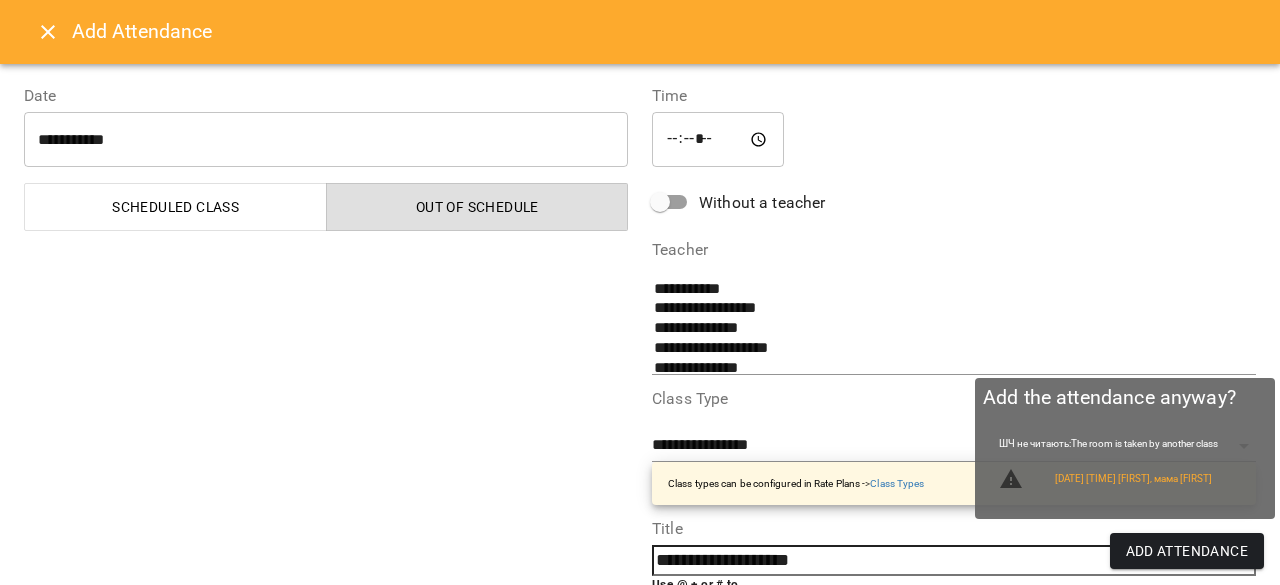 click on "Add Attendance" at bounding box center [1187, 551] 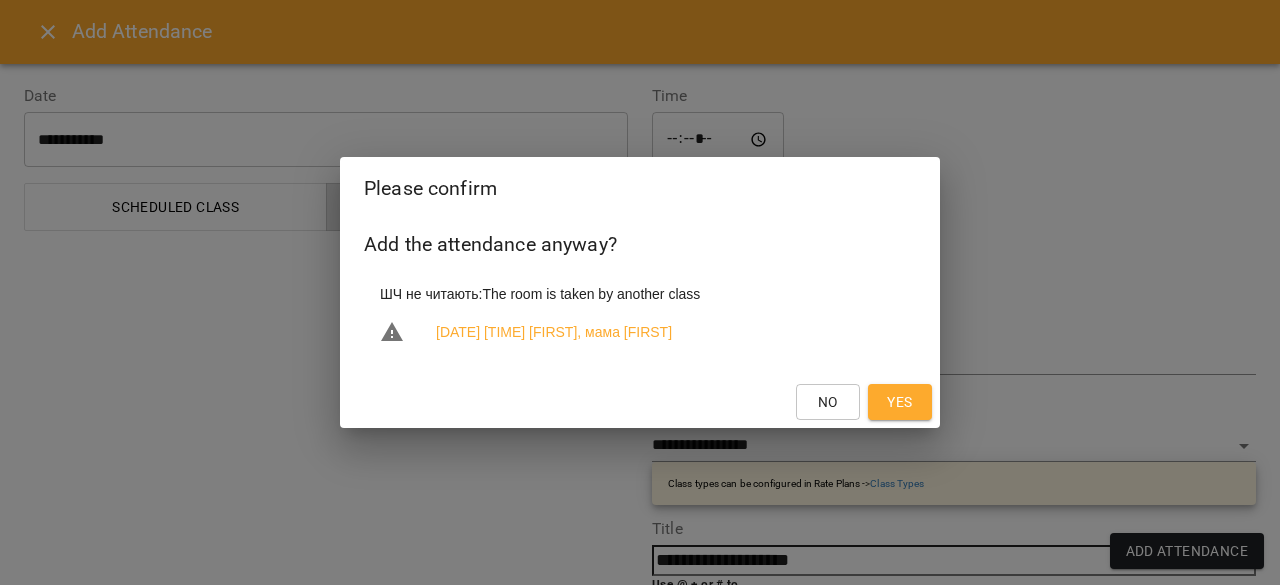 click on "Yes" at bounding box center (899, 402) 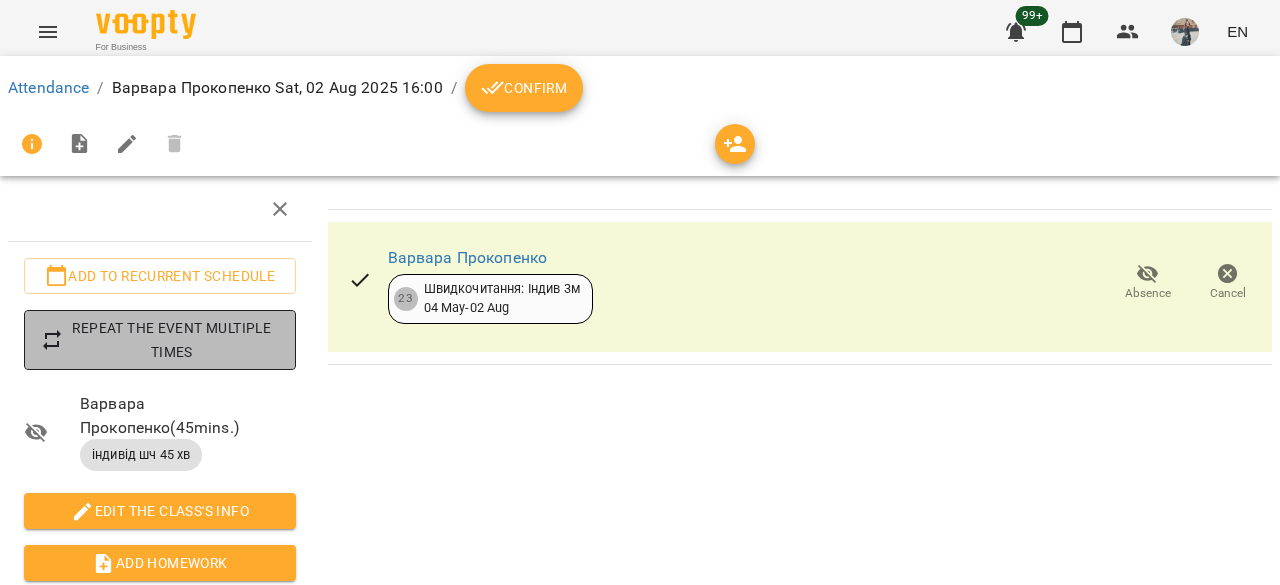 click on "Repeat the event multiple times" at bounding box center [160, 340] 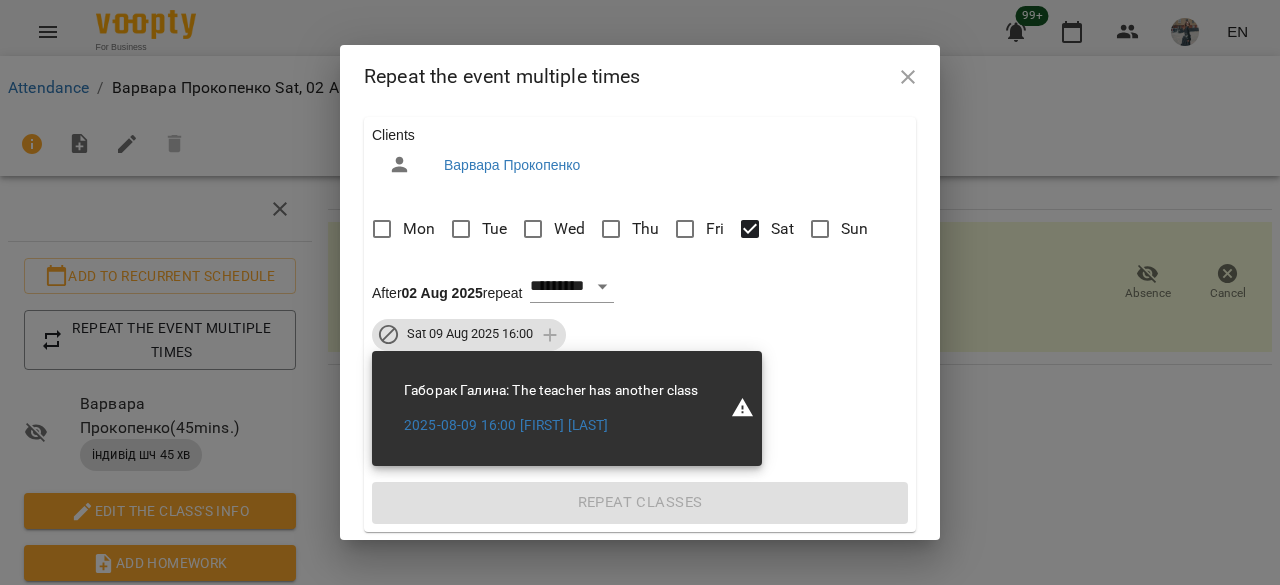 drag, startPoint x: 838, startPoint y: 197, endPoint x: 837, endPoint y: 209, distance: 12.0415945 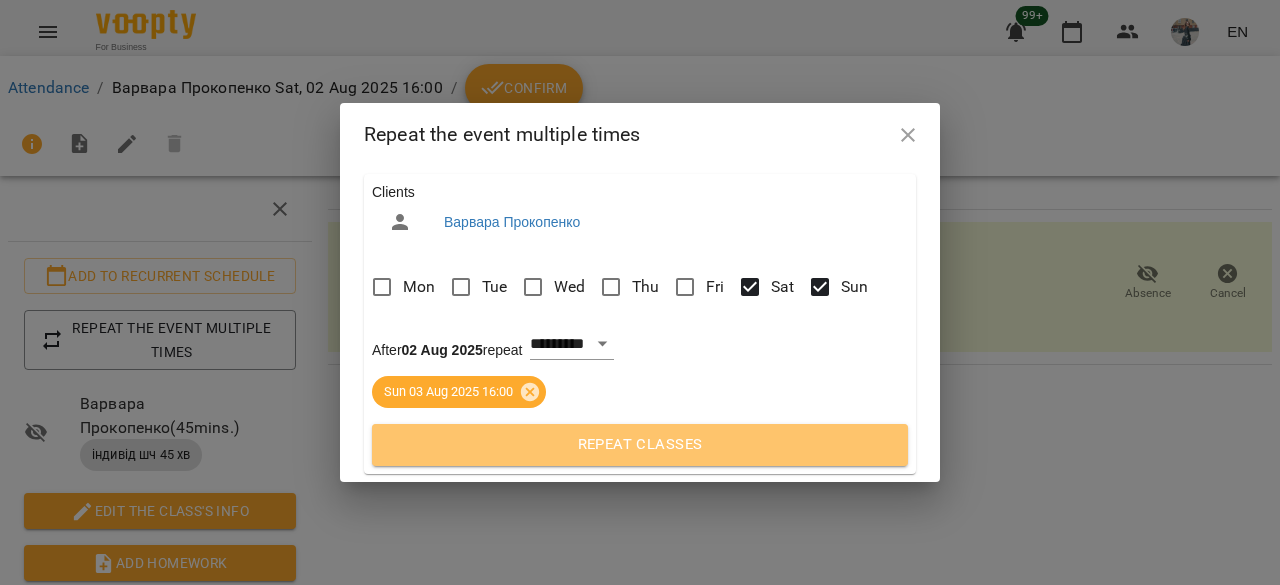 click on "Repeat classes" at bounding box center [640, 445] 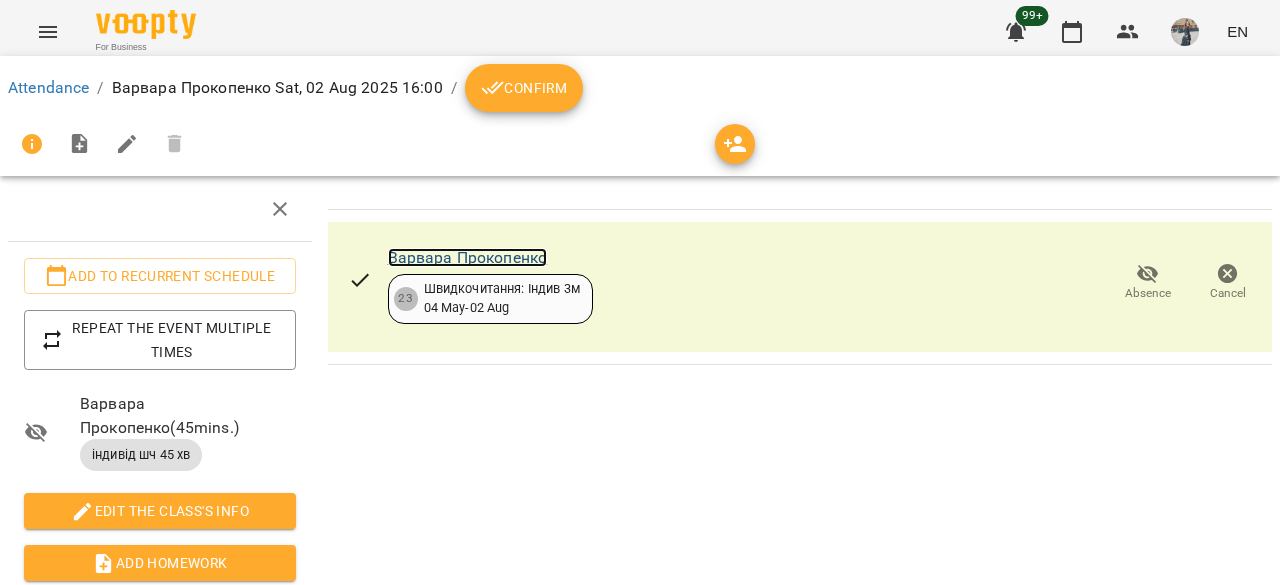 click on "Варвара Прокопенко" at bounding box center [468, 257] 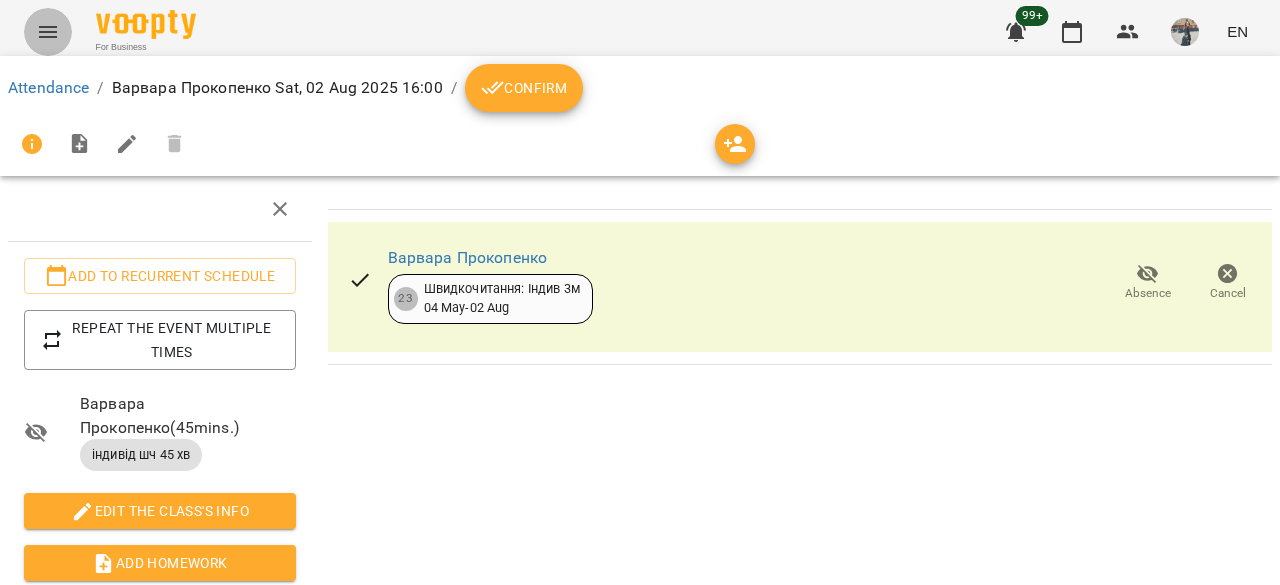 click at bounding box center (48, 32) 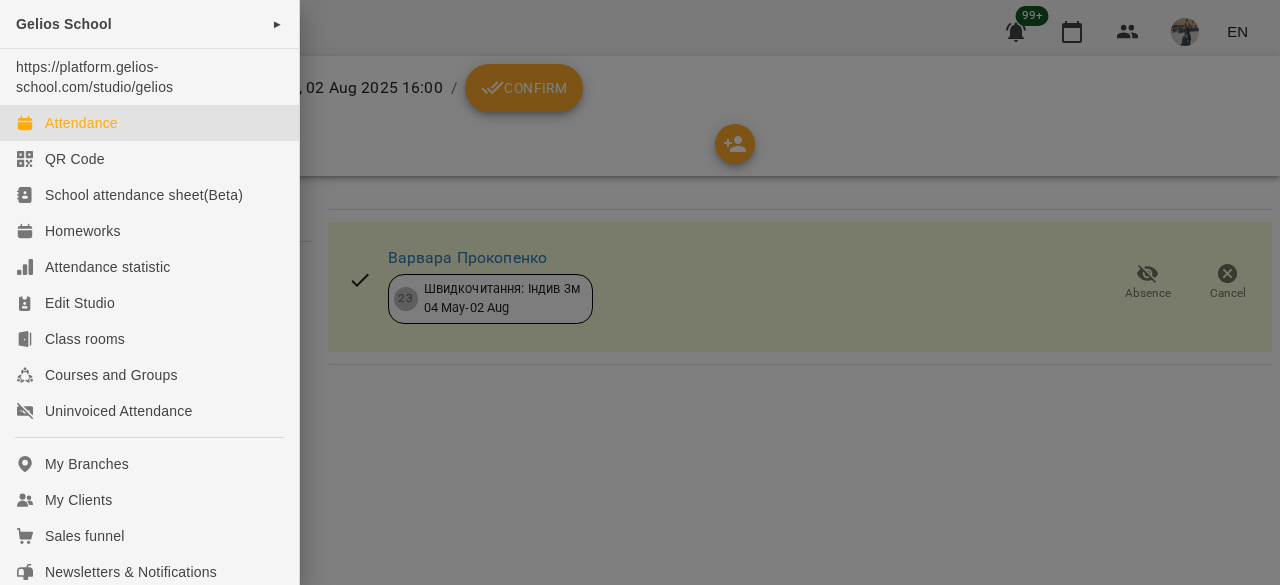 click on "Attendance" at bounding box center [81, 123] 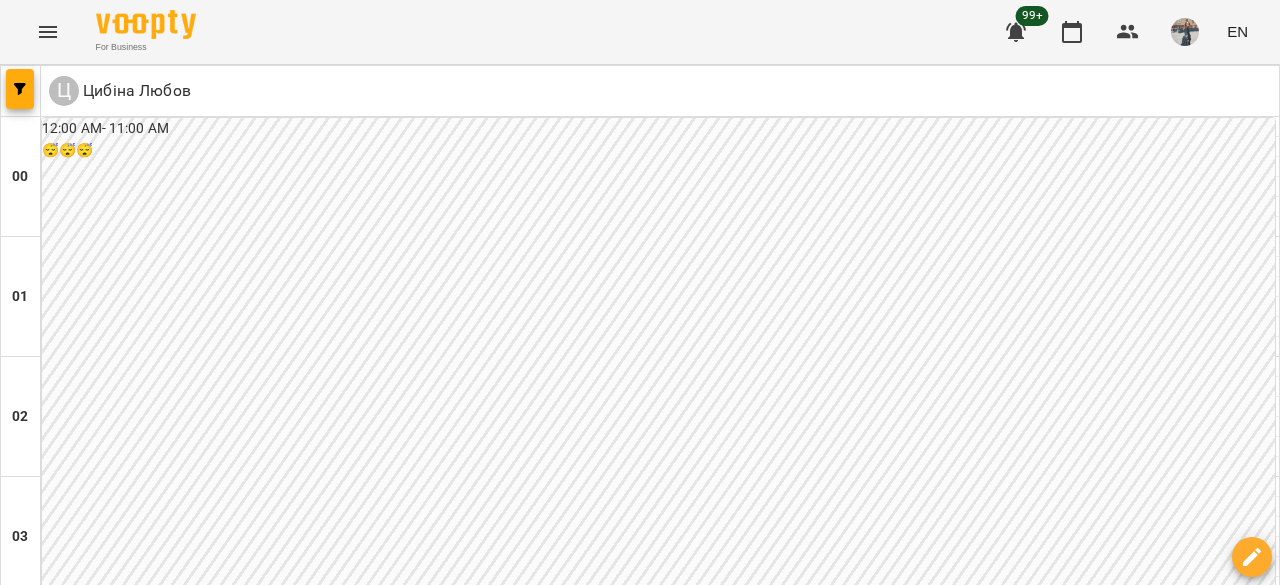 scroll, scrollTop: 1500, scrollLeft: 0, axis: vertical 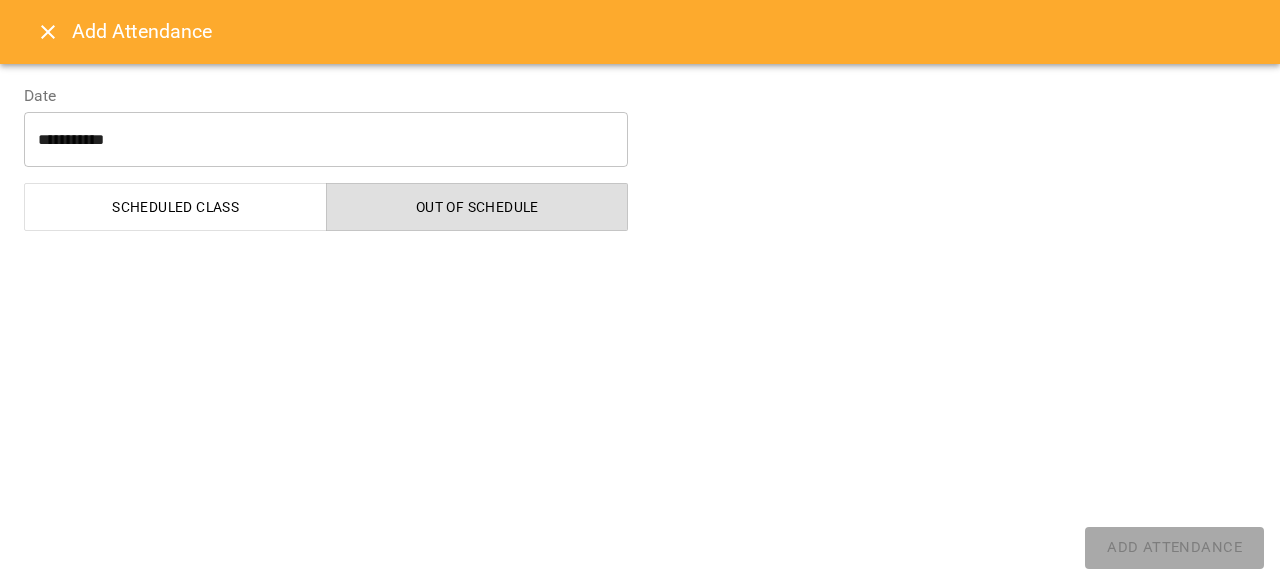 select 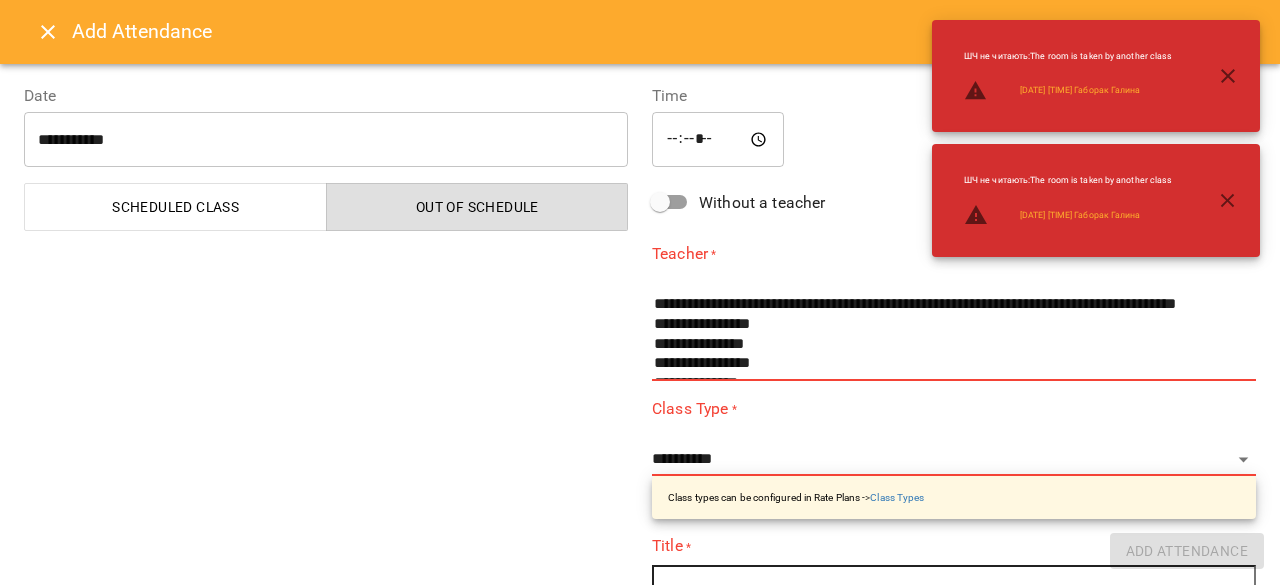 click on "**********" at bounding box center [326, 140] 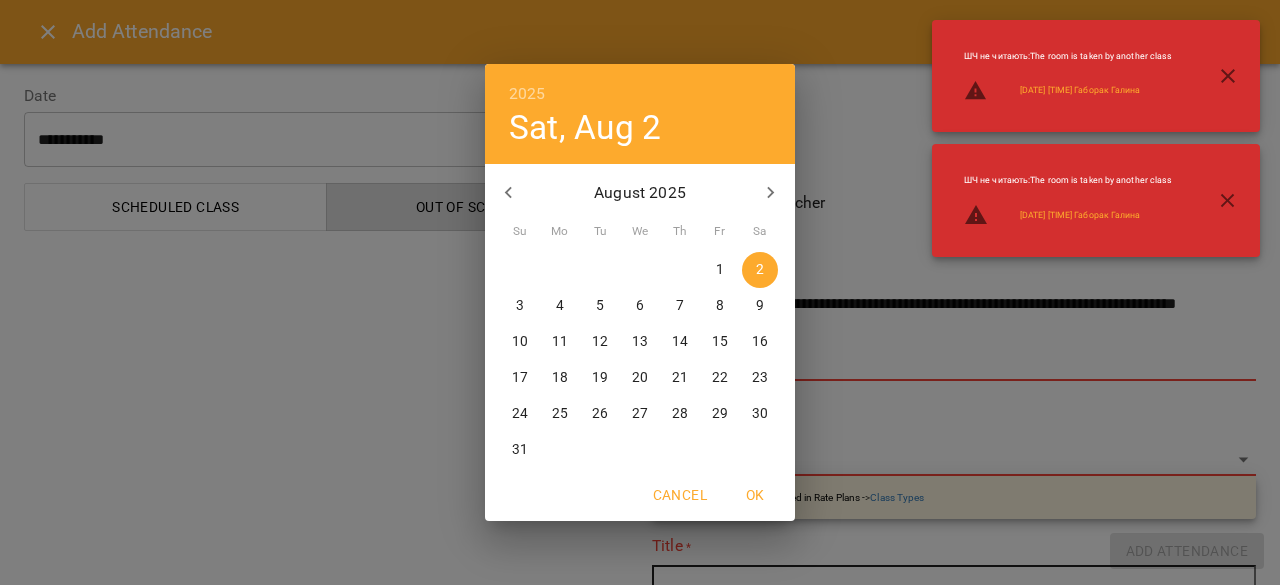 click on "[DATE] [DAY], [MONTH] [YEAR] [MONTH] [YEAR] Su Mo Tu We Th Fr Sa 27 28 29 30 31 1 2 3 4 5 6 7 8 9 10 11 12 13 14 15 16 17 18 19 20 21 22 23 24 25 26 27 28 29 30 31 1 2 3 4 5 6 Cancel OK" at bounding box center [640, 292] 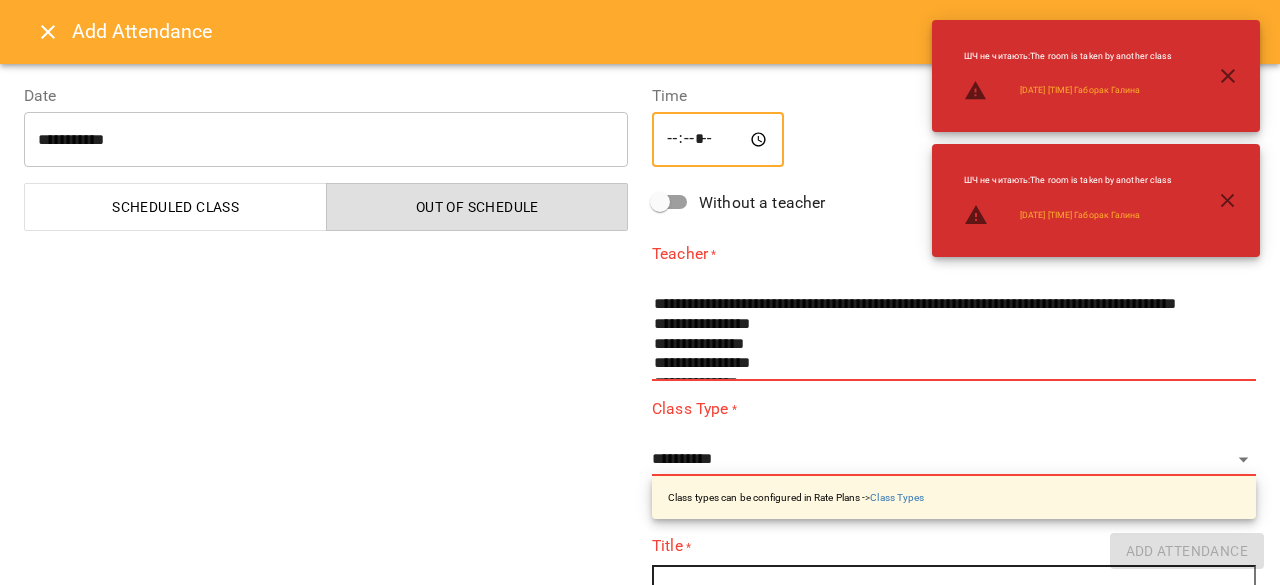 click on "*****" at bounding box center [718, 140] 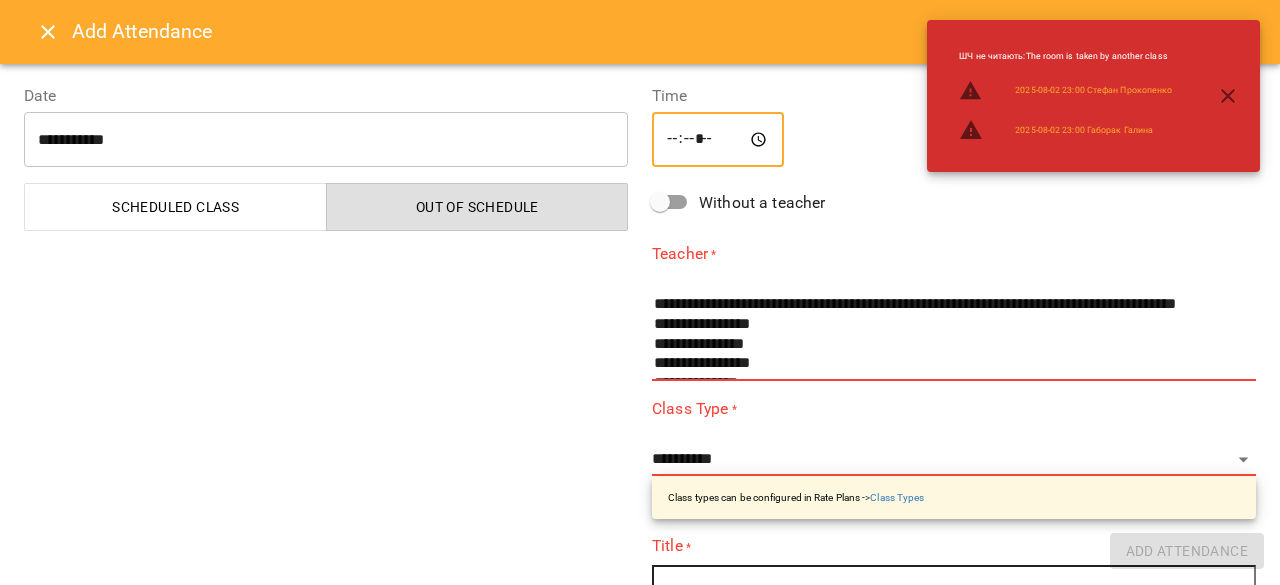 type on "*****" 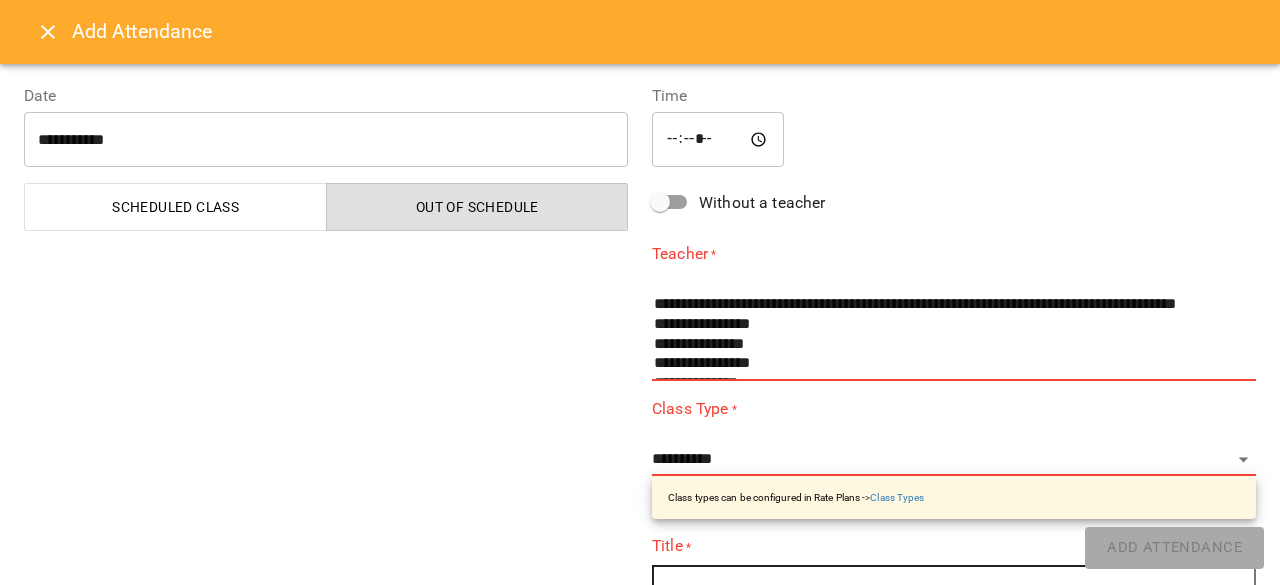 scroll, scrollTop: 326, scrollLeft: 0, axis: vertical 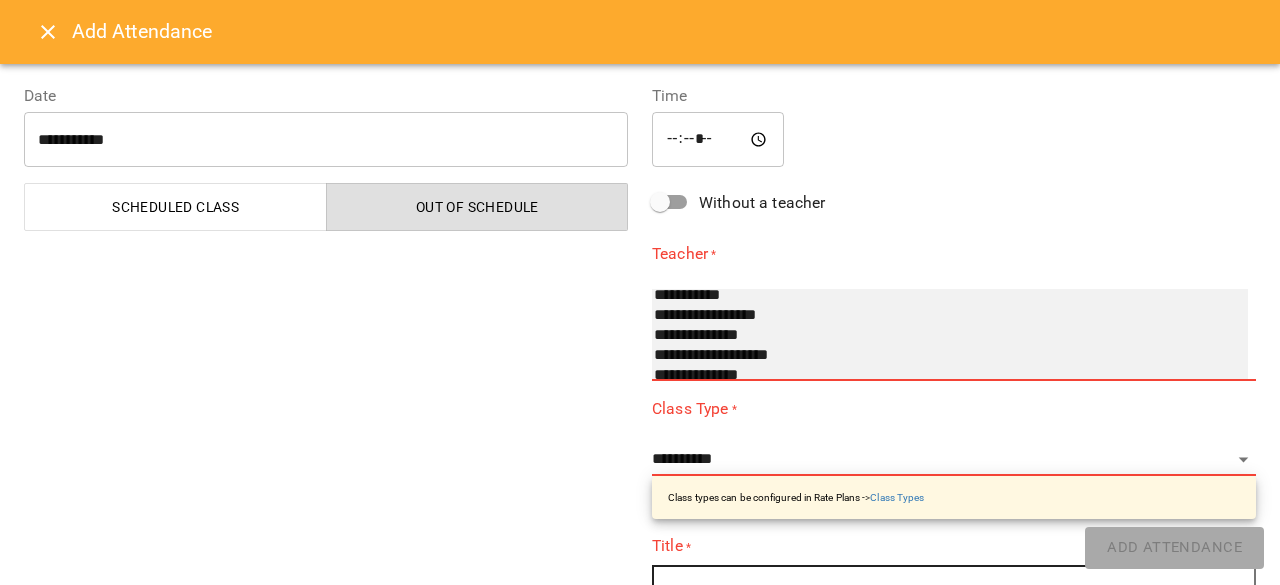 select on "**********" 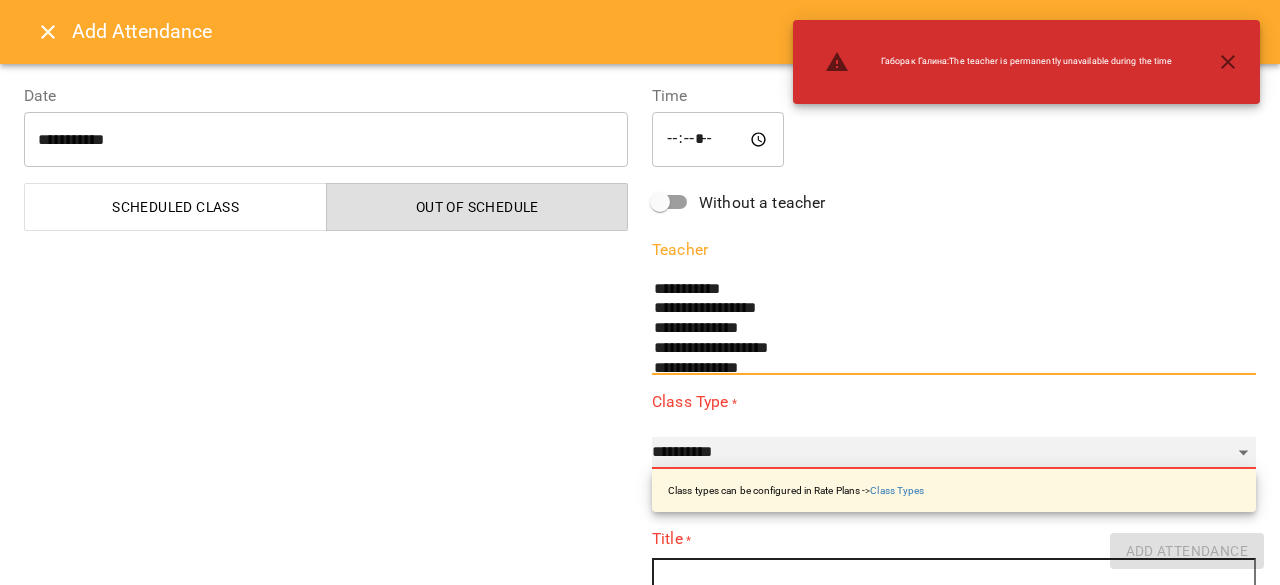 click on "**********" at bounding box center [954, 453] 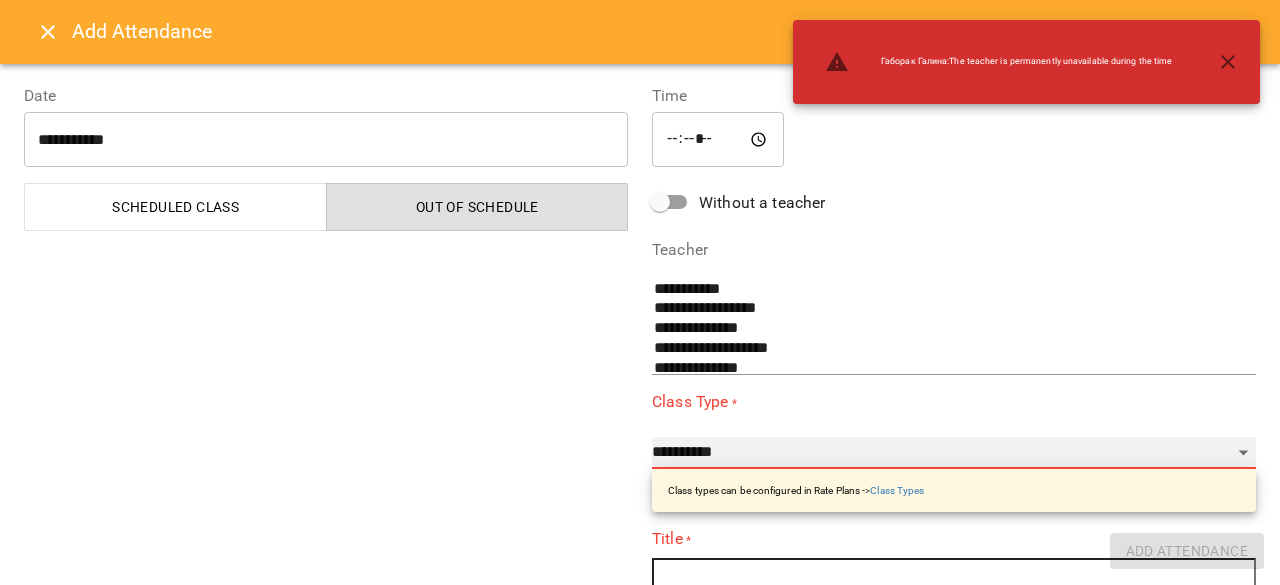 select on "**********" 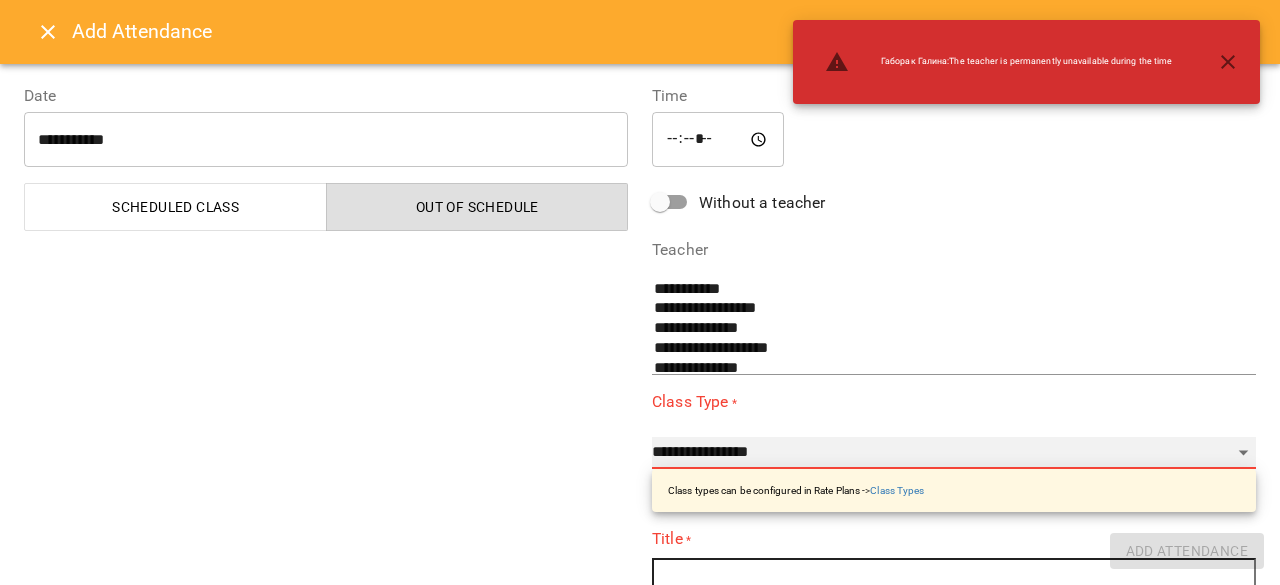 click on "**********" at bounding box center [954, 453] 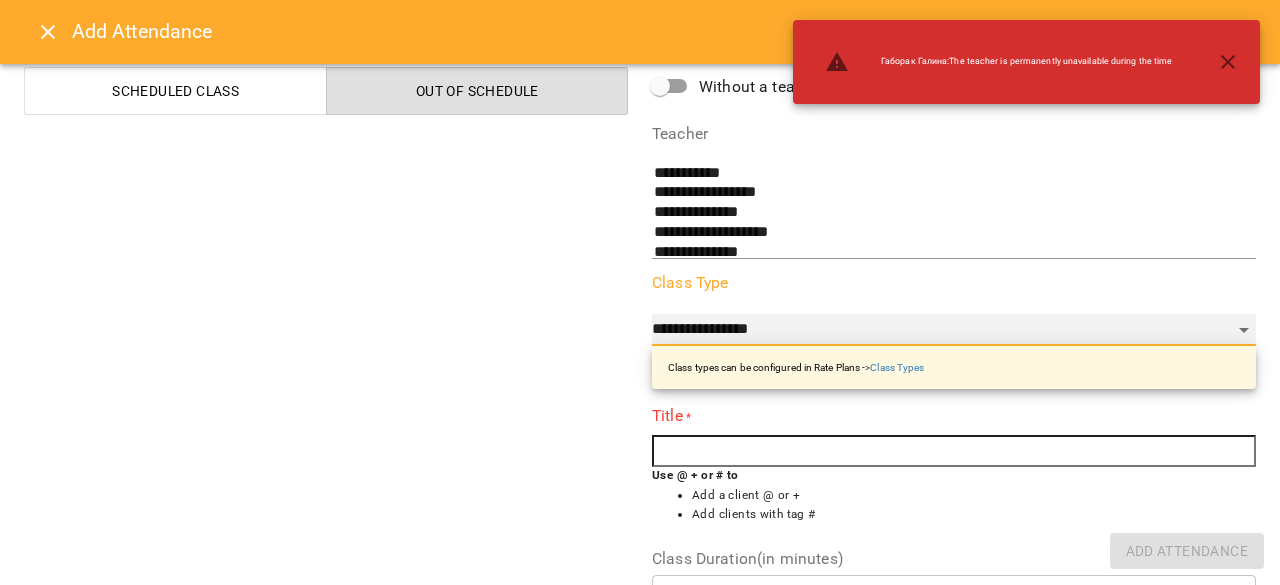 scroll, scrollTop: 200, scrollLeft: 0, axis: vertical 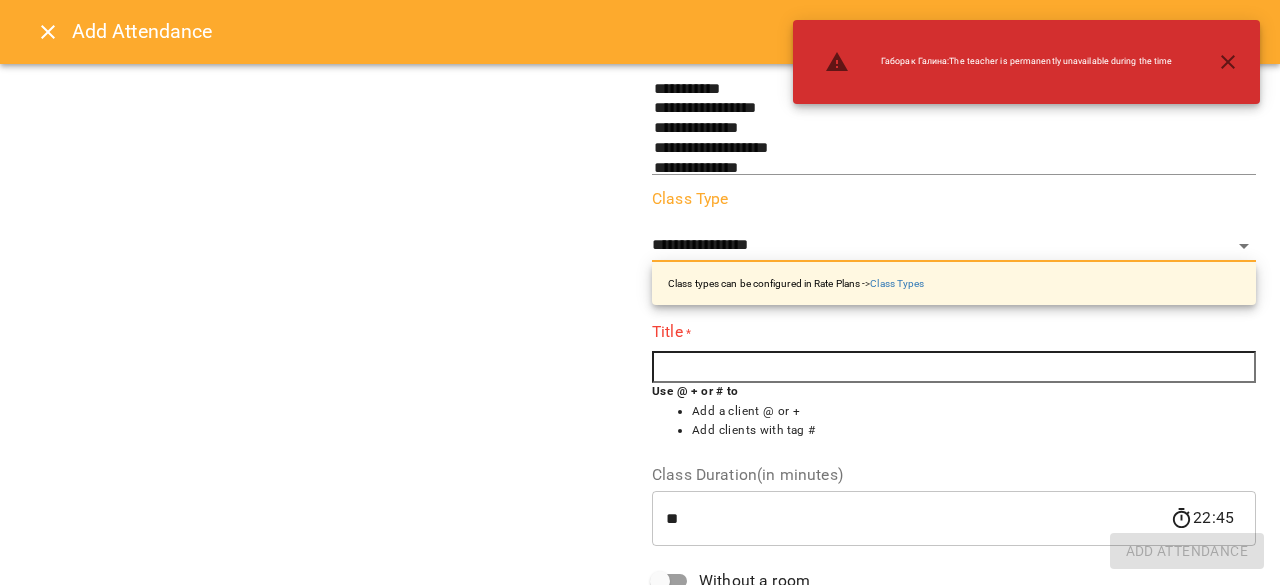 click on "Use @ + or # to Add a client @ or + Add clients with tag #" at bounding box center [954, 416] 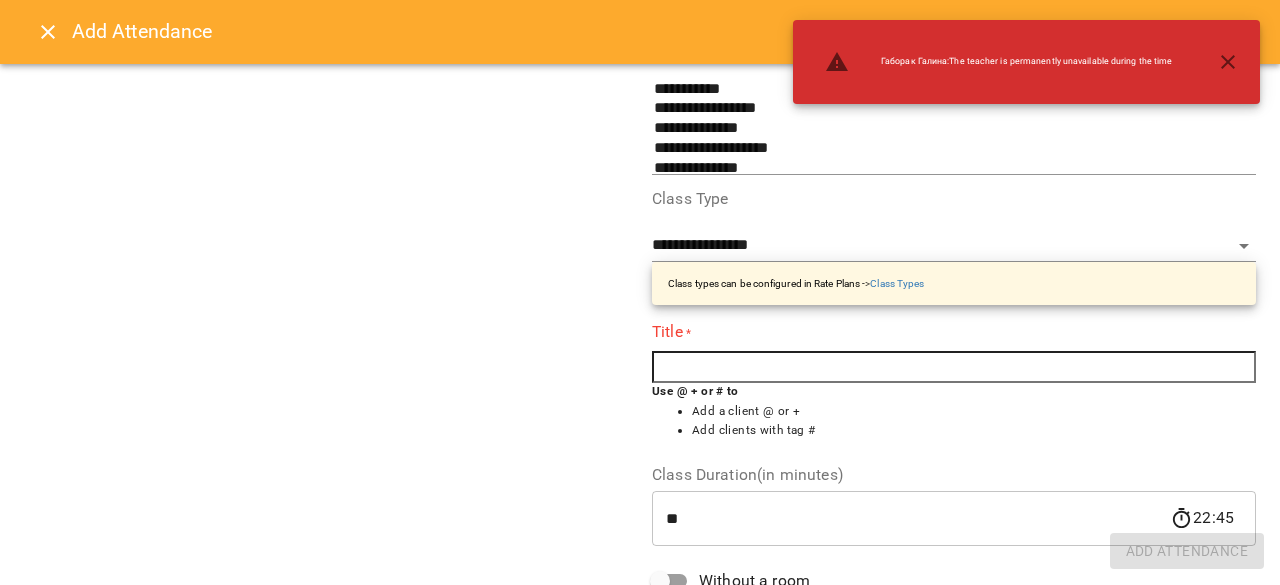 click at bounding box center (954, 367) 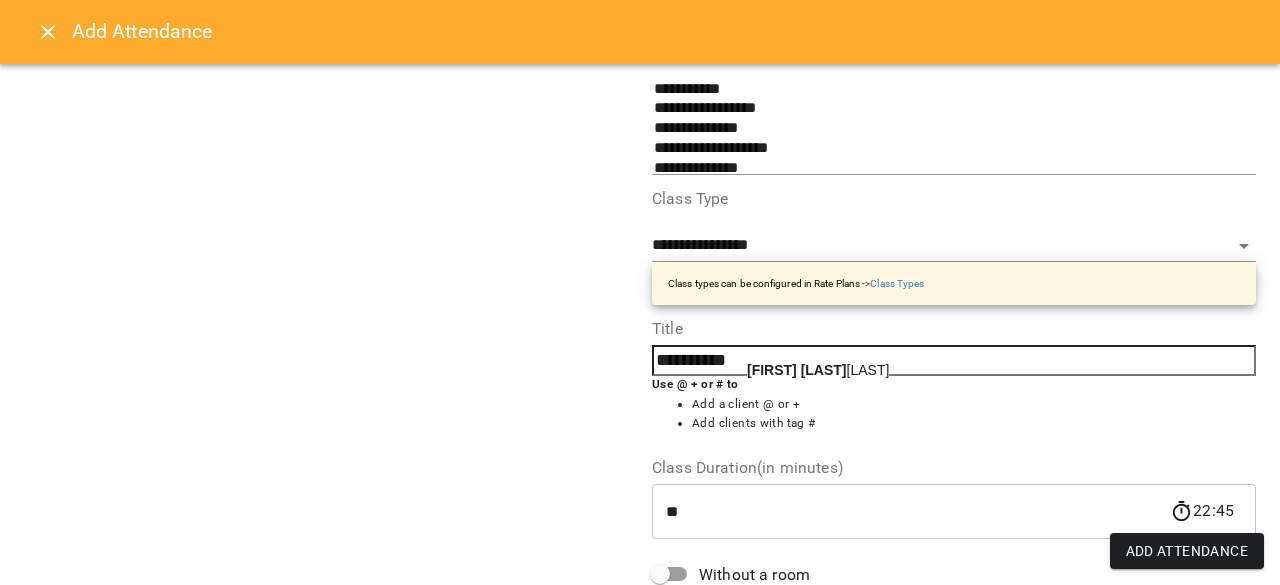 click on "[FIRST] [LAST]" 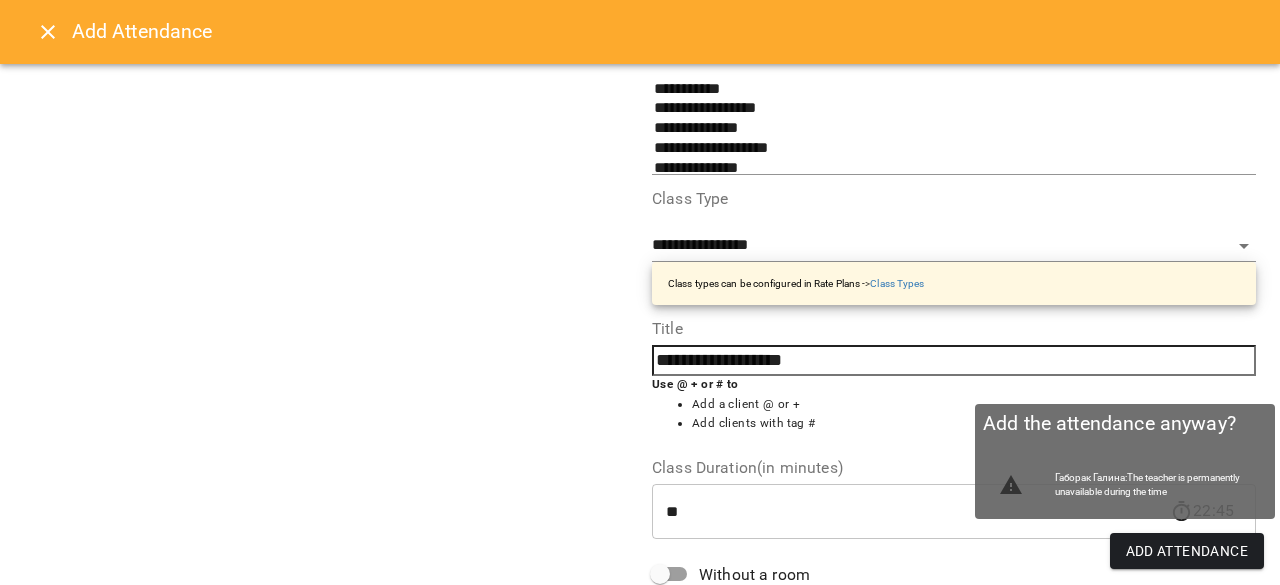 click on "Add Attendance" at bounding box center (1187, 551) 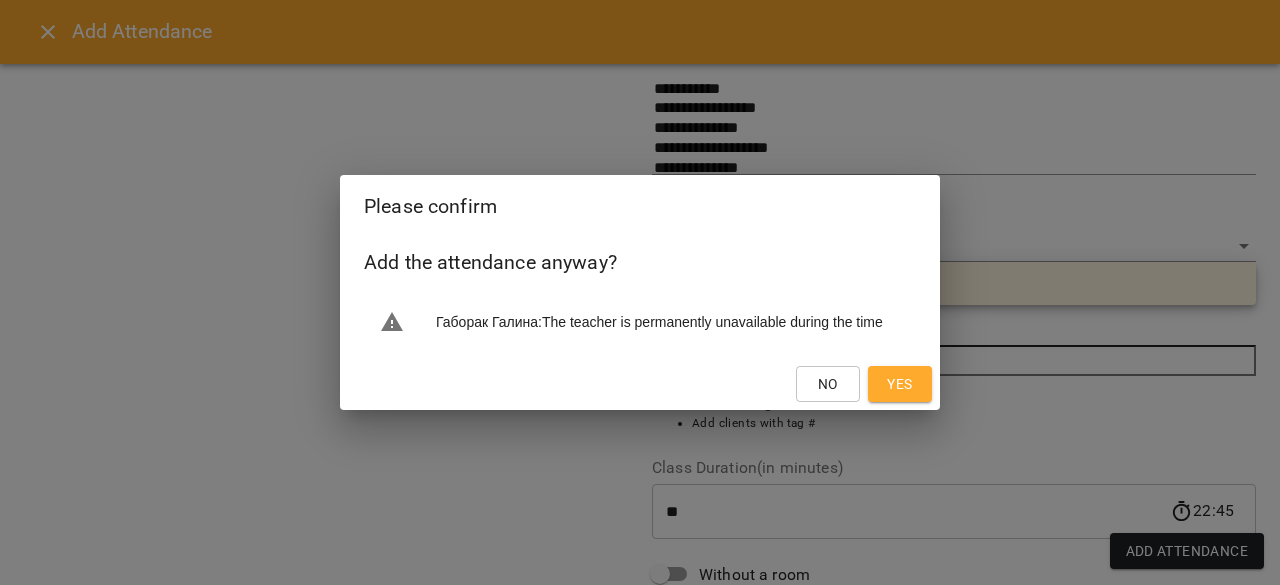 click on "Yes" at bounding box center [900, 384] 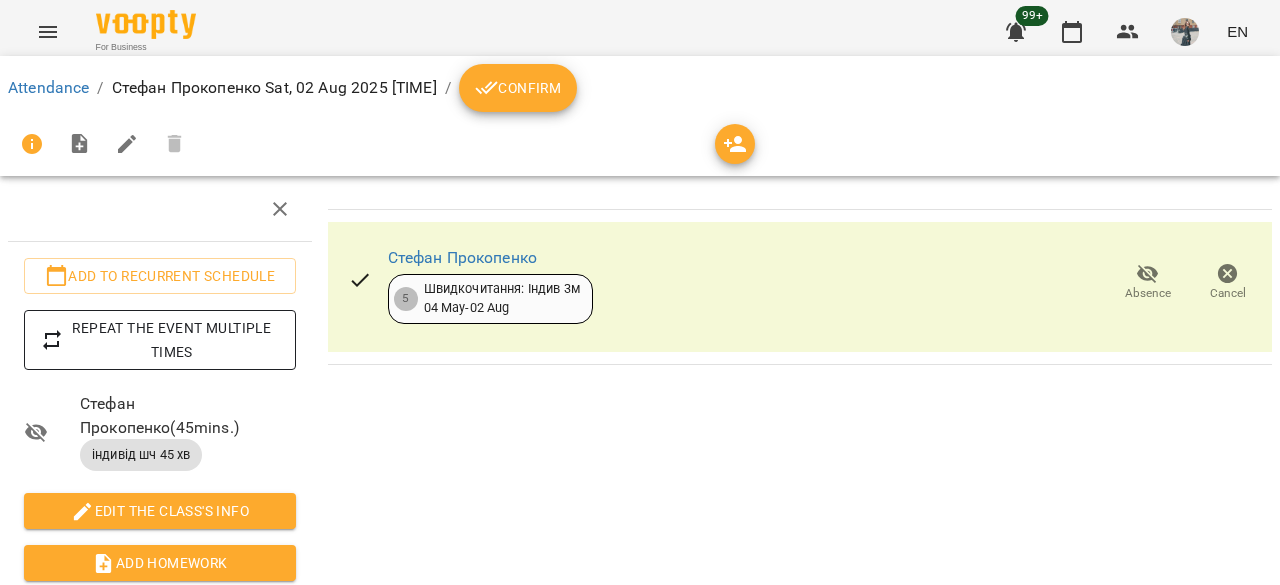 click on "Repeat the event multiple times" at bounding box center [160, 340] 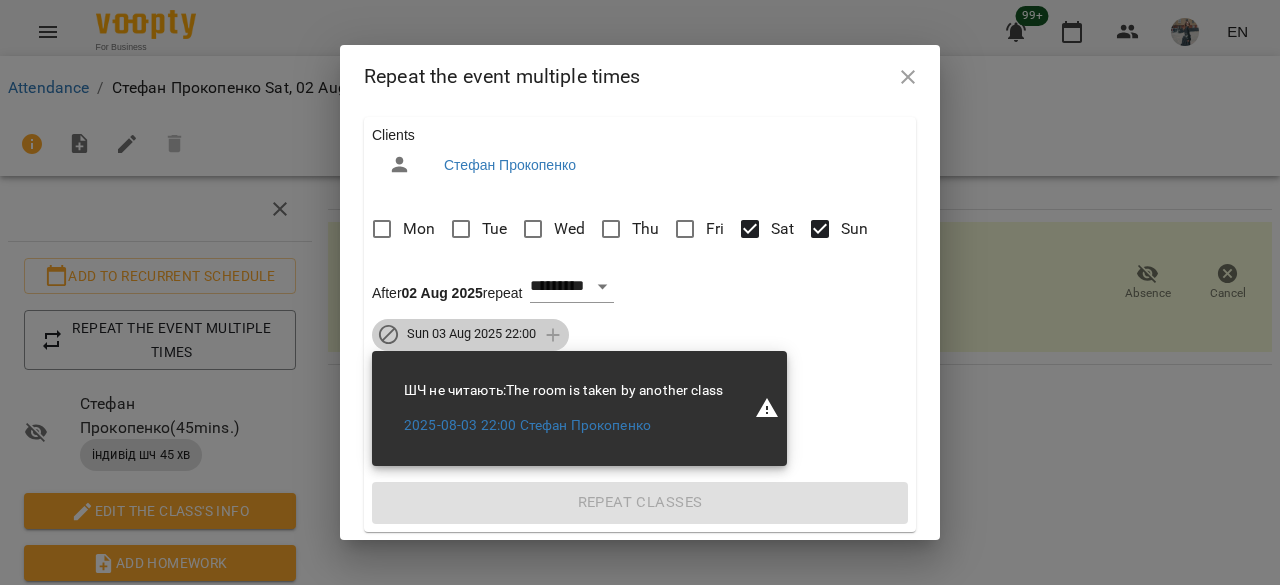 click on "Sun 03 Aug 2025 22:00" at bounding box center (470, 335) 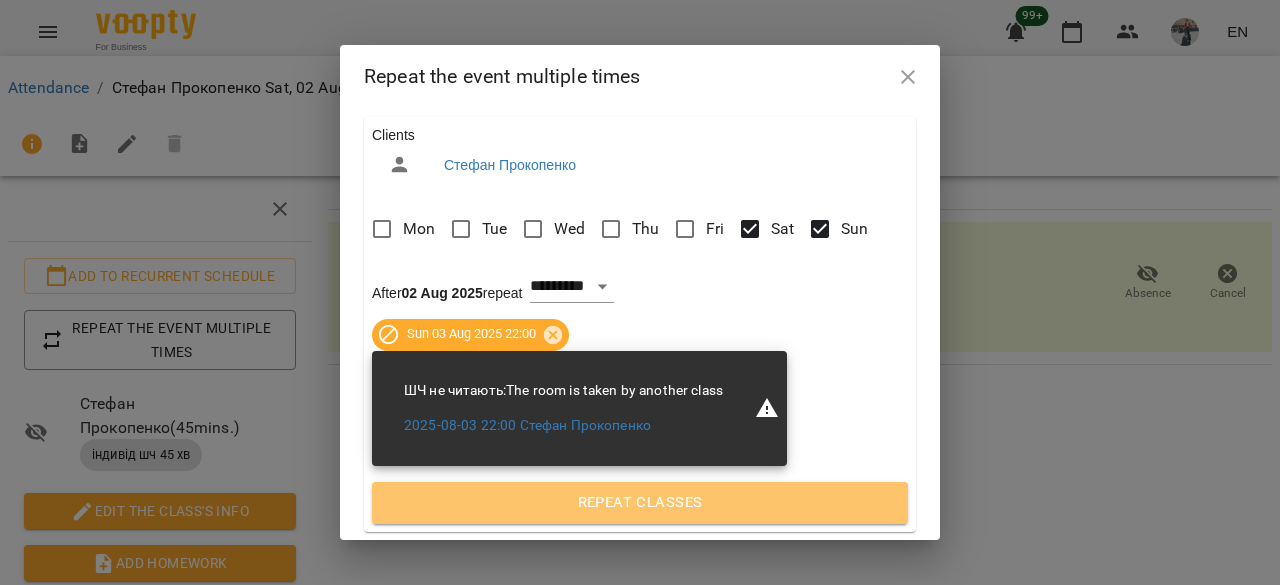 click on "Repeat classes" at bounding box center (640, 503) 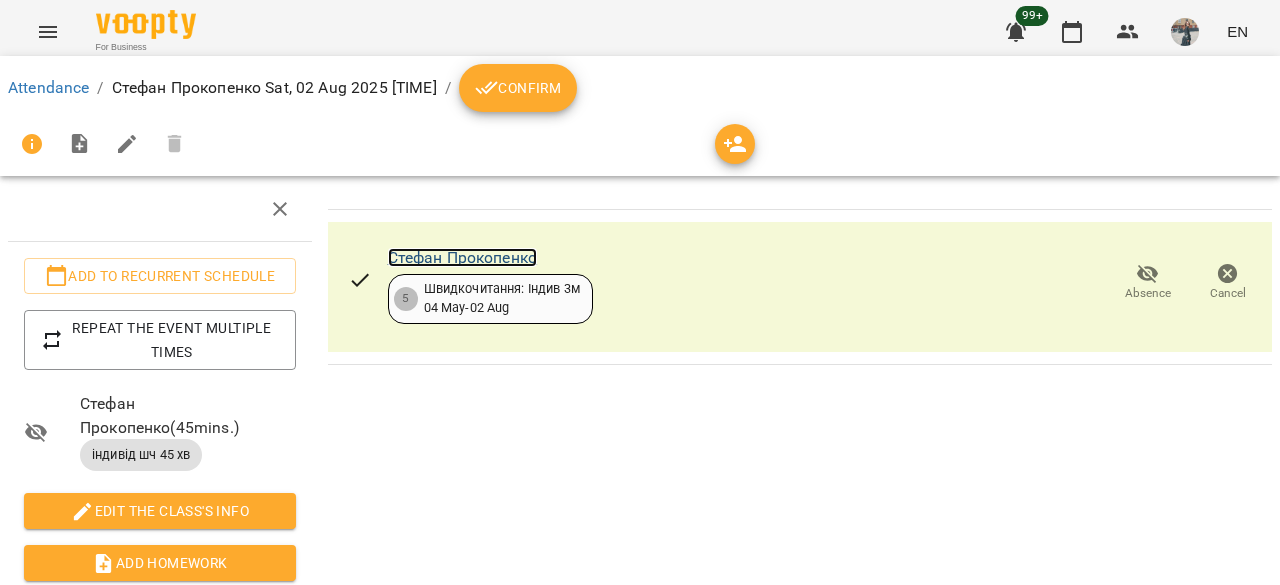 click on "Стефан Прокопенко" at bounding box center (463, 257) 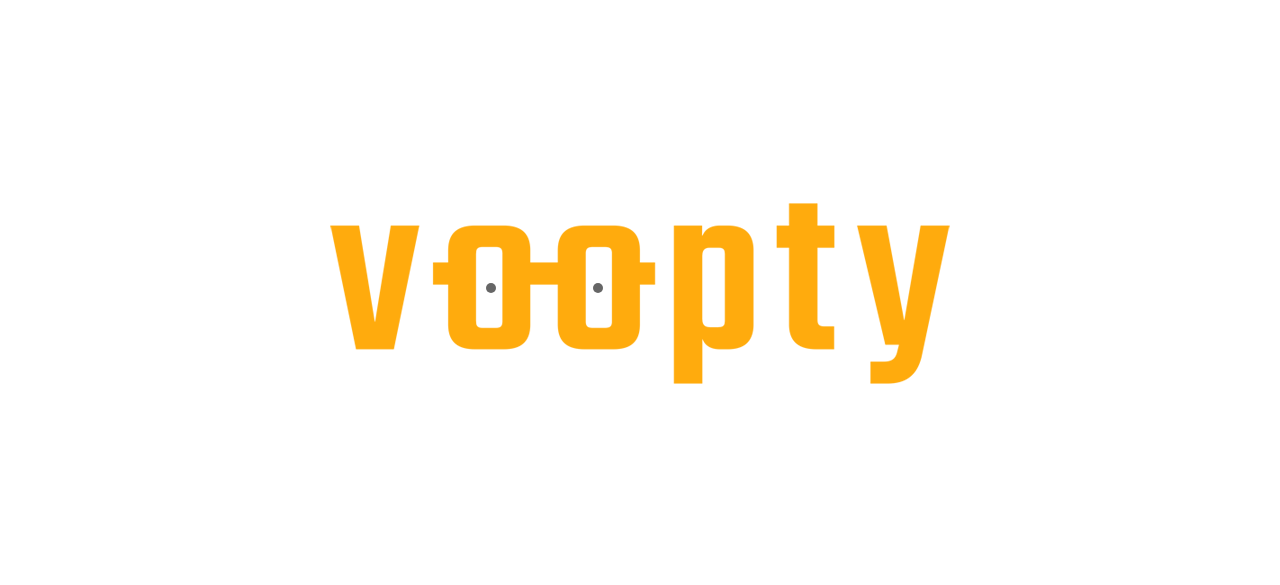 scroll, scrollTop: 0, scrollLeft: 0, axis: both 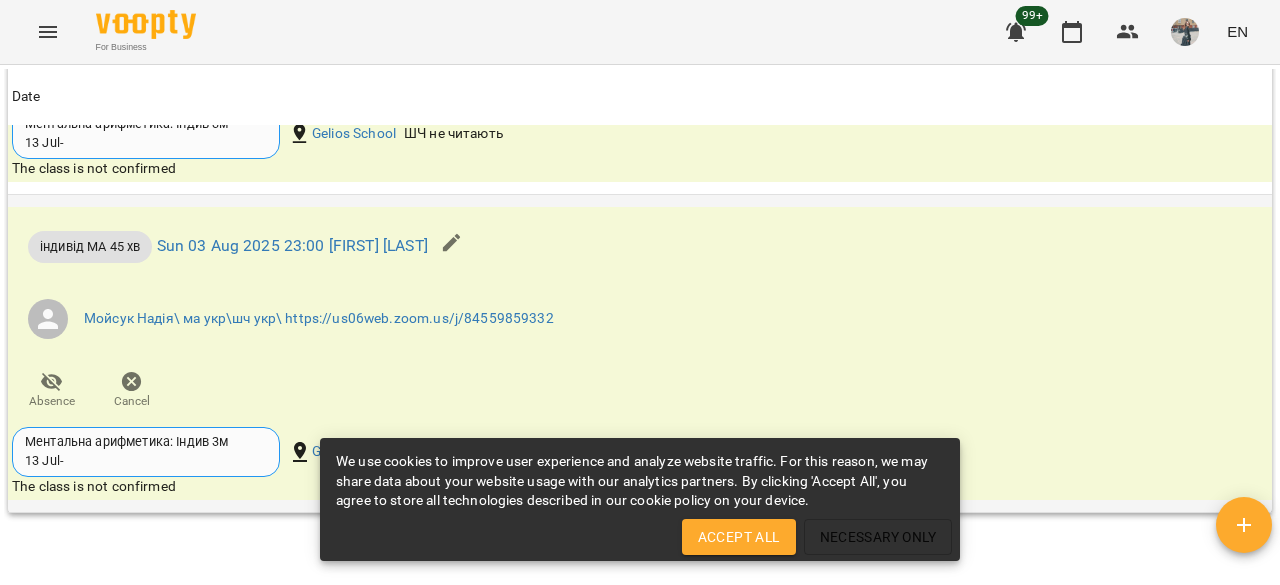 click 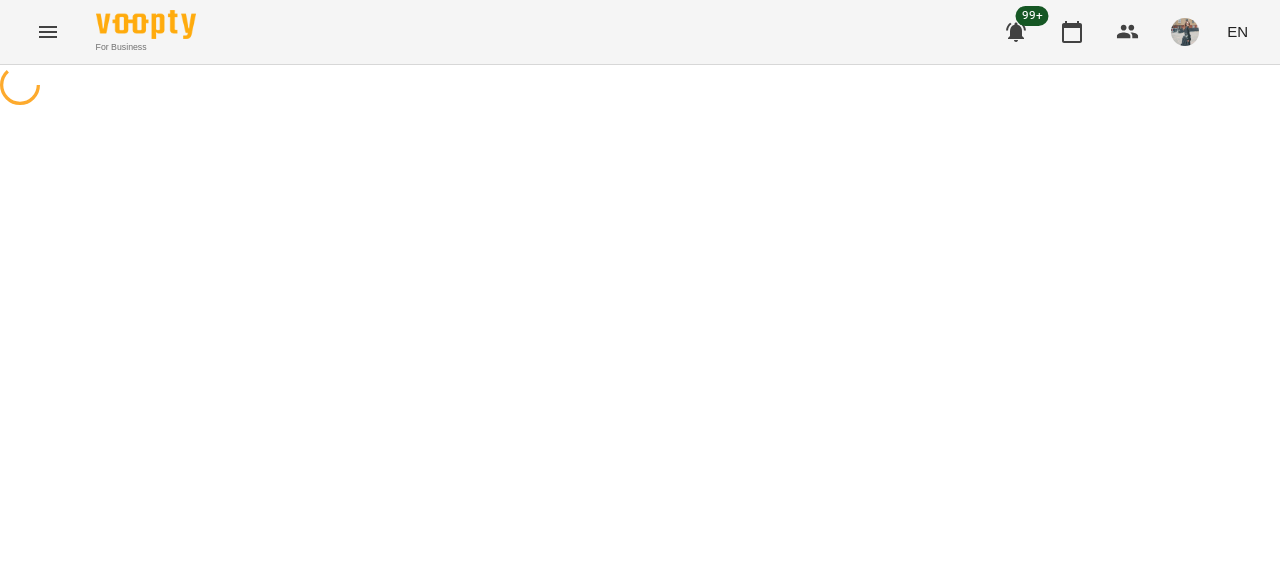 select on "**********" 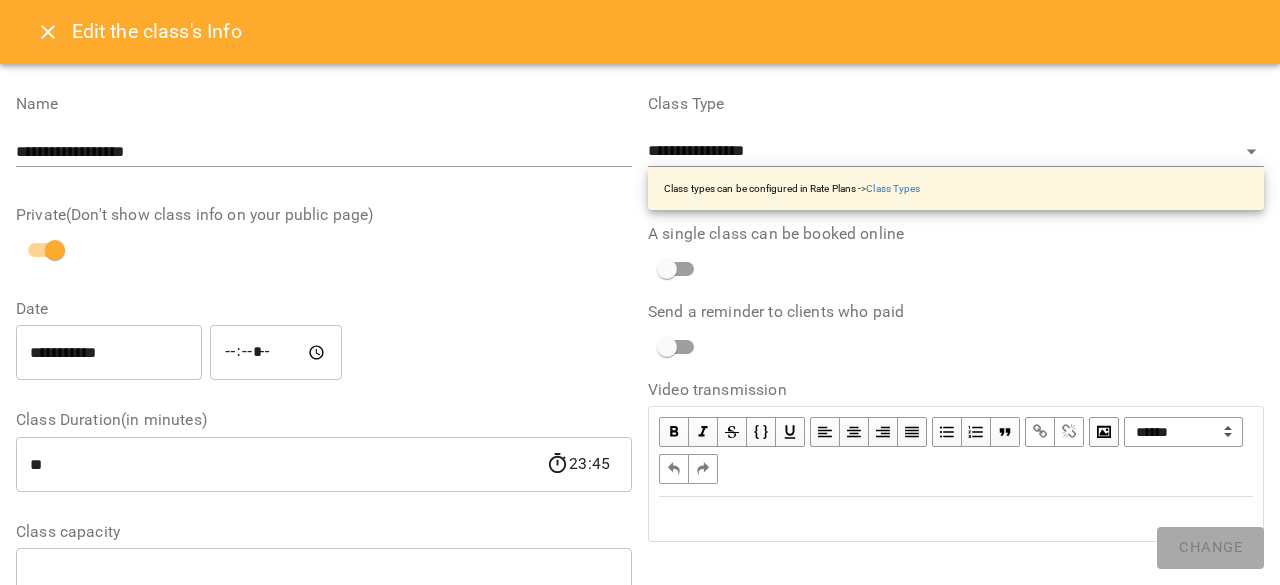 click on "*****" at bounding box center [276, 353] 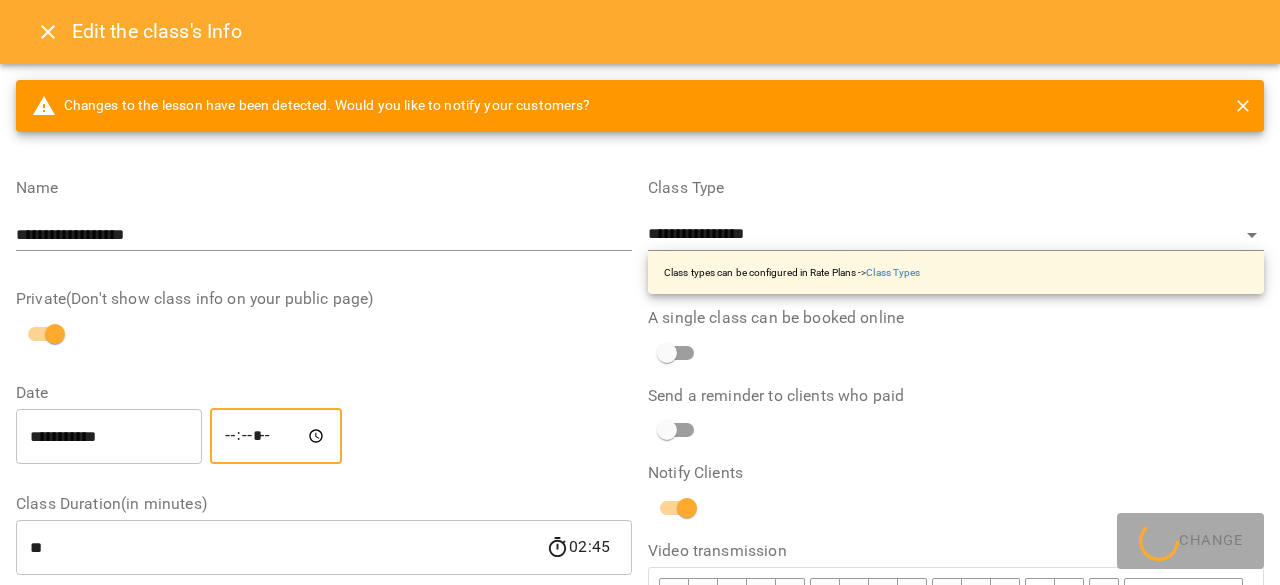 type on "*****" 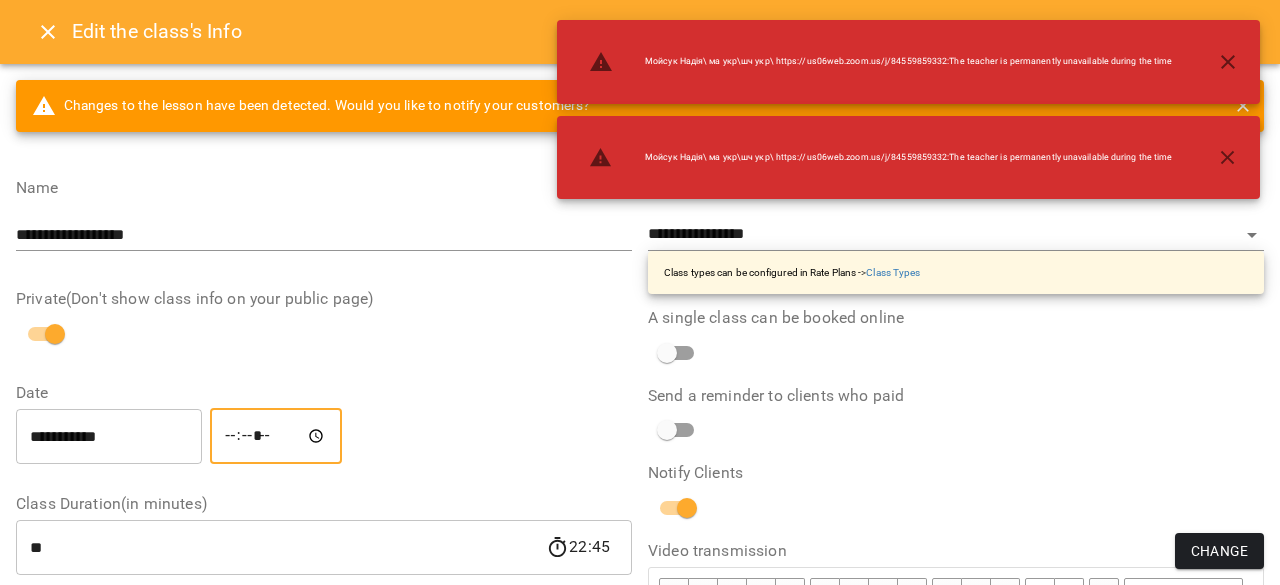 click on "**********" at bounding box center (956, 768) 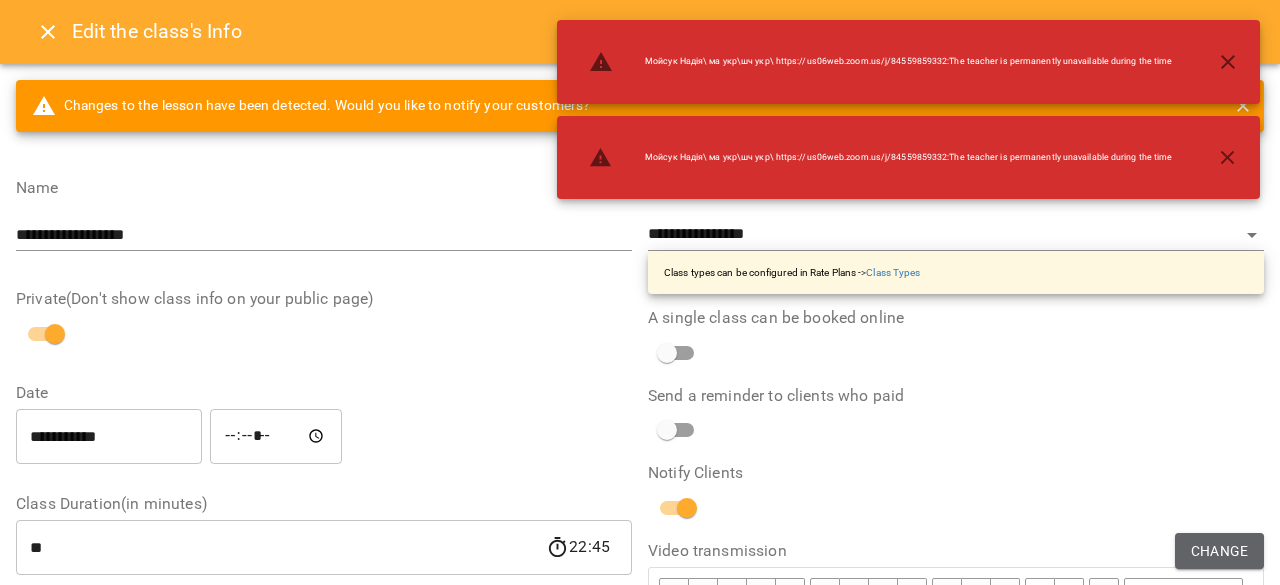 click on "Change" at bounding box center [1219, 551] 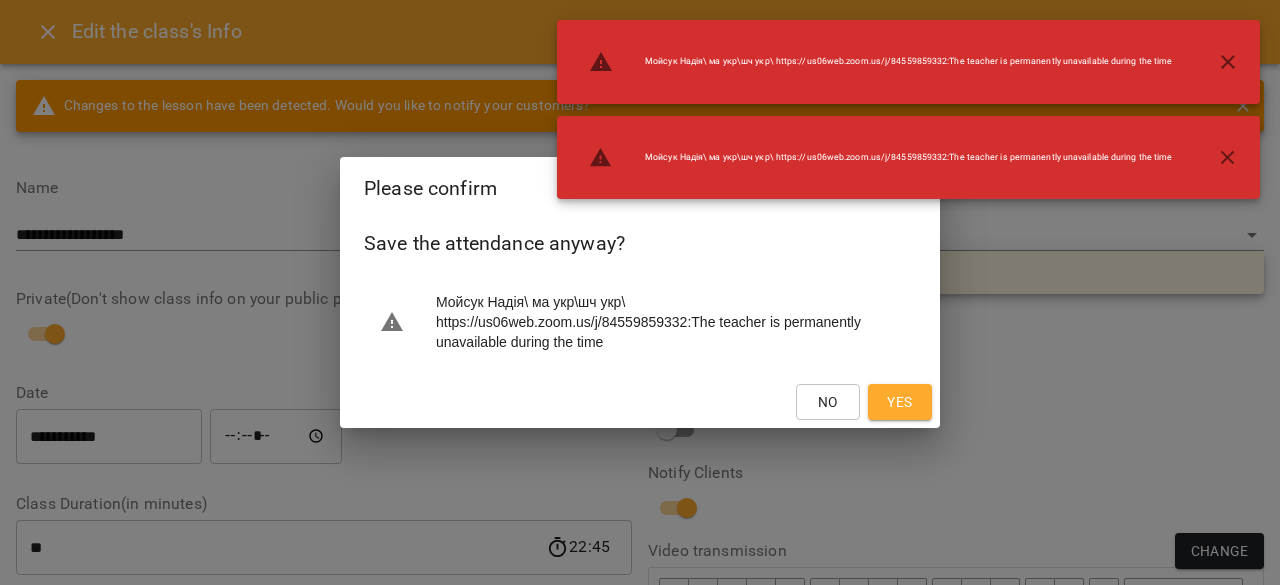 click on "Yes" at bounding box center (899, 402) 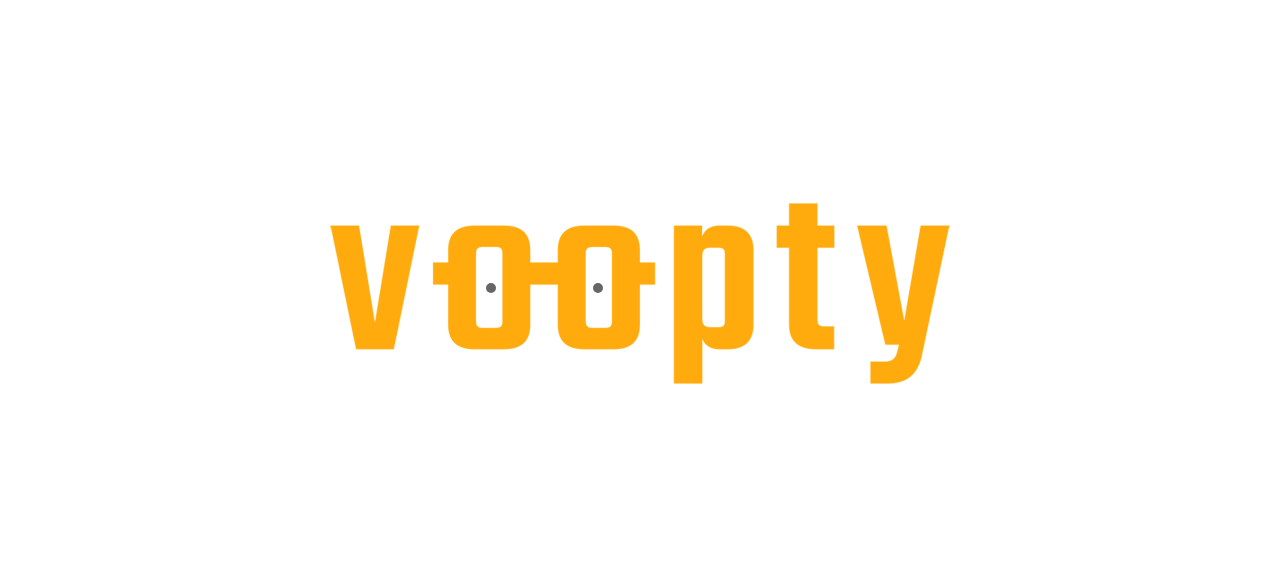 scroll, scrollTop: 0, scrollLeft: 0, axis: both 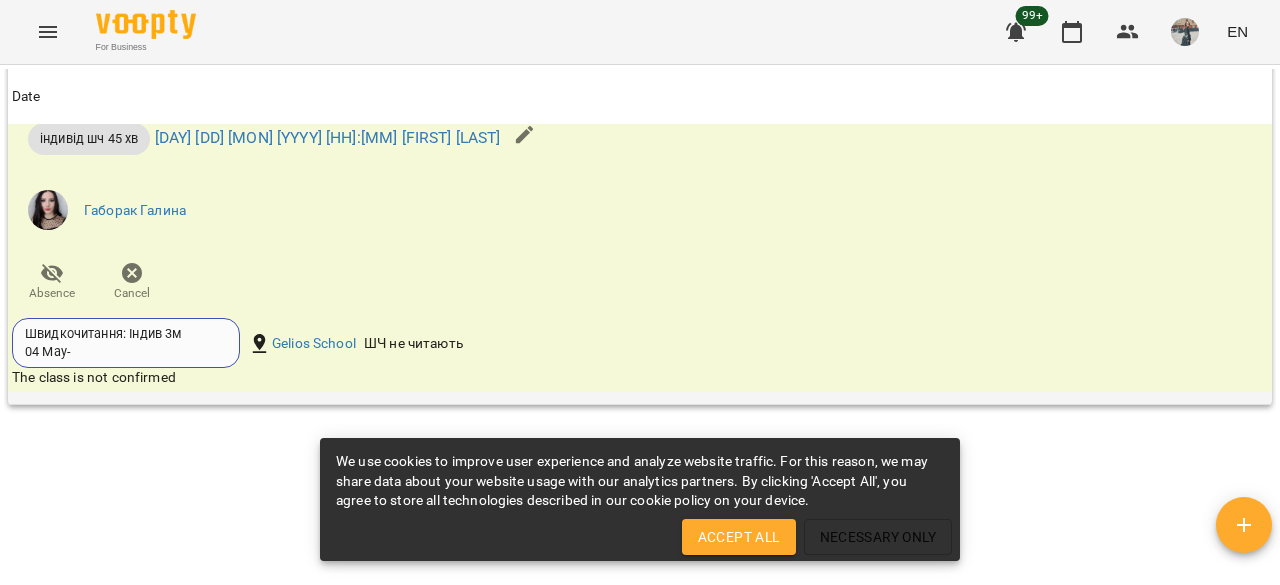 click 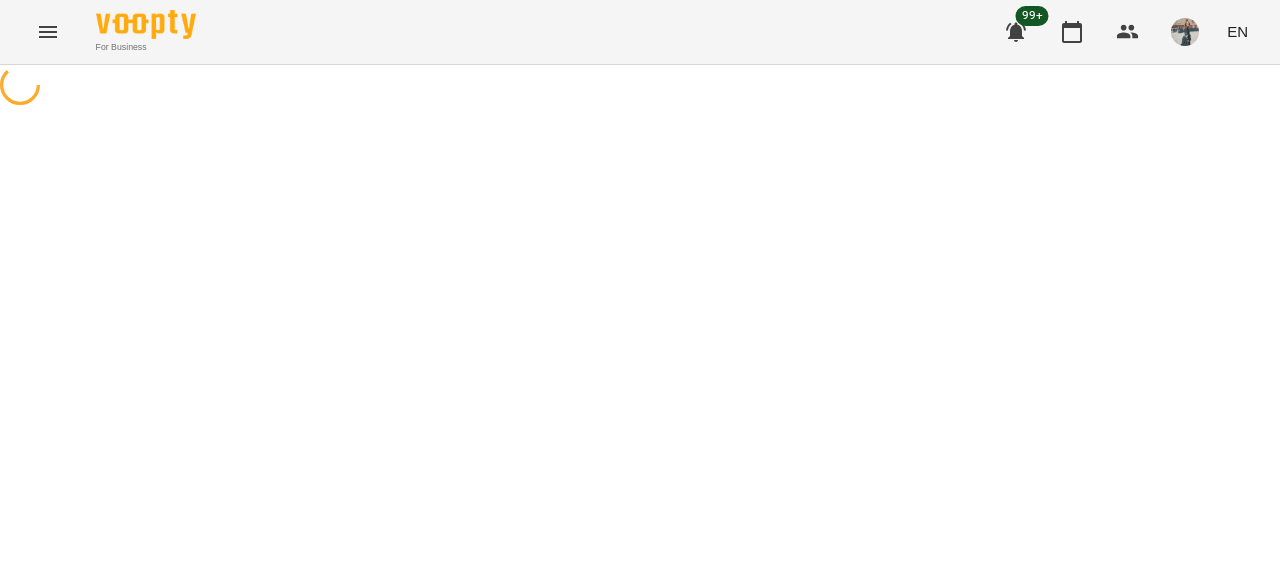 select on "**********" 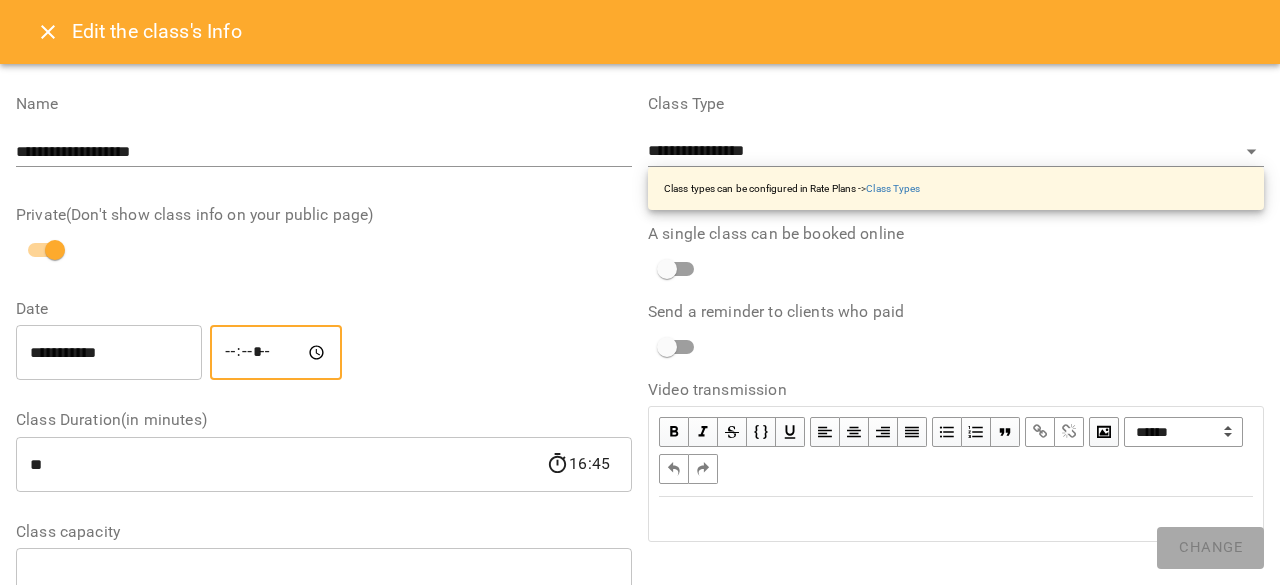 click on "*****" at bounding box center (276, 353) 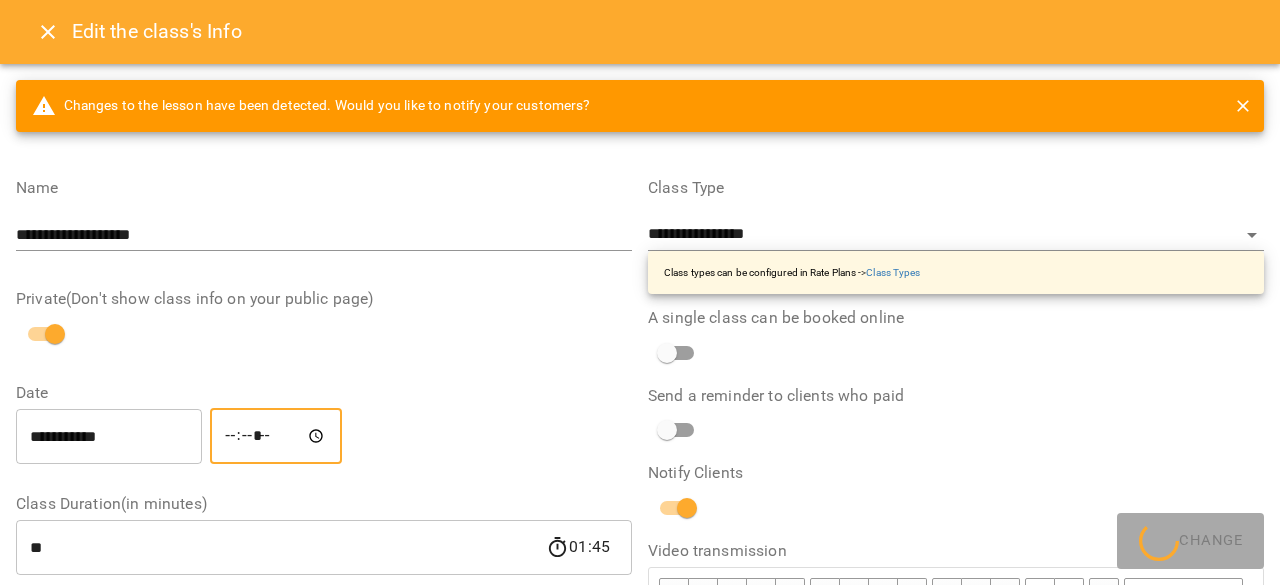 type on "*****" 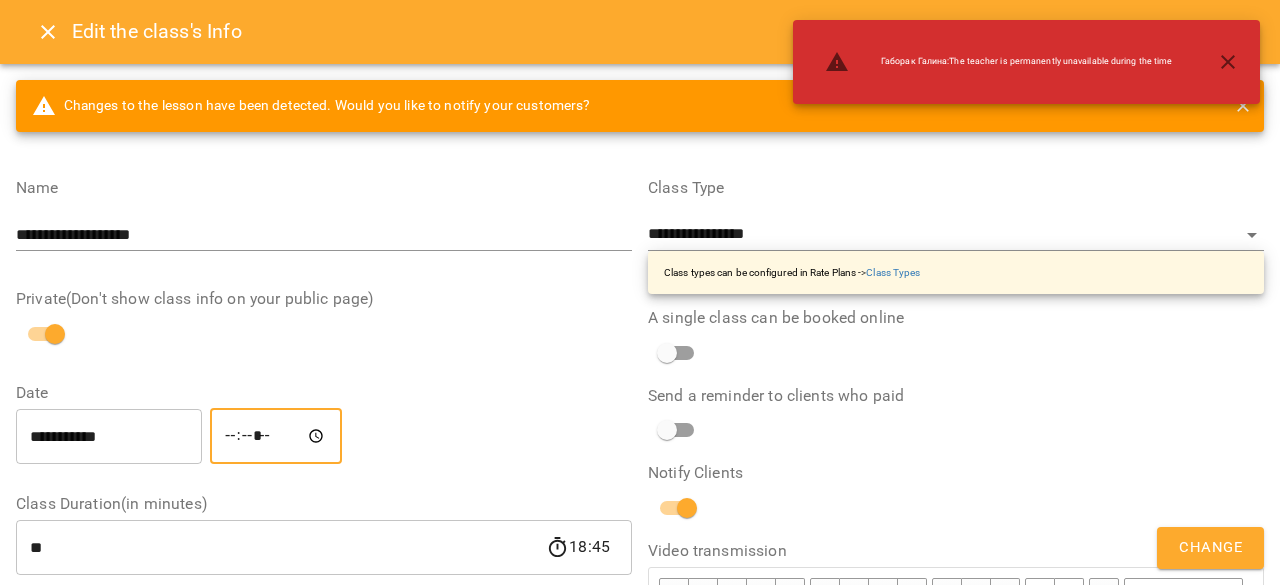 click on "Change" at bounding box center (1210, 548) 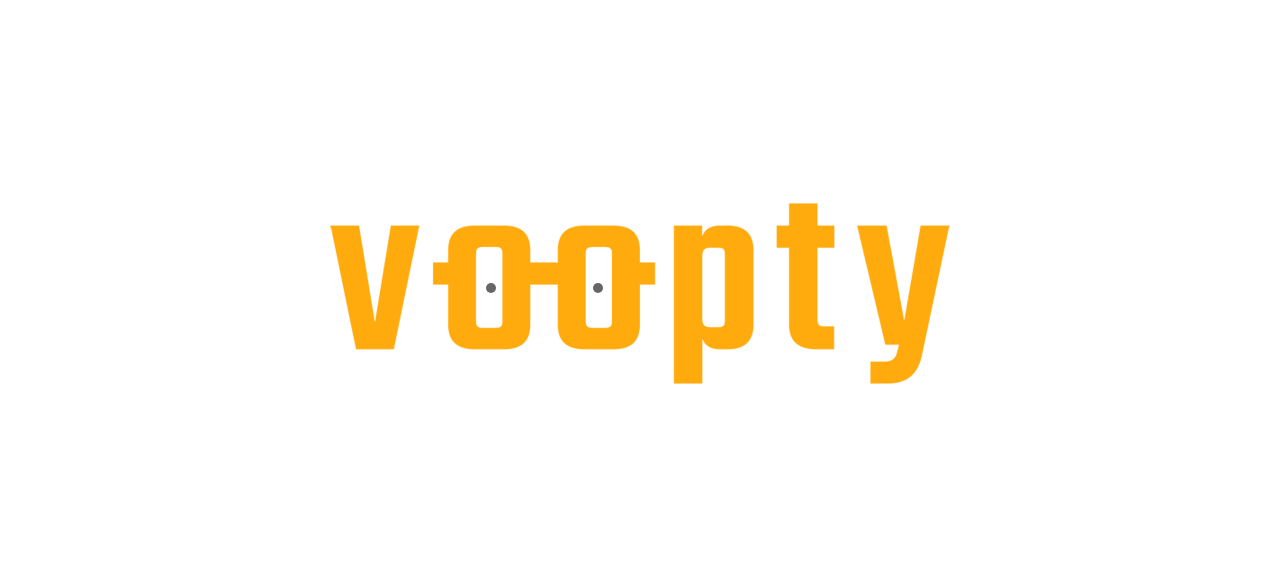 scroll, scrollTop: 0, scrollLeft: 0, axis: both 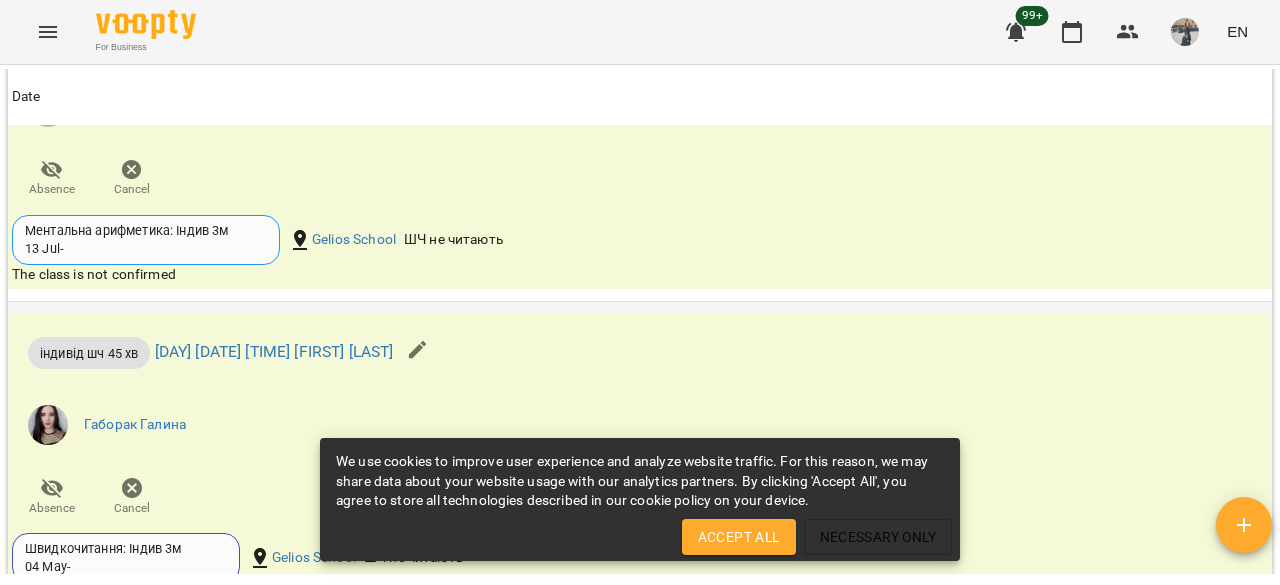 click at bounding box center [418, 350] 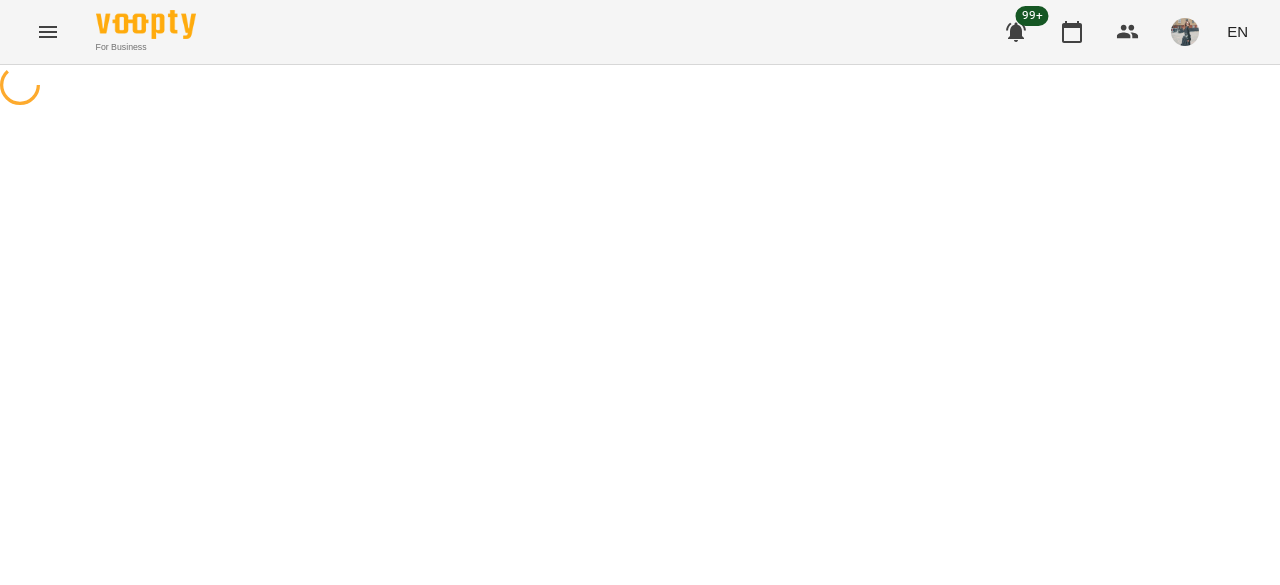 select on "**********" 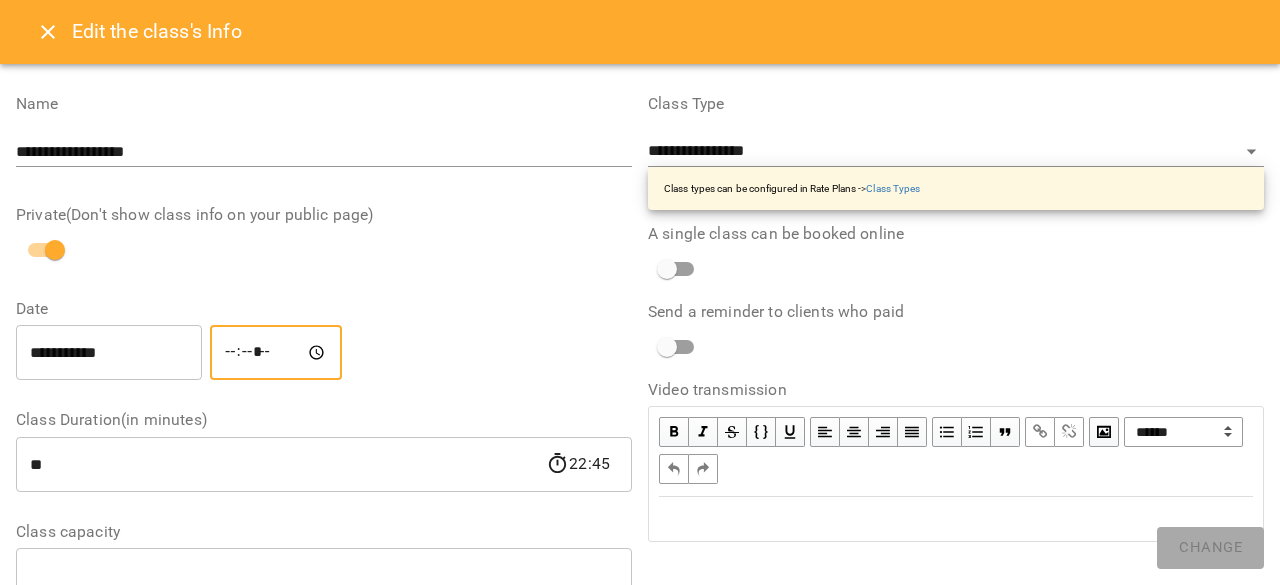 click on "*****" at bounding box center (276, 353) 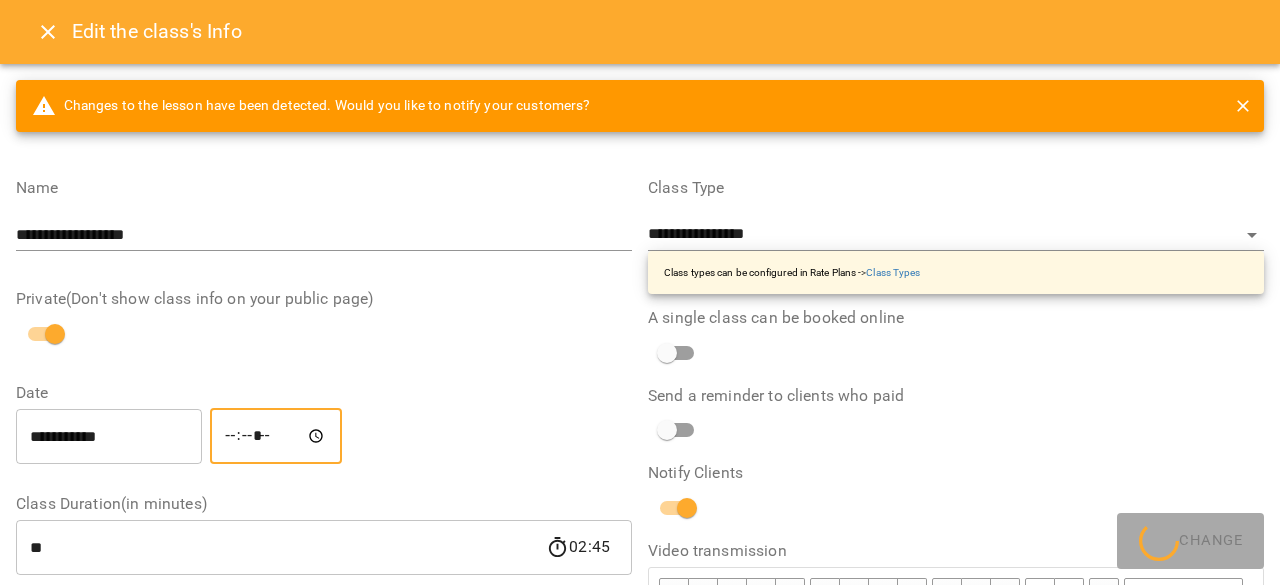 type on "*****" 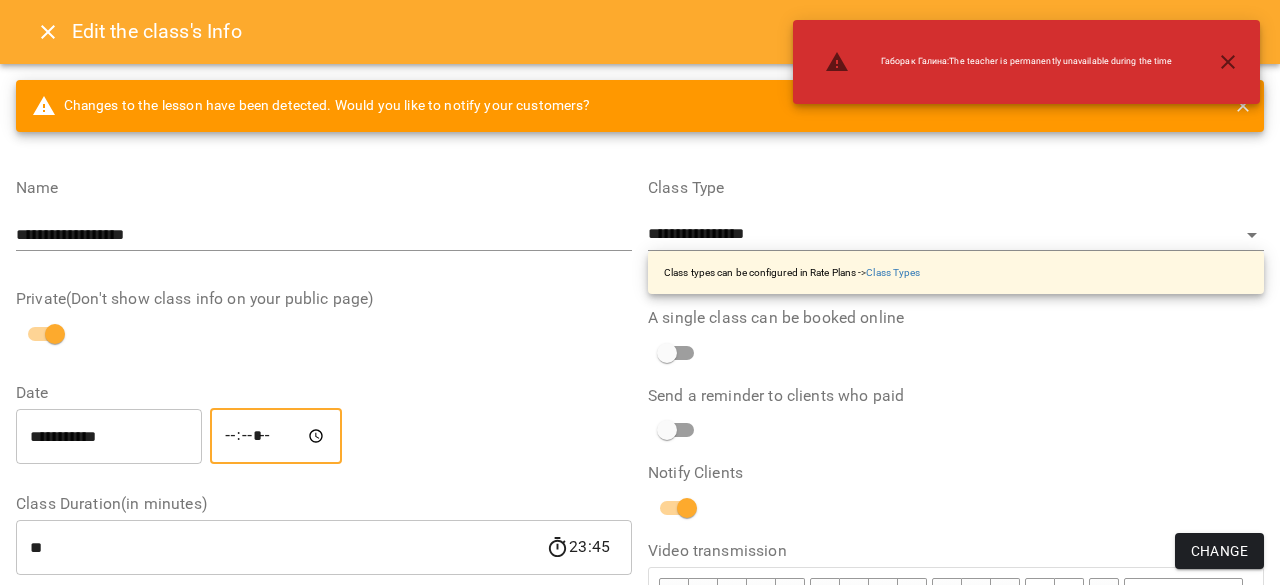 click on "Change" at bounding box center (1219, 551) 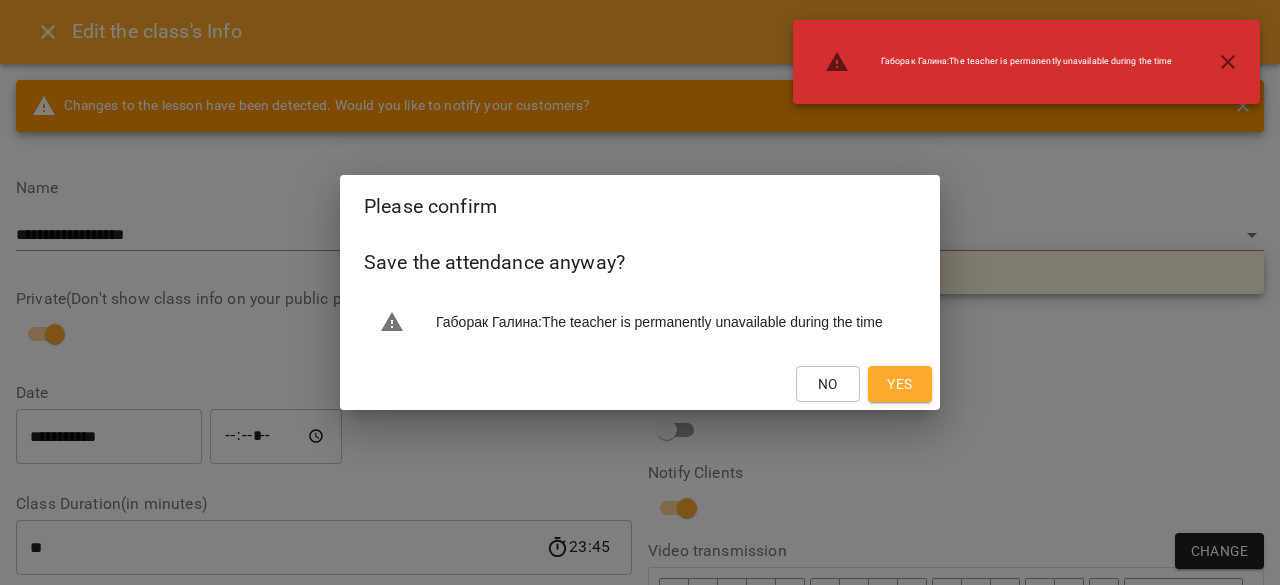 click on "No Yes" at bounding box center [640, 384] 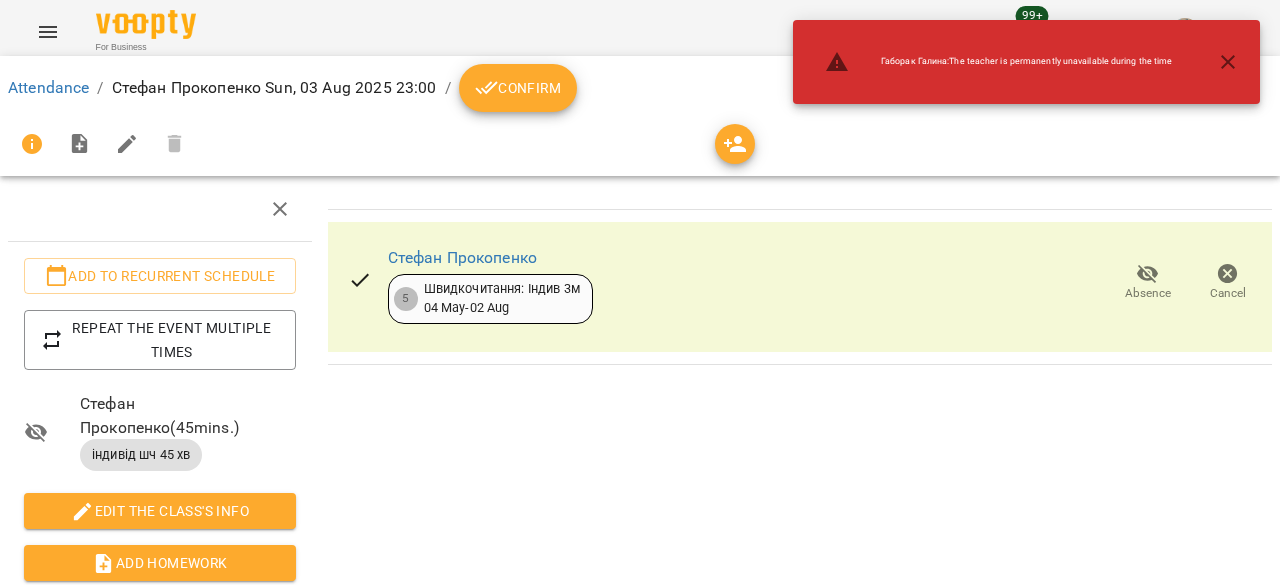 click on "Стефан Прокопенко 5 Швидкочитання: Індив 3м 04 May  -  02 Aug Absence Cancel" at bounding box center [800, 287] 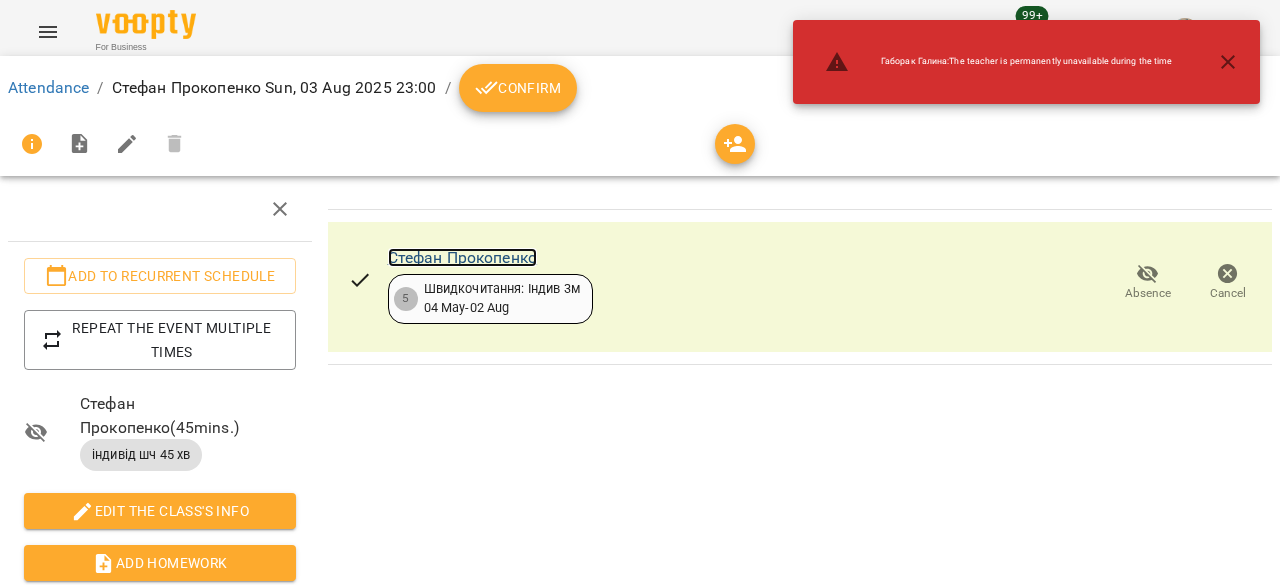 click on "Стефан Прокопенко" at bounding box center [463, 257] 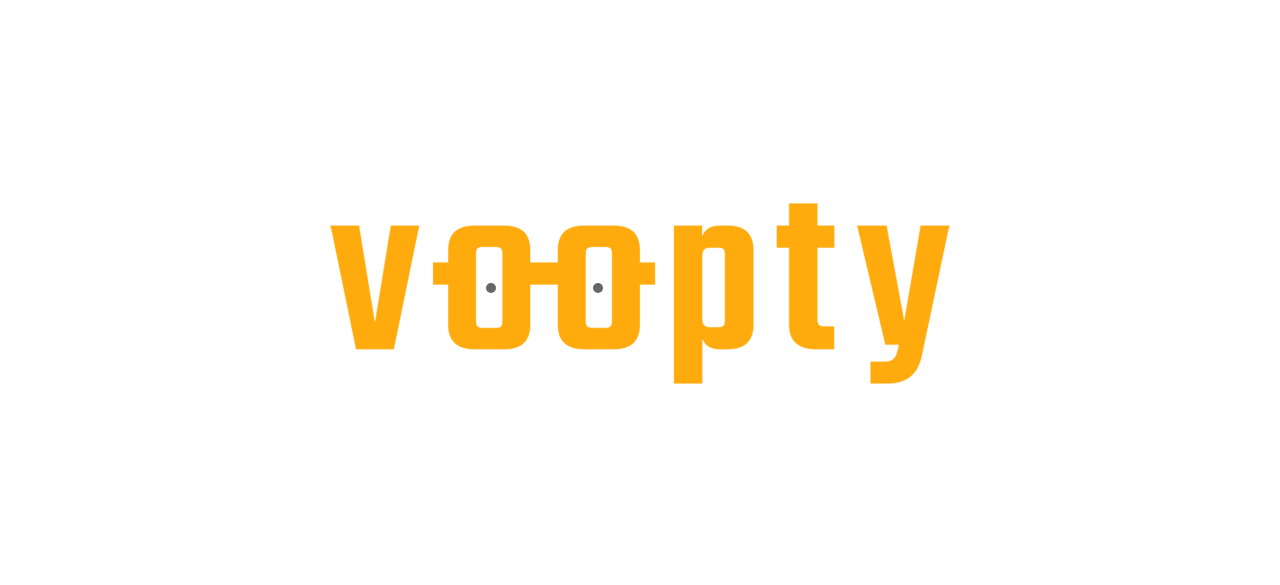 scroll, scrollTop: 0, scrollLeft: 0, axis: both 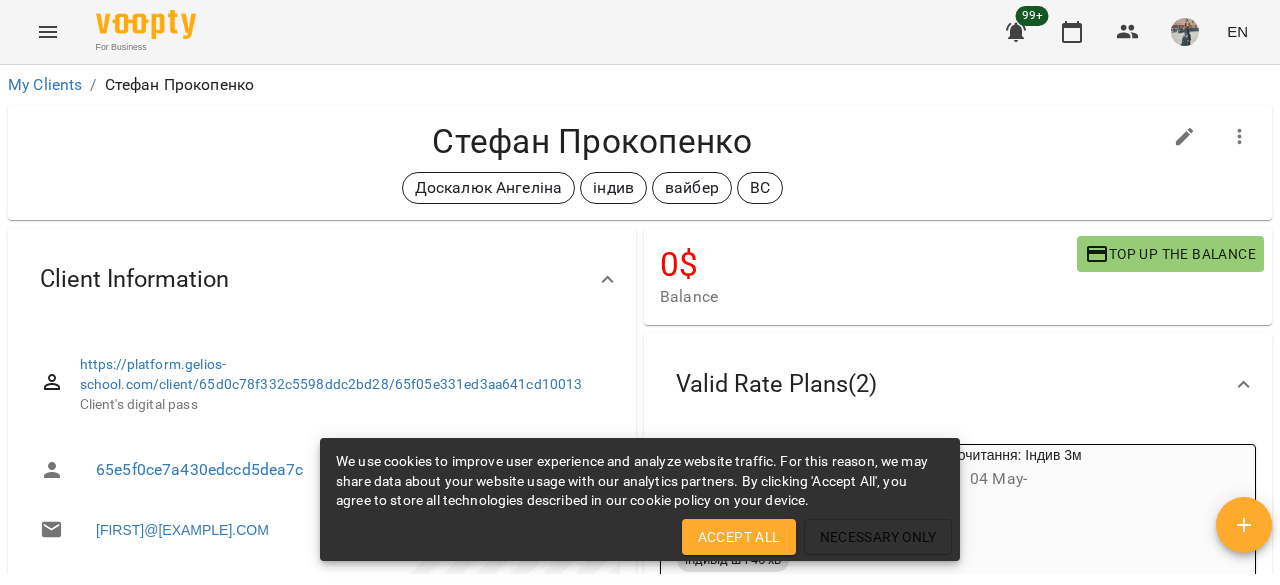 click on "[FIRST] [LAST] [FIRST] індив вайбер ВС" at bounding box center [640, 162] 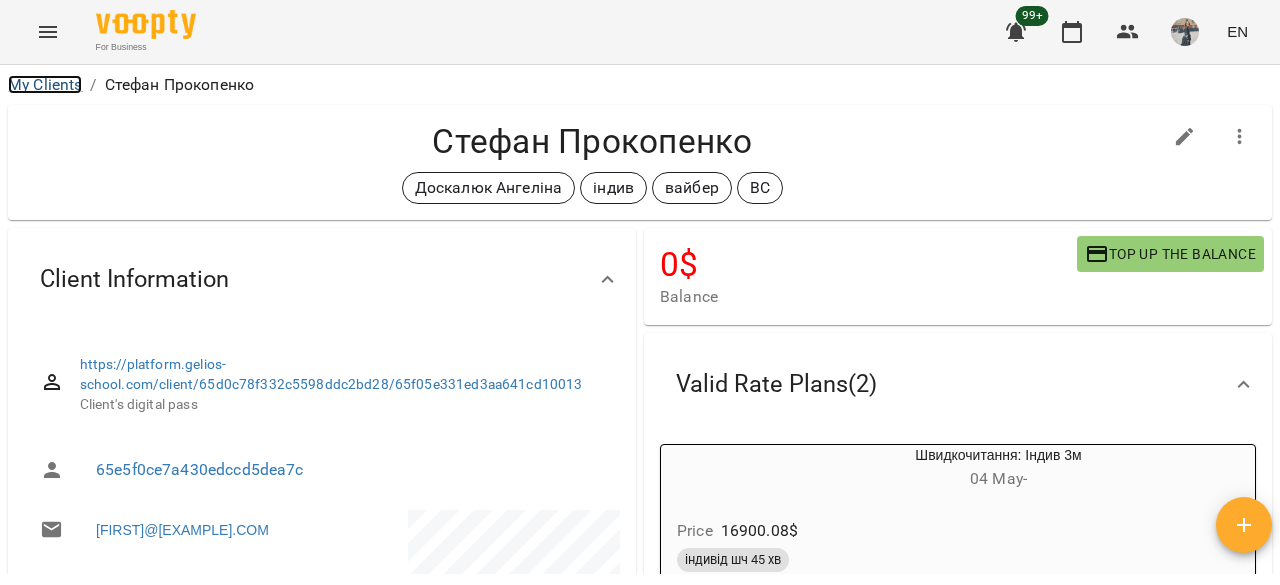 click on "My Clients" at bounding box center [45, 84] 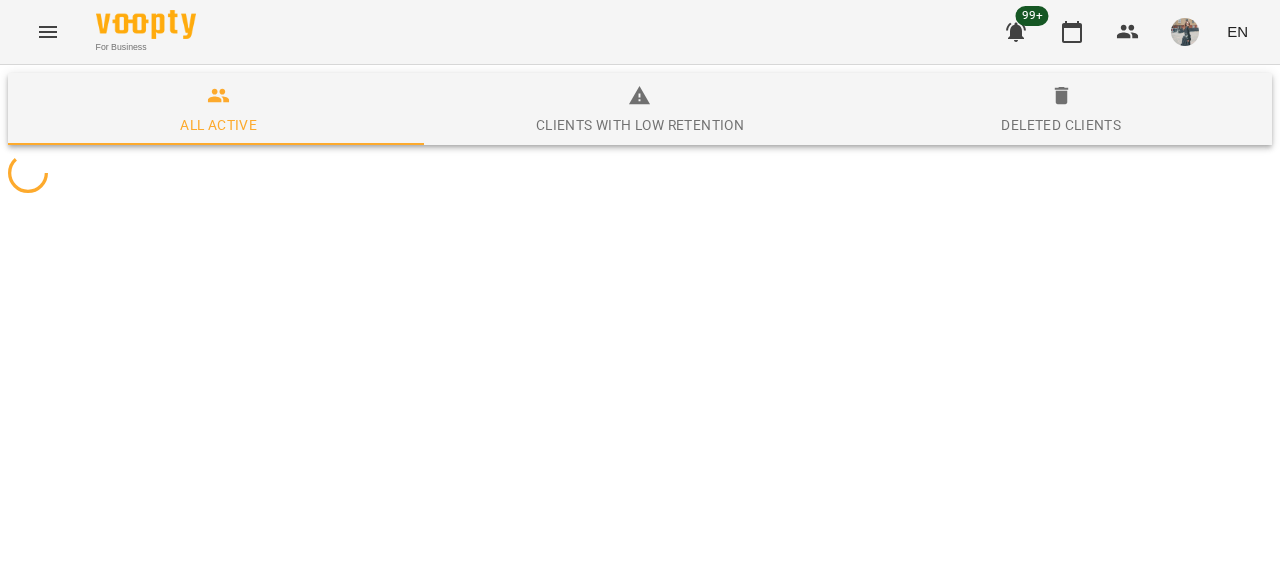 click at bounding box center (48, 32) 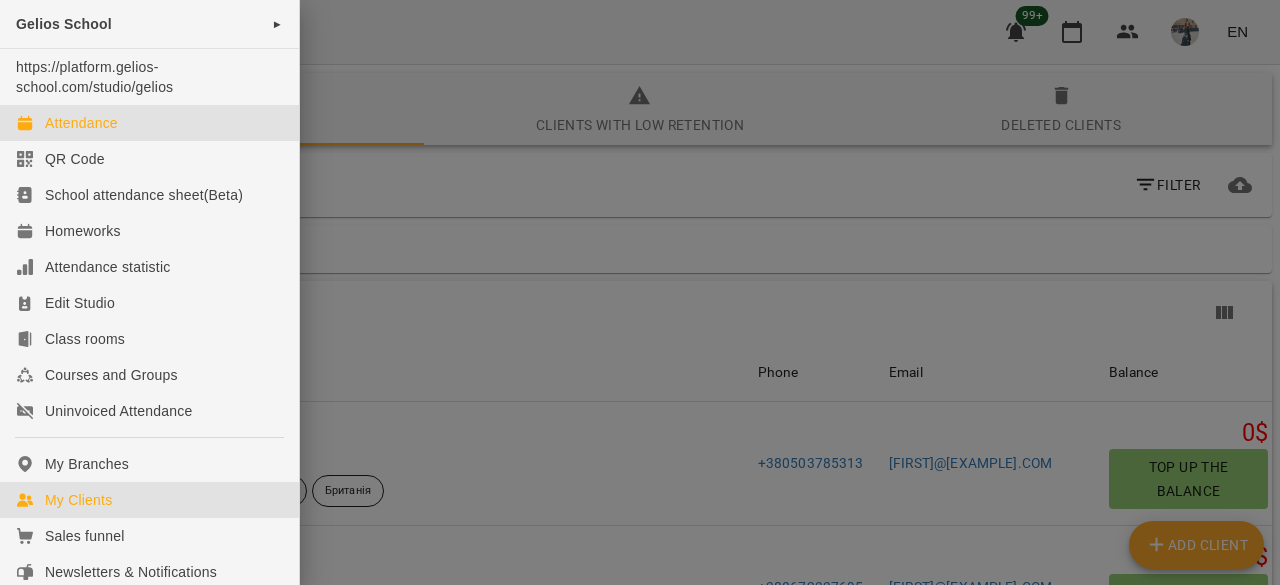 click on "Attendance" at bounding box center (81, 123) 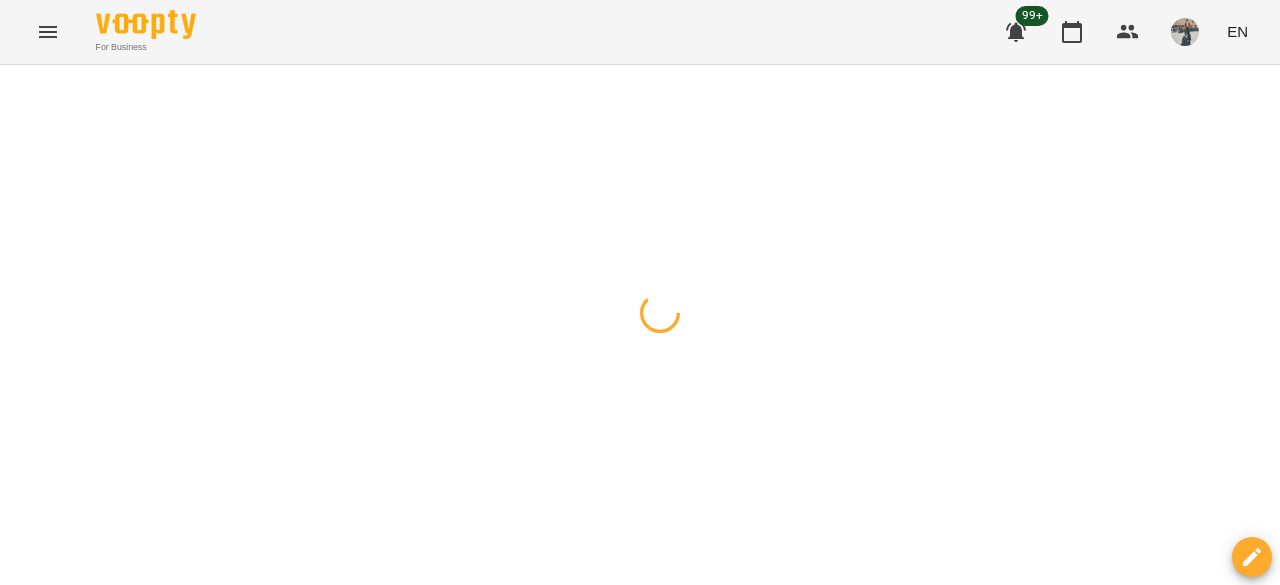 click at bounding box center (640, 65) 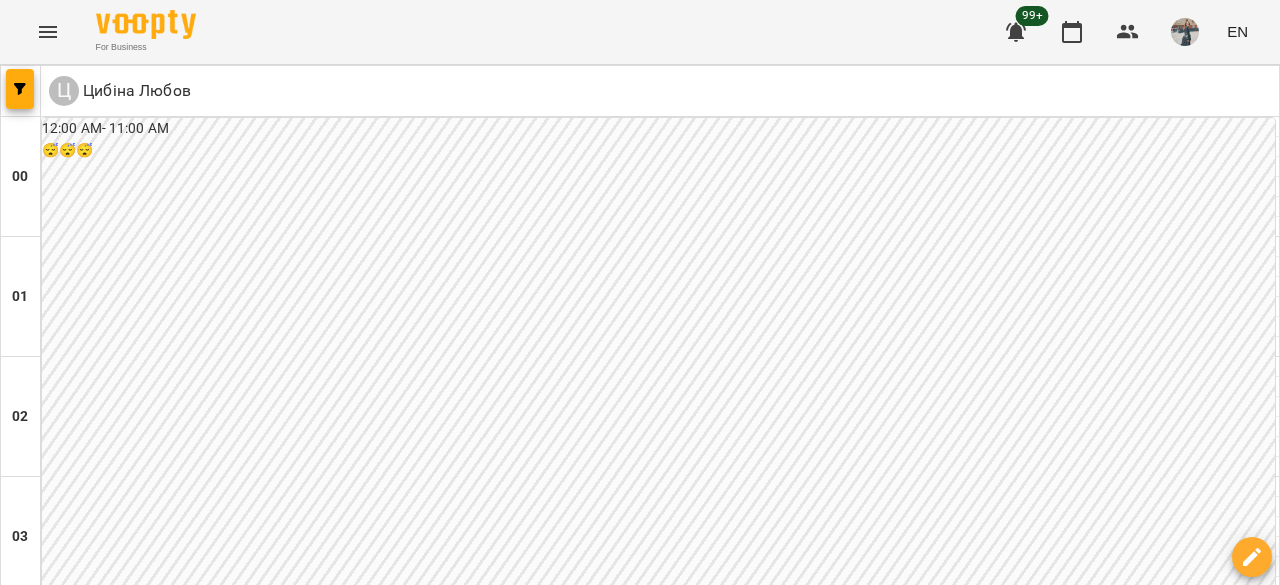 click at bounding box center [739, 3088] 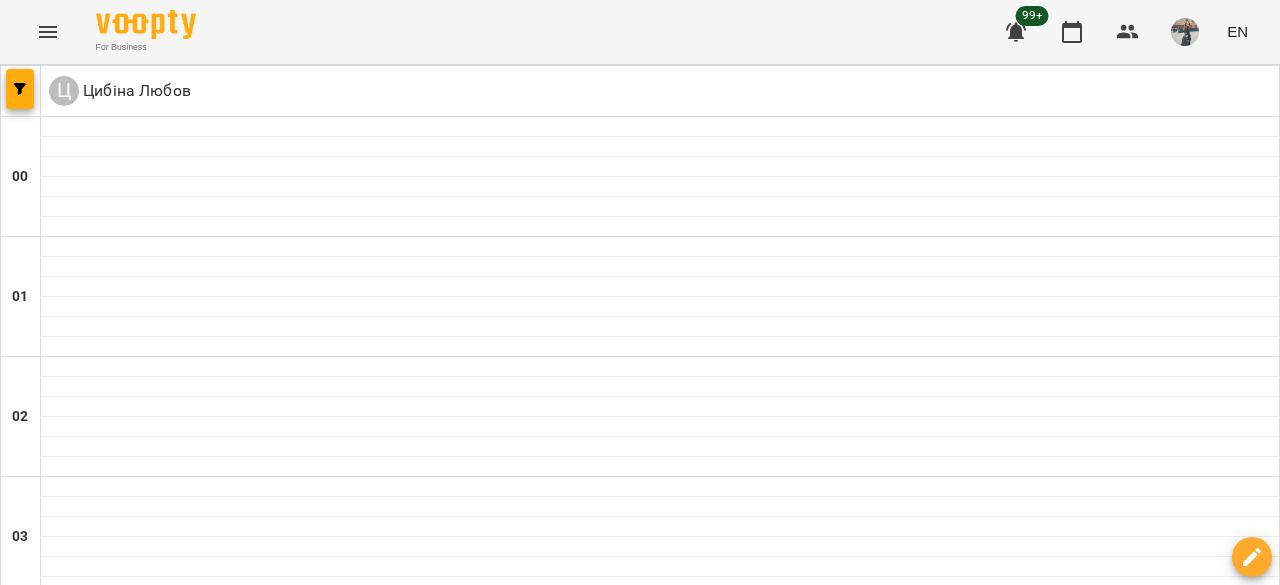 type on "**********" 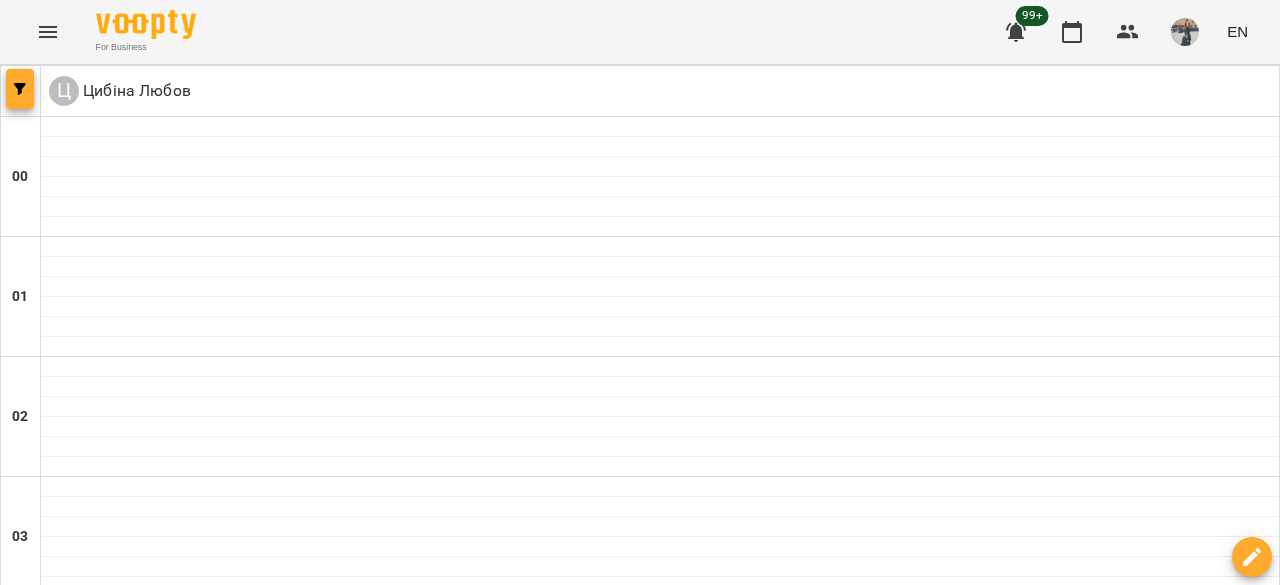 click at bounding box center [20, 89] 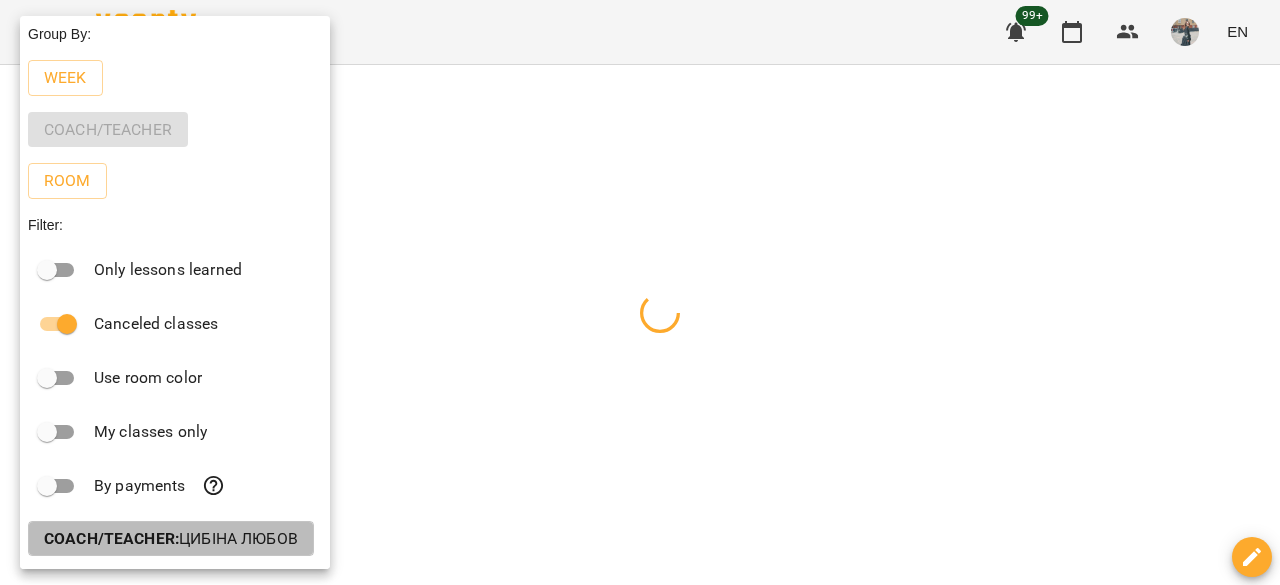 click on "Coach/Teacher :  Цибіна Любов" at bounding box center [171, 539] 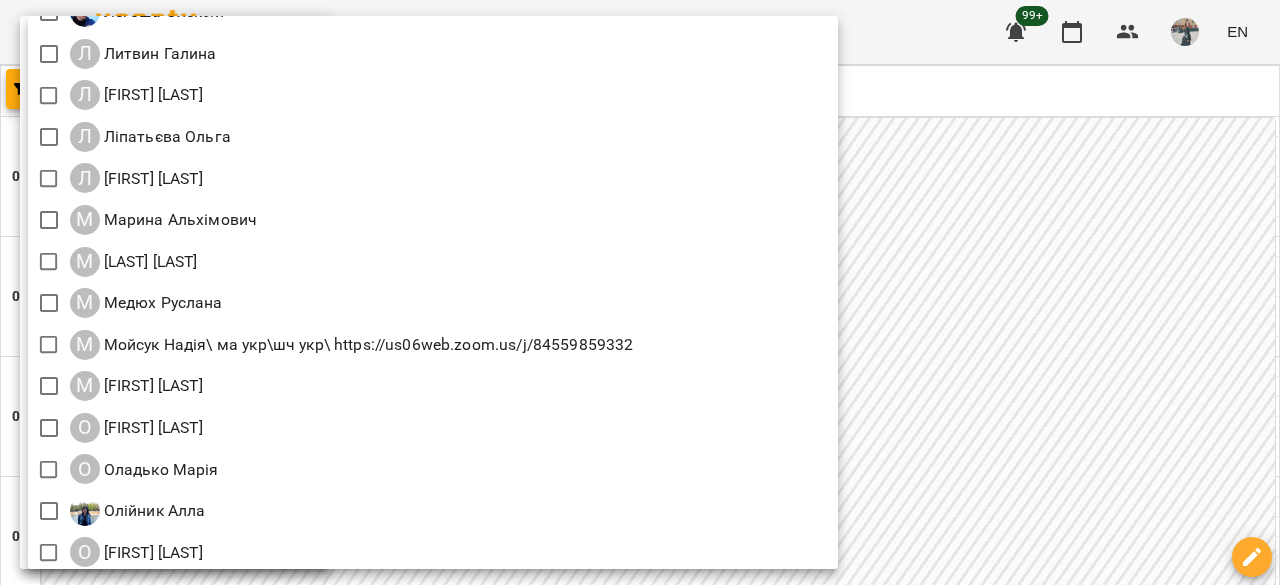 scroll, scrollTop: 1700, scrollLeft: 0, axis: vertical 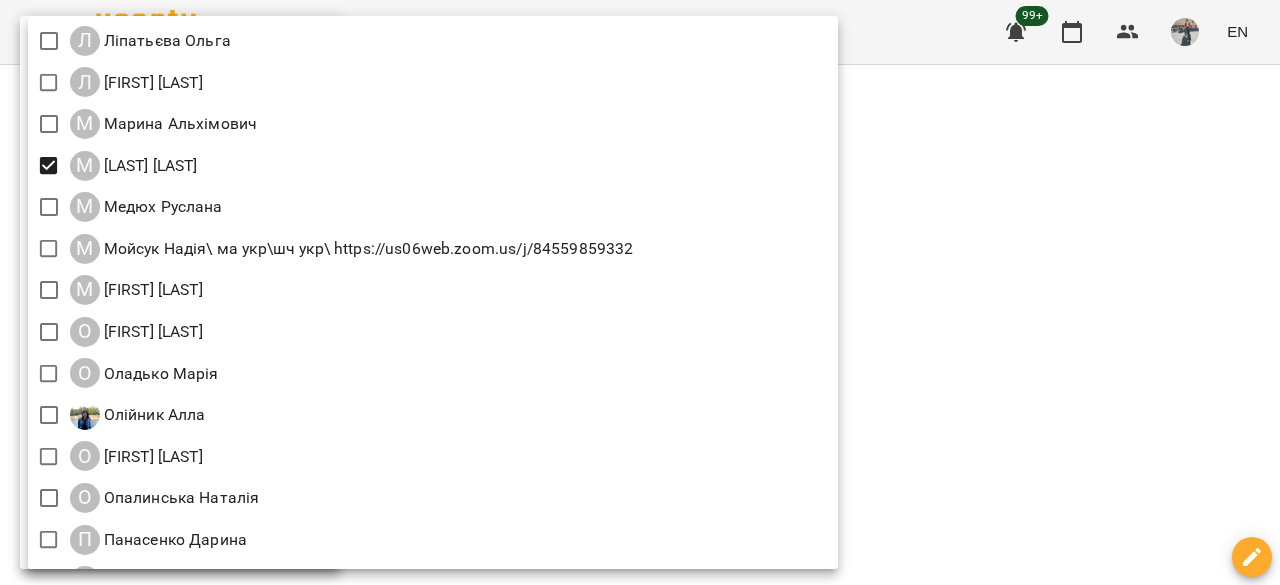 click at bounding box center [640, 292] 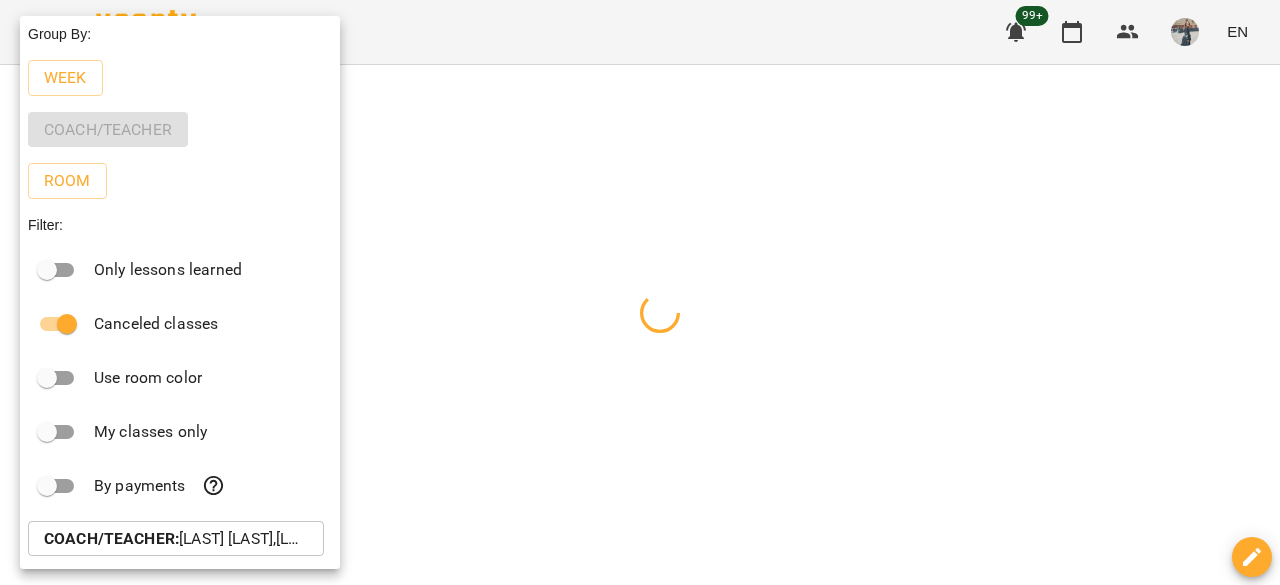 click at bounding box center [640, 292] 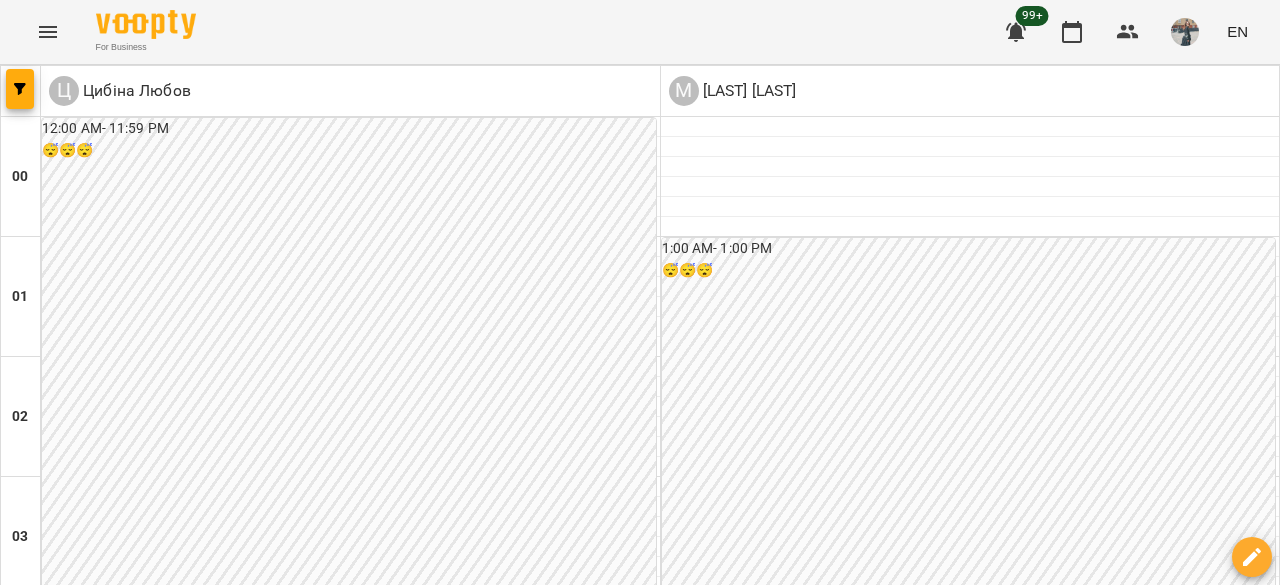 scroll, scrollTop: 1700, scrollLeft: 0, axis: vertical 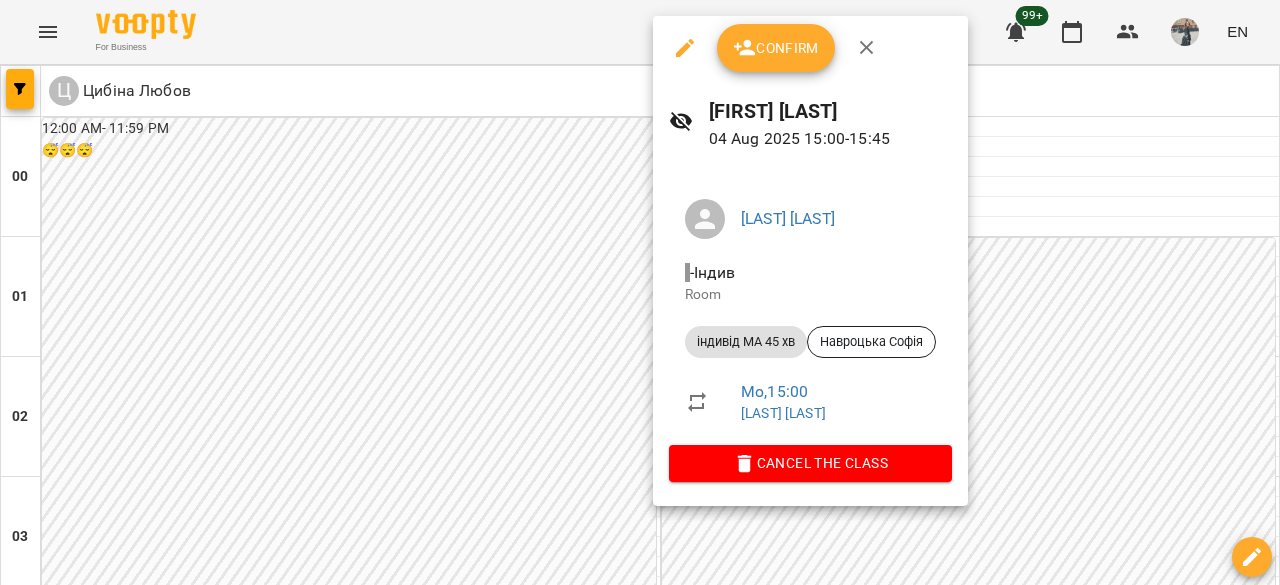 click on "Confirm" at bounding box center (810, 48) 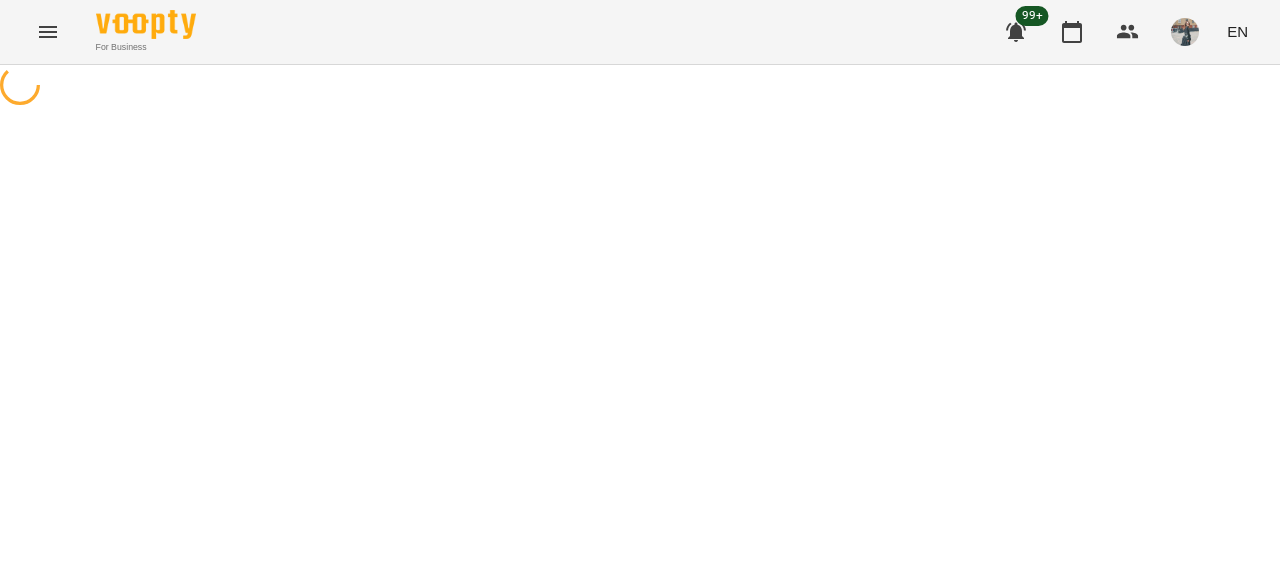 select on "**********" 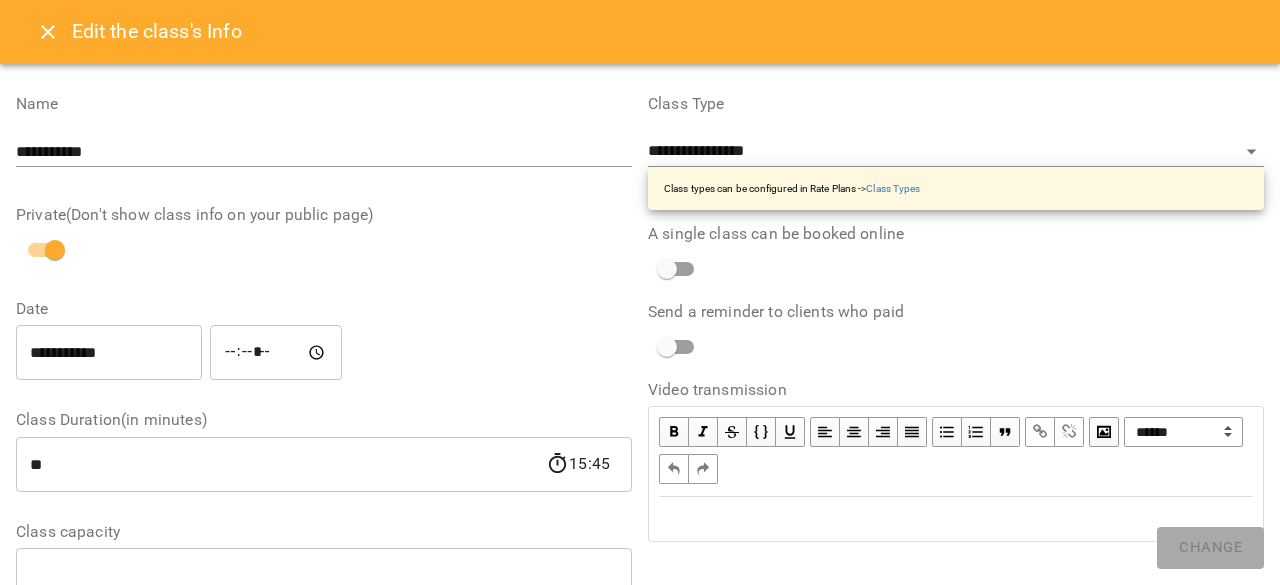 click on "Edit the class's Info" at bounding box center [640, 32] 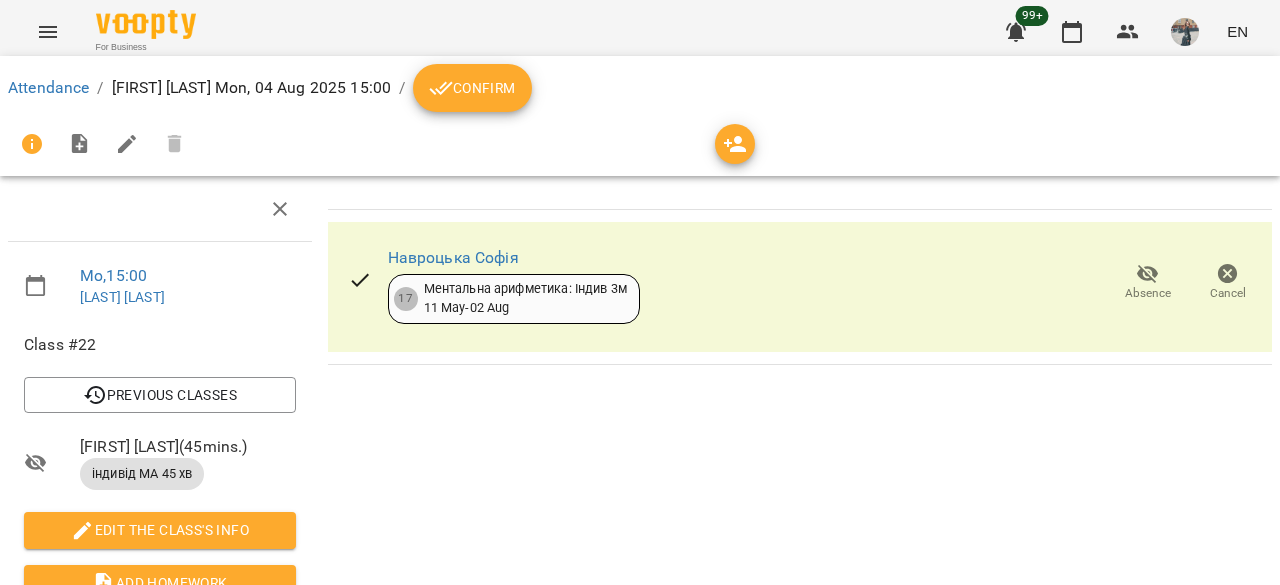 click on "Cancel" at bounding box center [1228, 283] 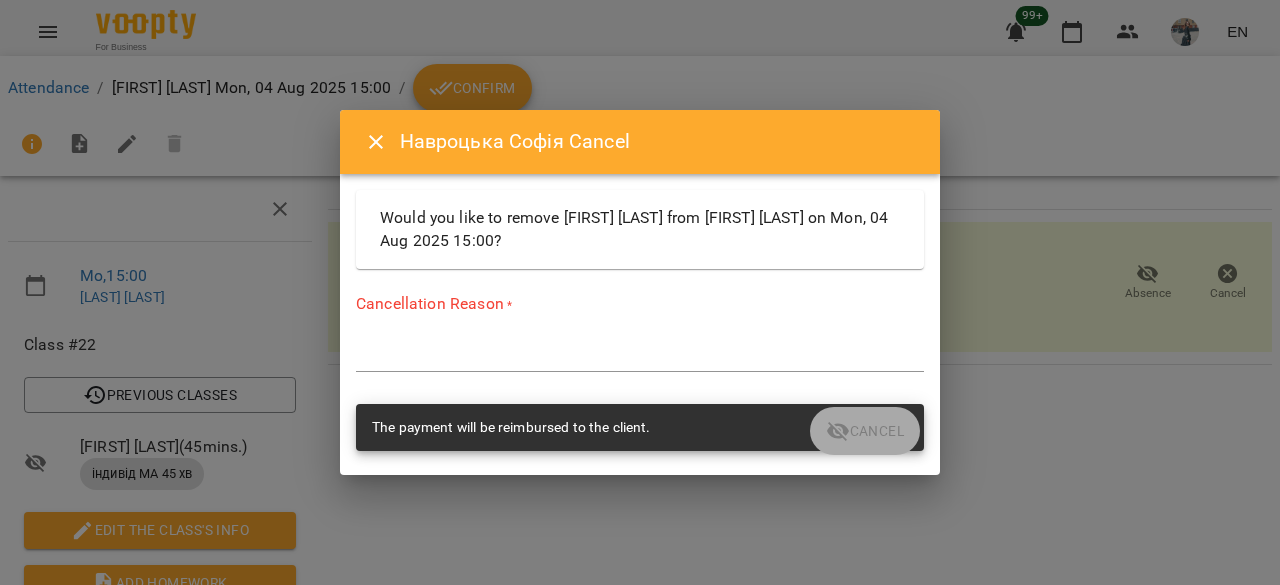 click on "*" at bounding box center (640, 356) 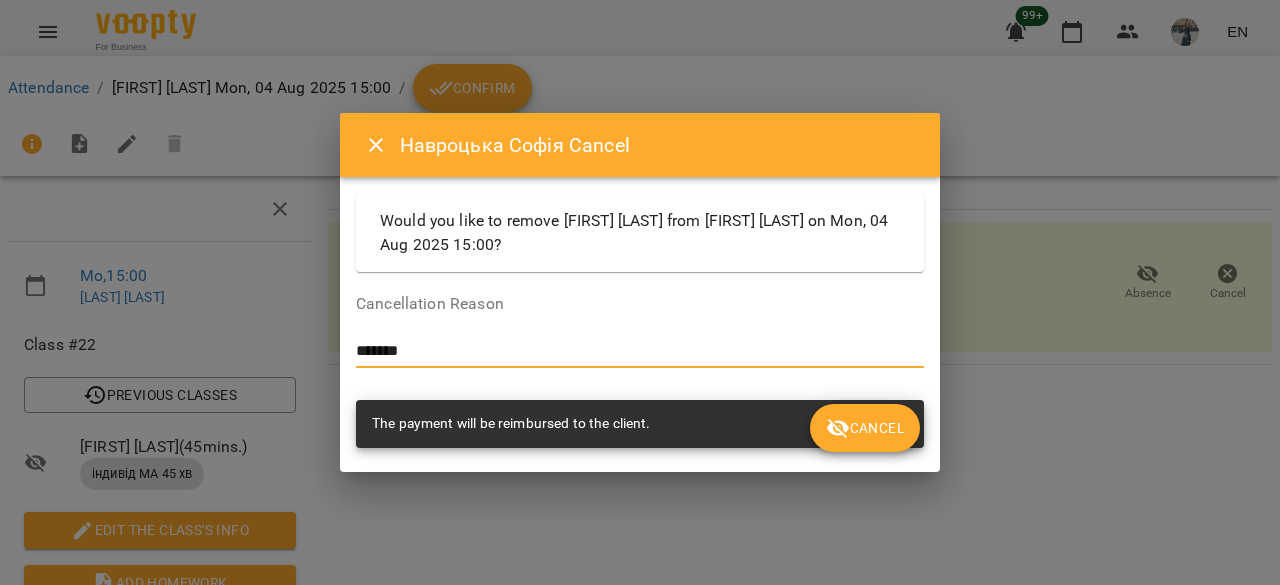 type on "*******" 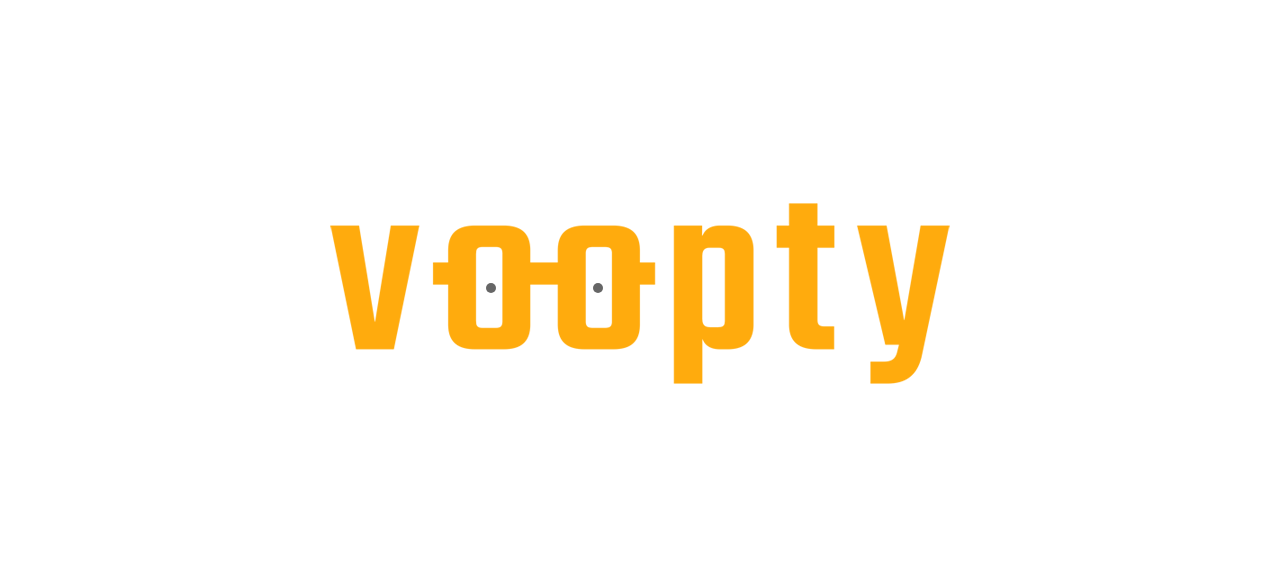 scroll, scrollTop: 0, scrollLeft: 0, axis: both 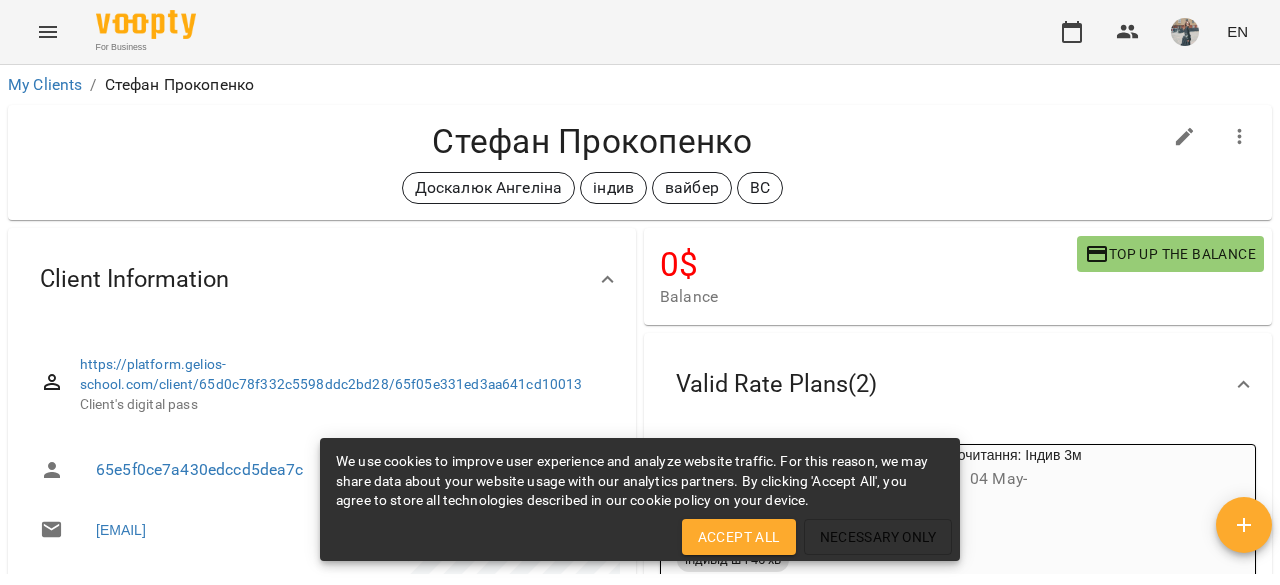 click at bounding box center [1185, 32] 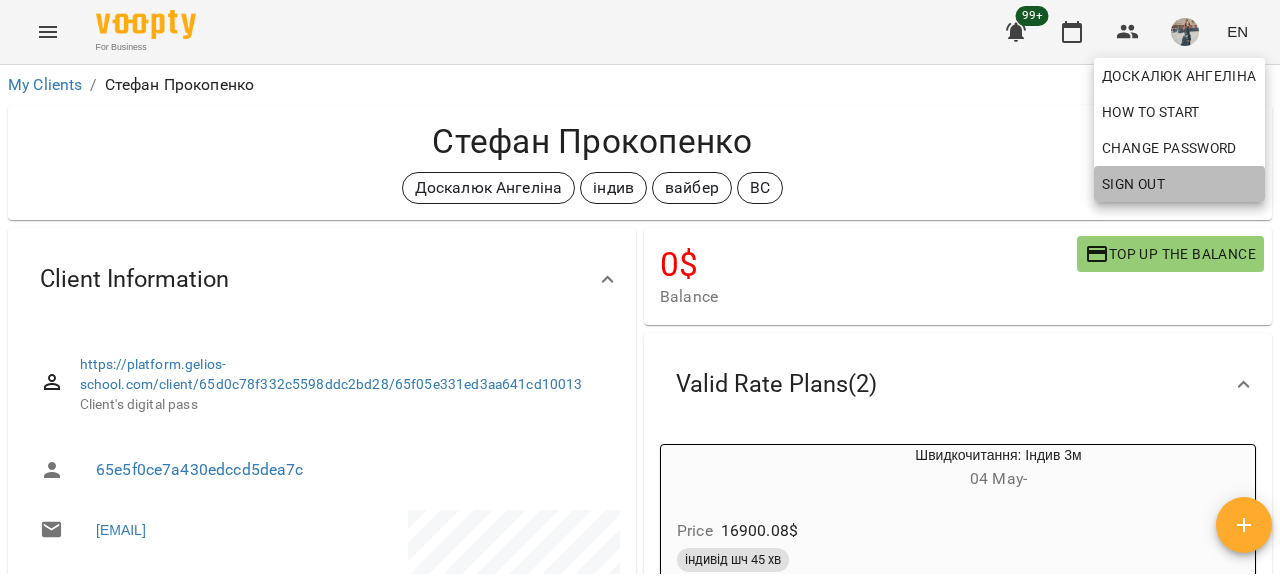 click on "Sign Out" at bounding box center (1133, 184) 